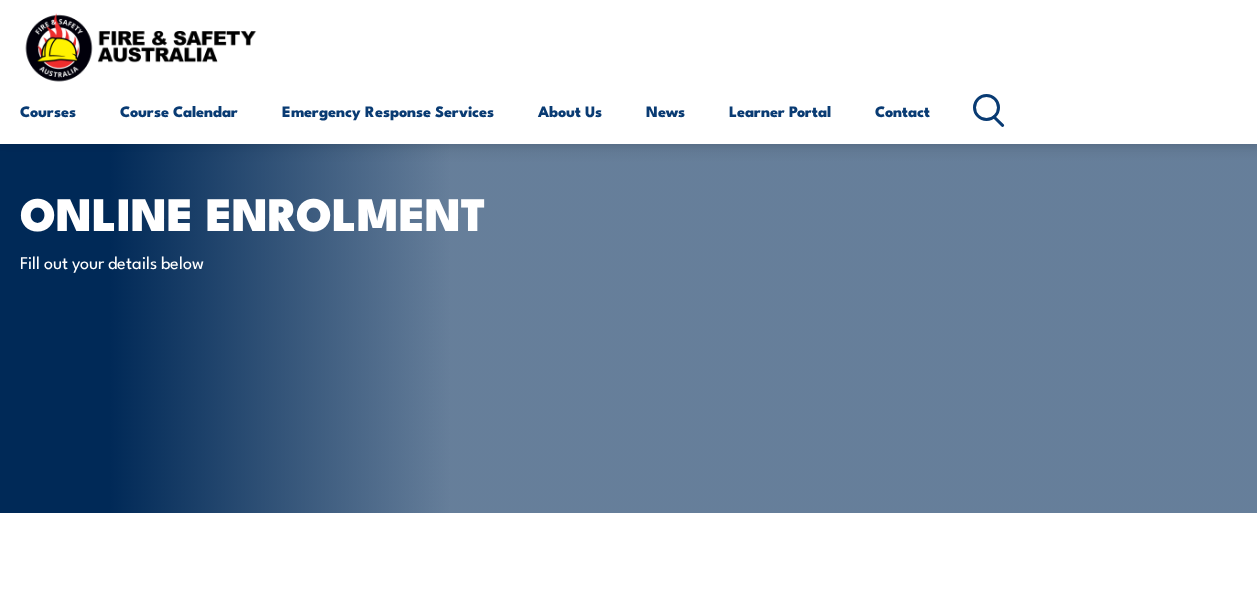 scroll, scrollTop: 473, scrollLeft: 0, axis: vertical 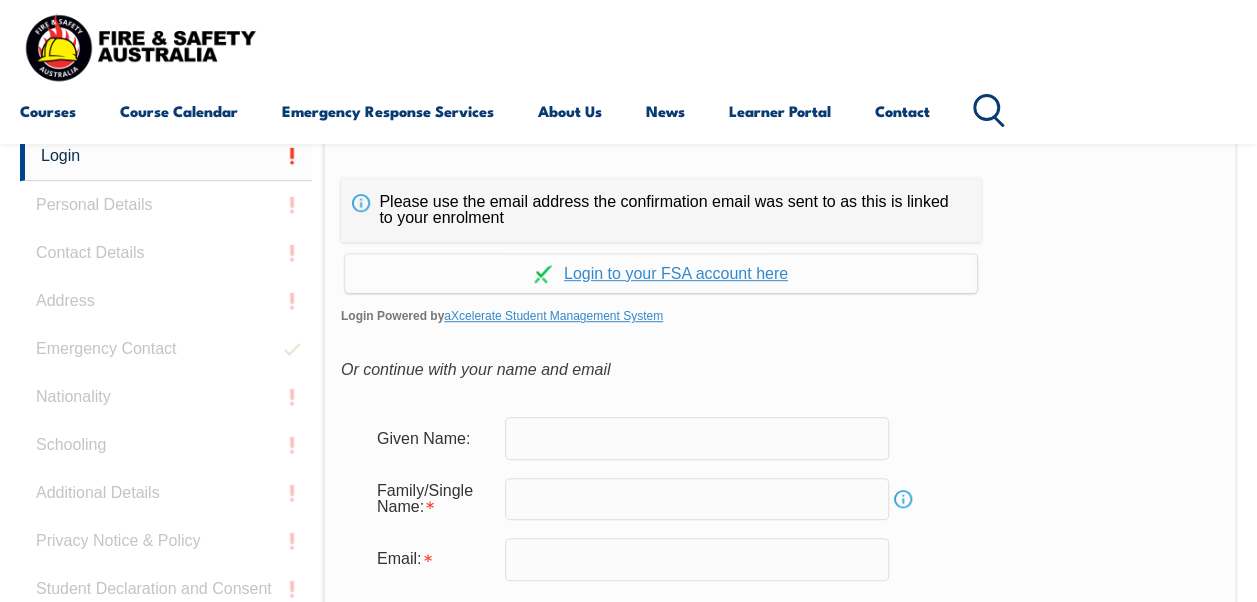 click at bounding box center (697, 438) 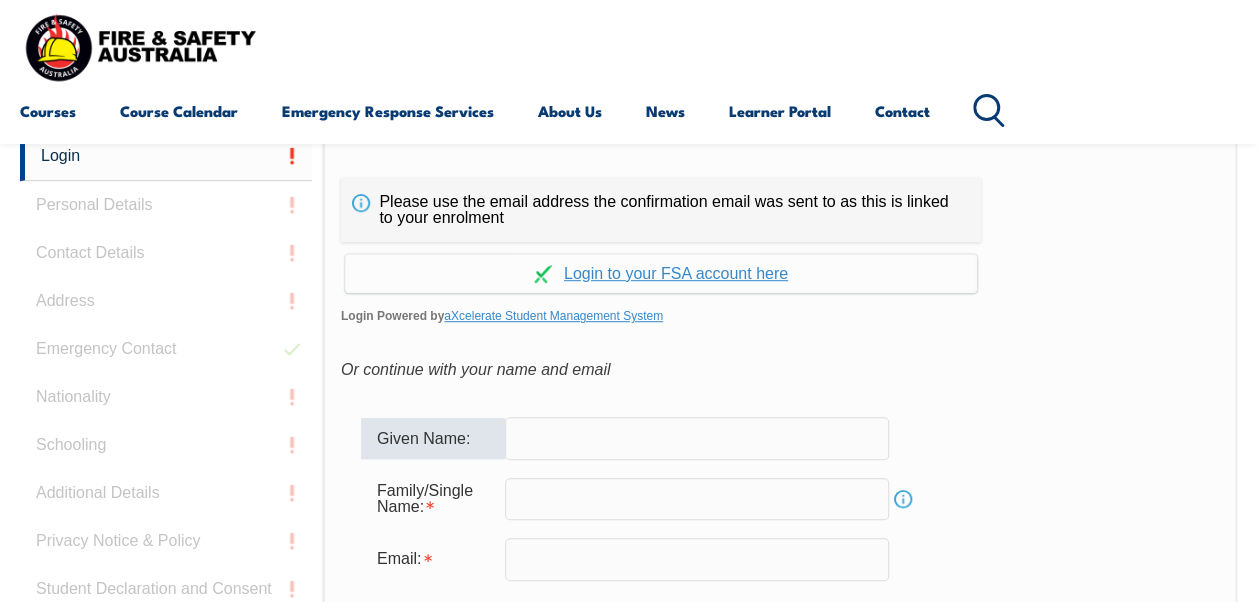 type on "[FIRST]" 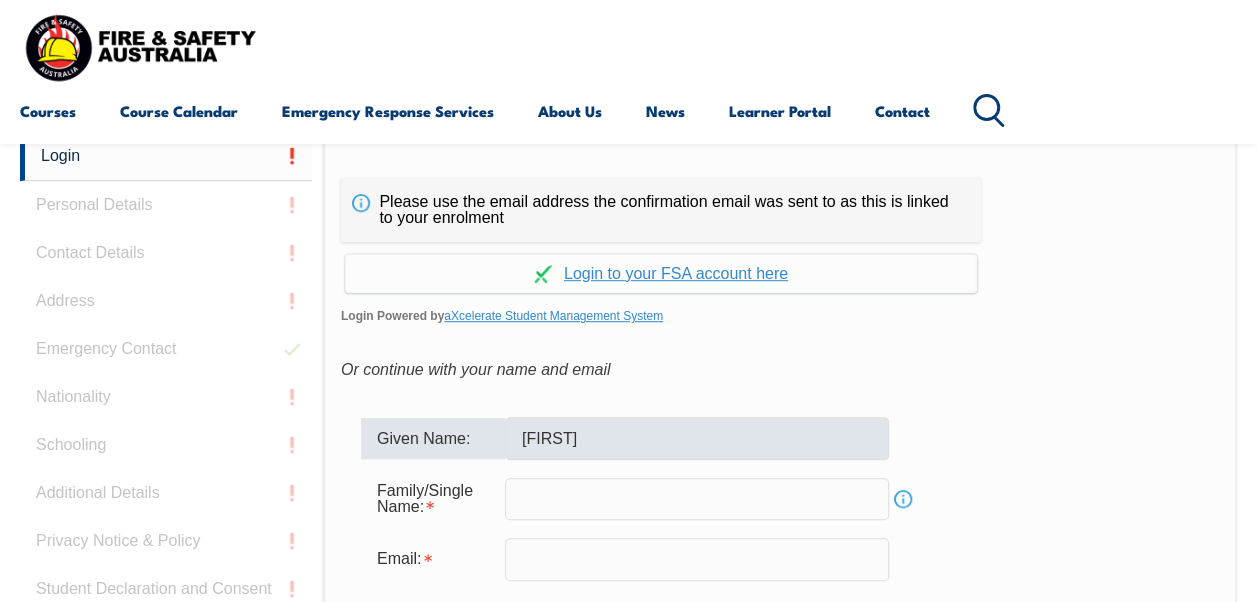 type on "O Dwyer" 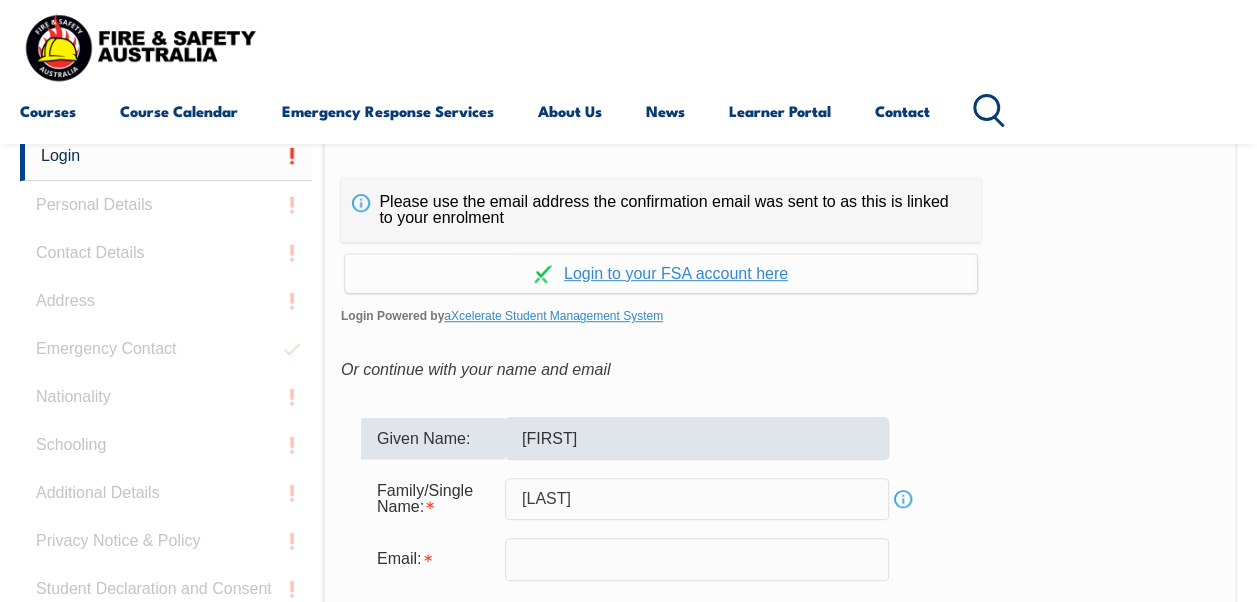 type on "[EMAIL]" 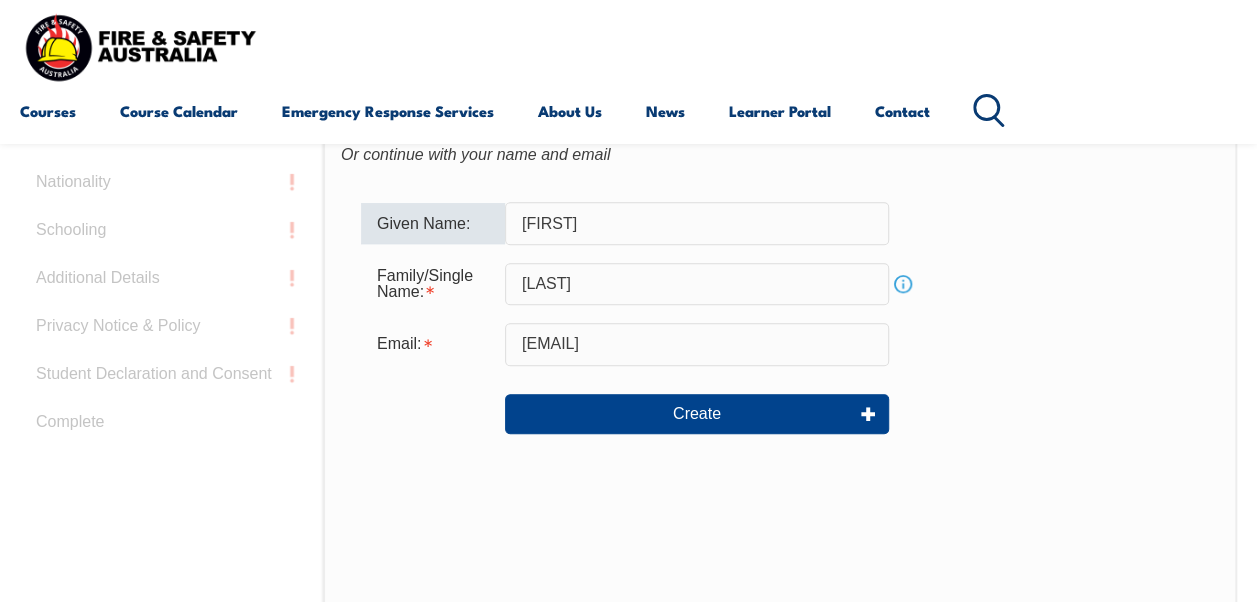 scroll, scrollTop: 673, scrollLeft: 0, axis: vertical 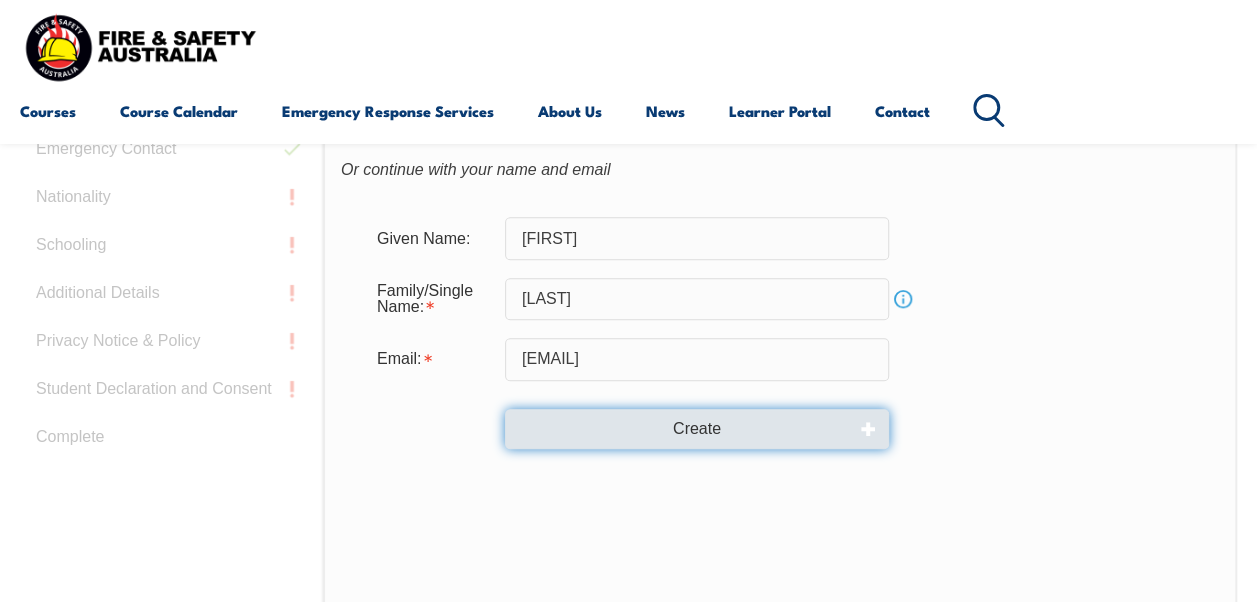 click on "Create" at bounding box center (697, 429) 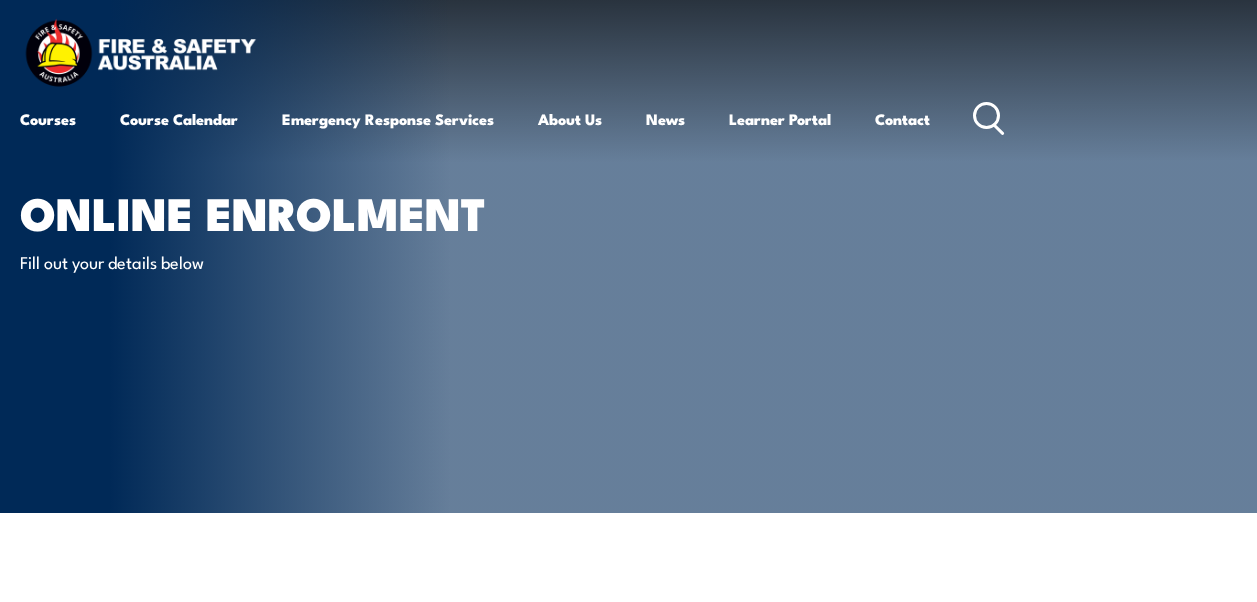 scroll, scrollTop: 0, scrollLeft: 0, axis: both 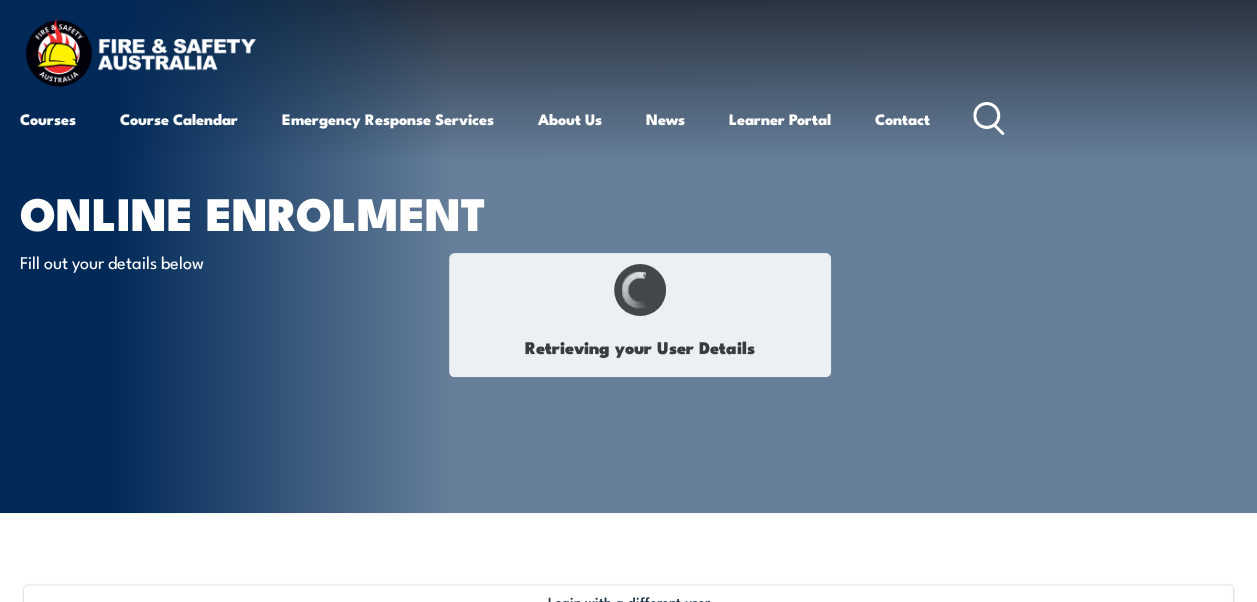 type on "[FIRST]" 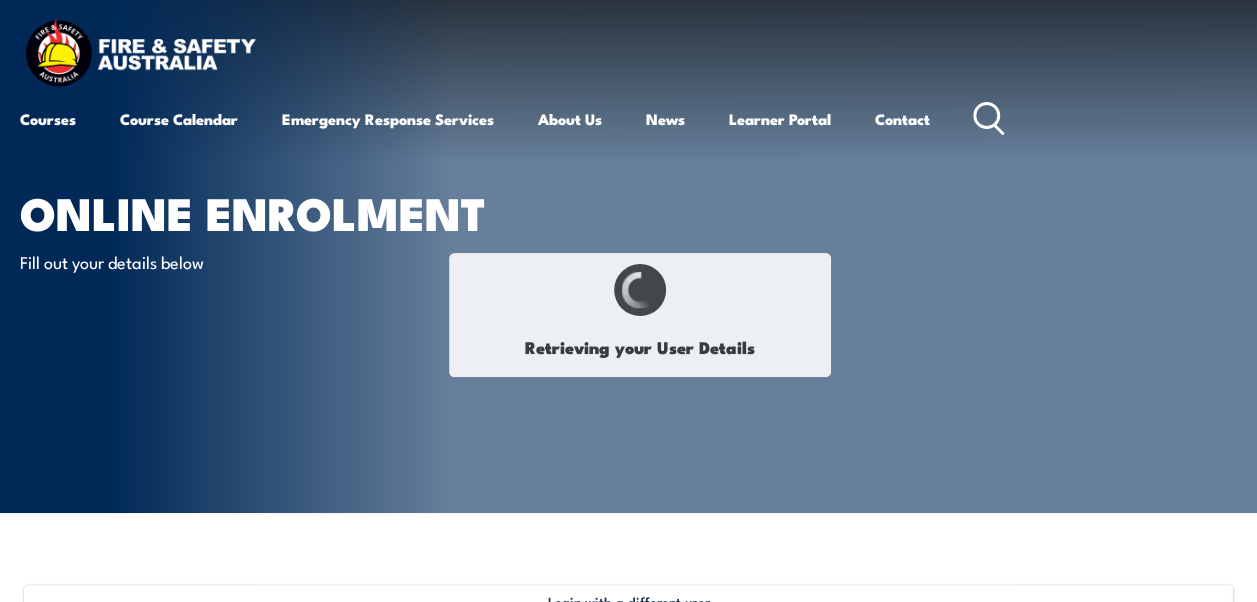 type on "[LAST]" 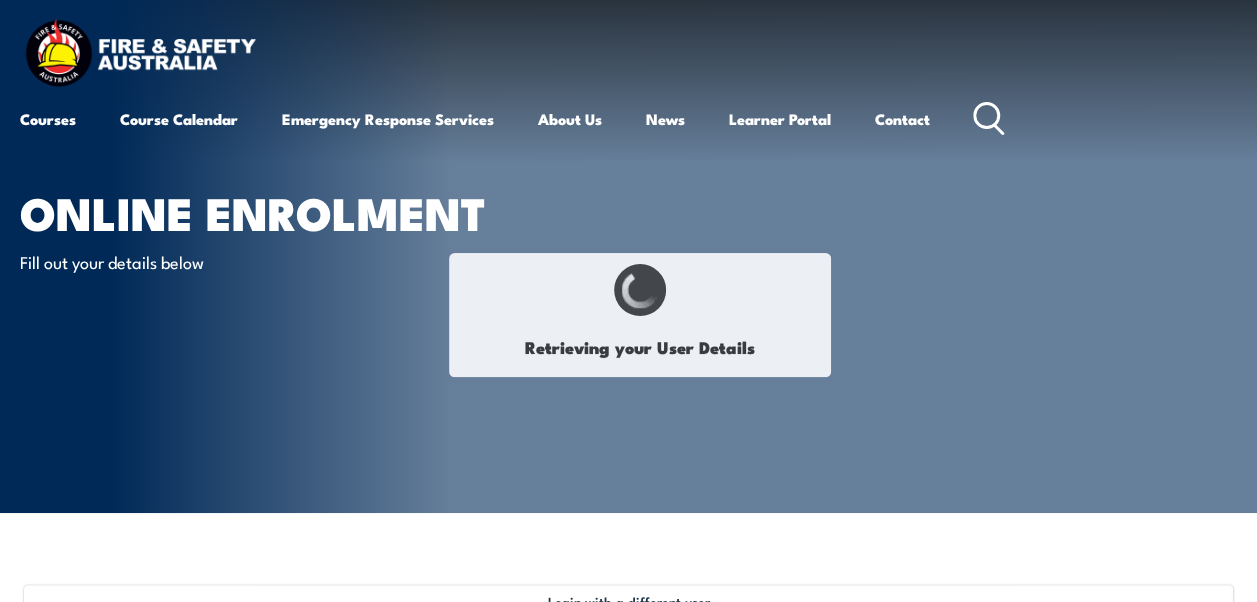 type on "[DATE]" 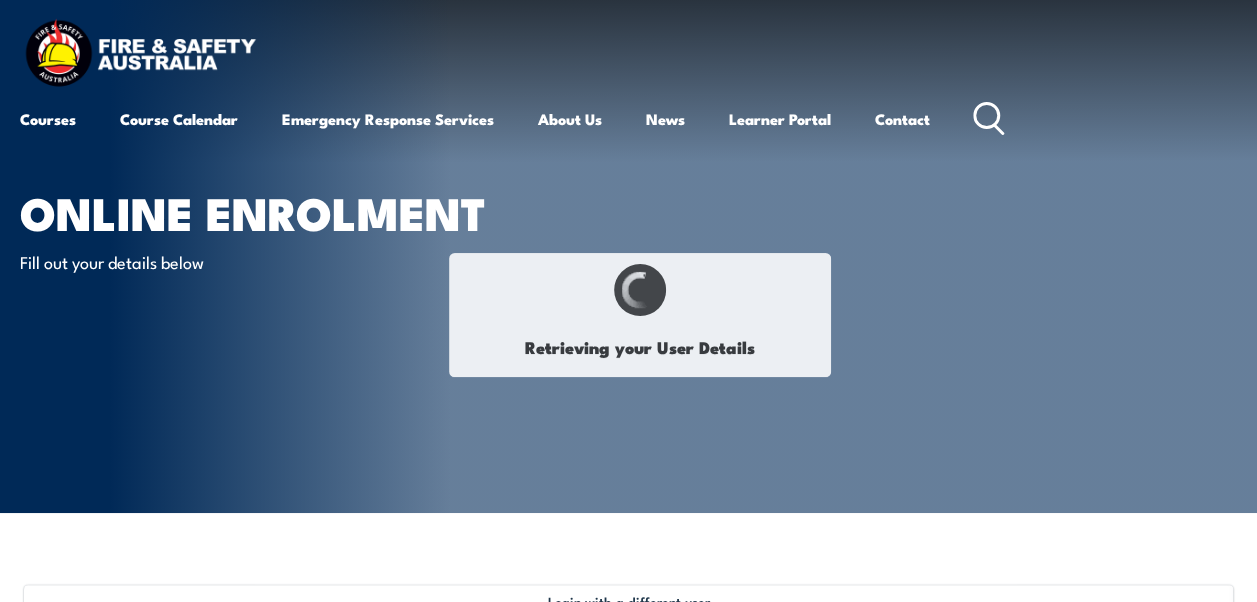 type on "[SSN]" 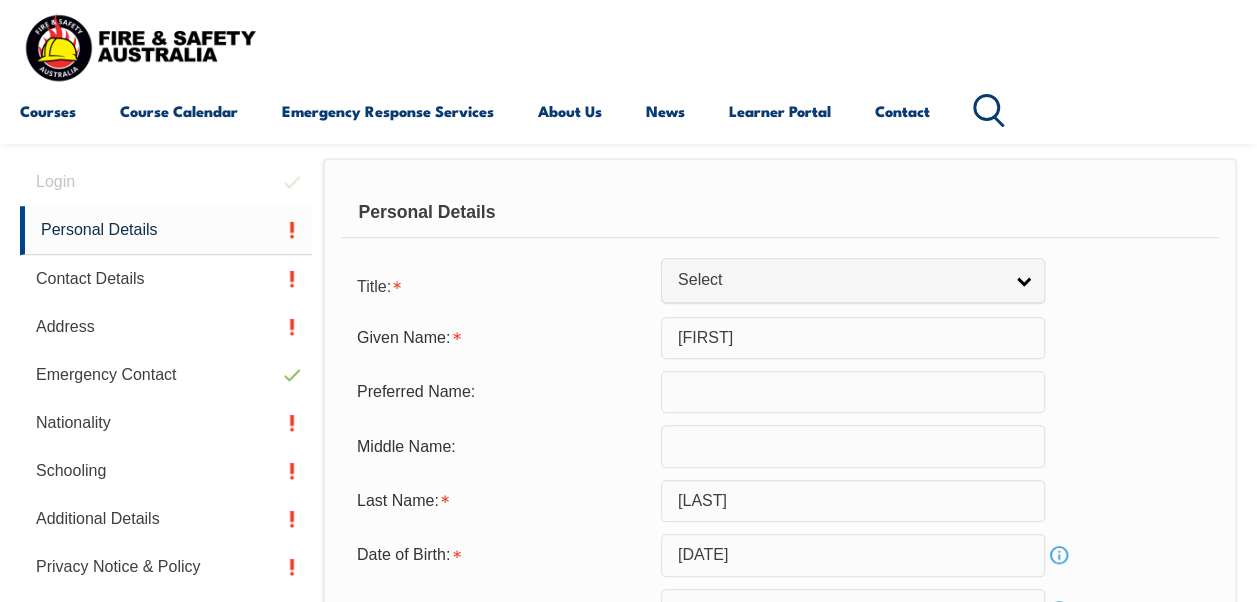 scroll, scrollTop: 485, scrollLeft: 0, axis: vertical 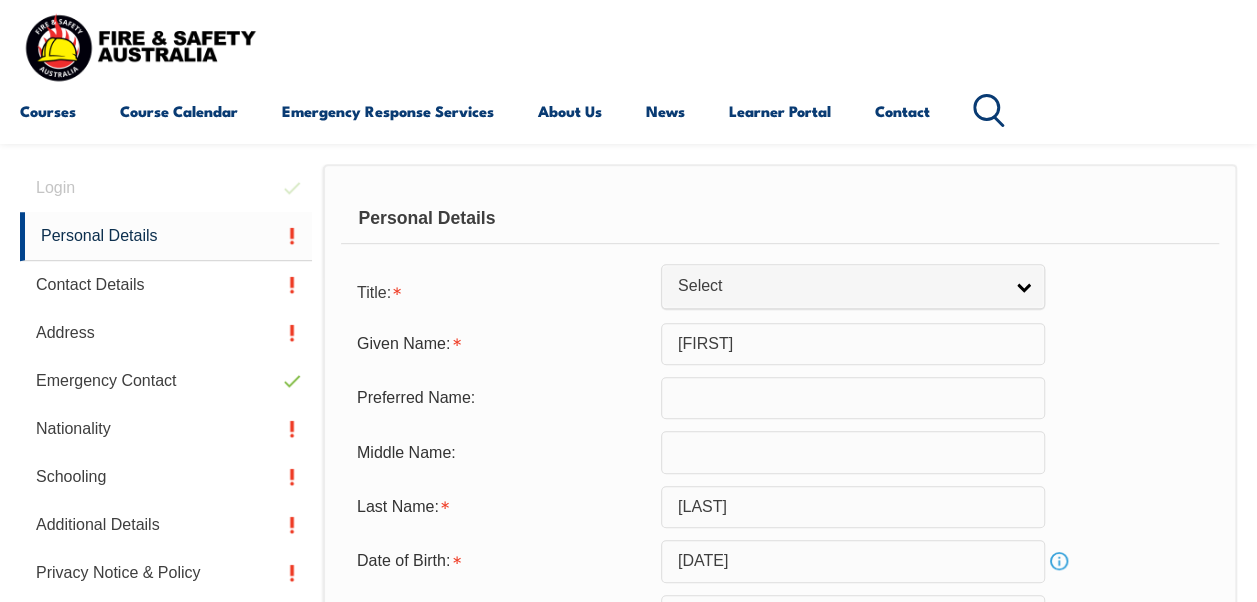 click on "Personal Details Title: Mr Mrs Ms Miss Other
Select
Given Name: John Preferred Name: Middle Name: Last Name: O'Dwyer Date of Birth: April 16, 1997 Info Unique Student Identifier: RLQ383JK3J Info Gender: Male Female Other
Select
Save" at bounding box center (780, 603) 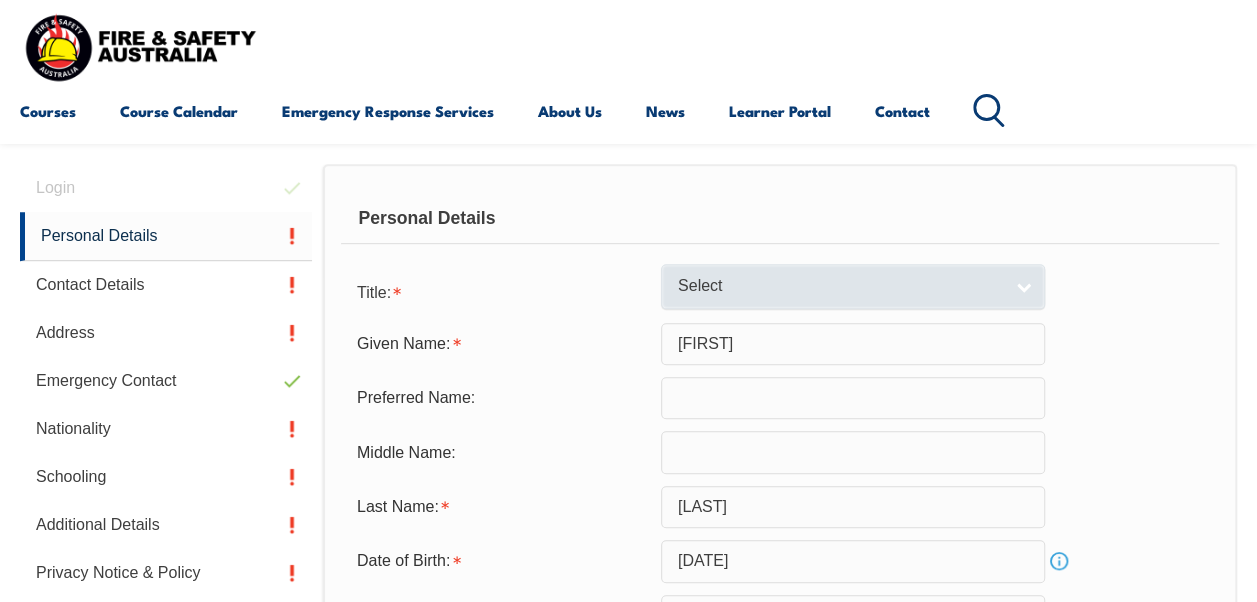 click on "Select" at bounding box center (840, 286) 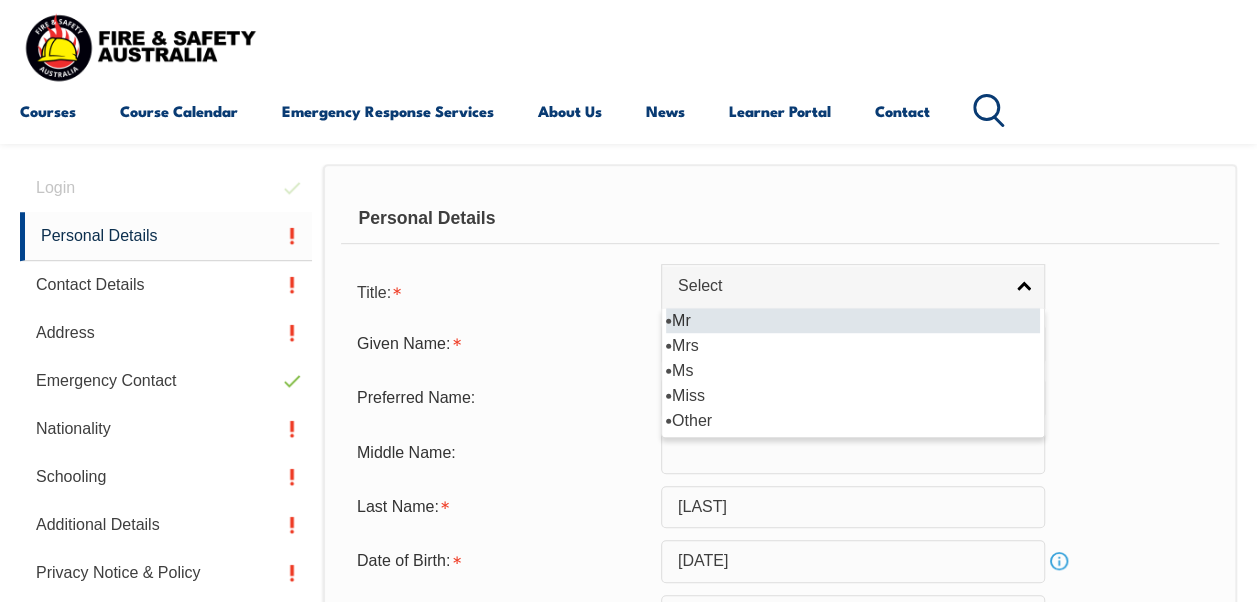 click on "Mr" at bounding box center [853, 320] 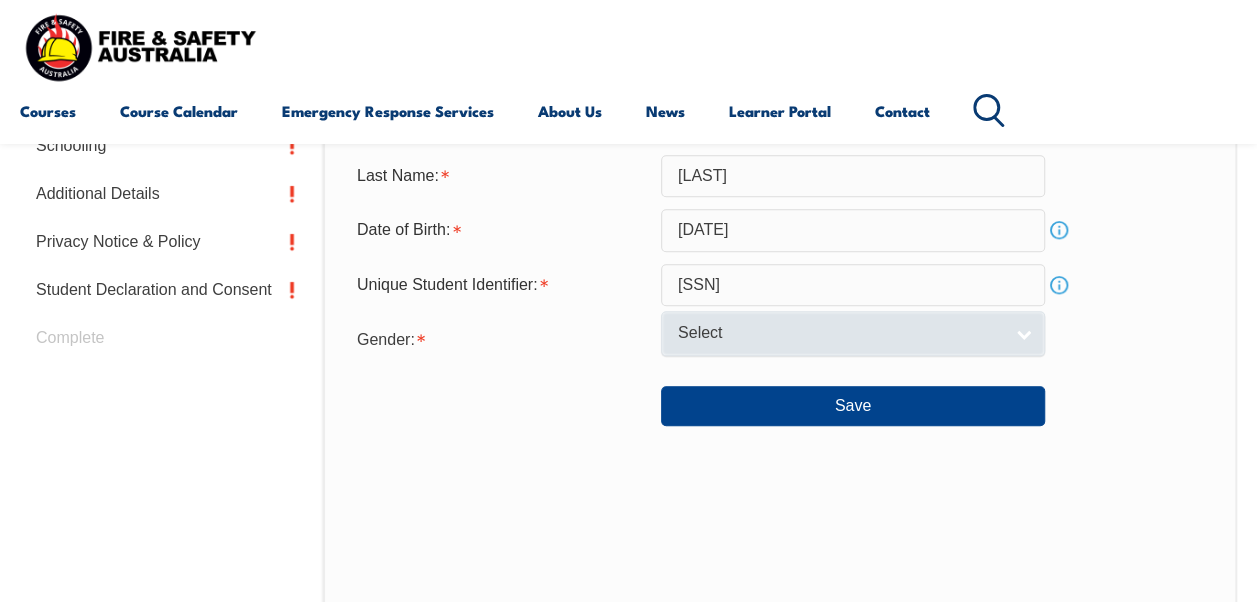 scroll, scrollTop: 785, scrollLeft: 0, axis: vertical 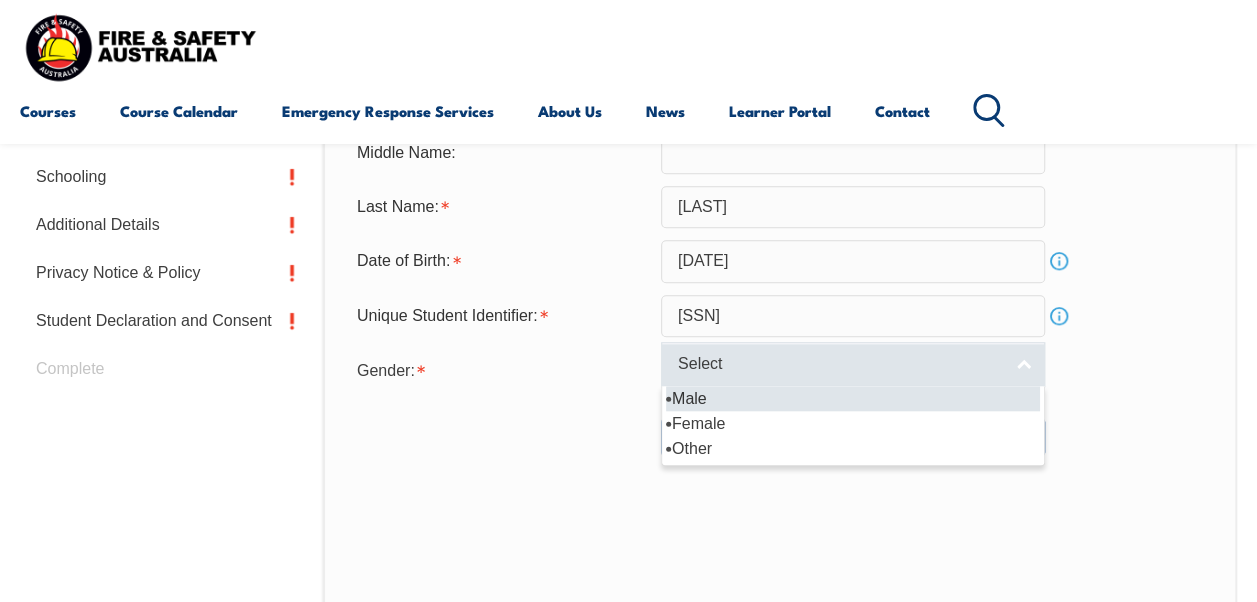 click on "Select" at bounding box center [840, 364] 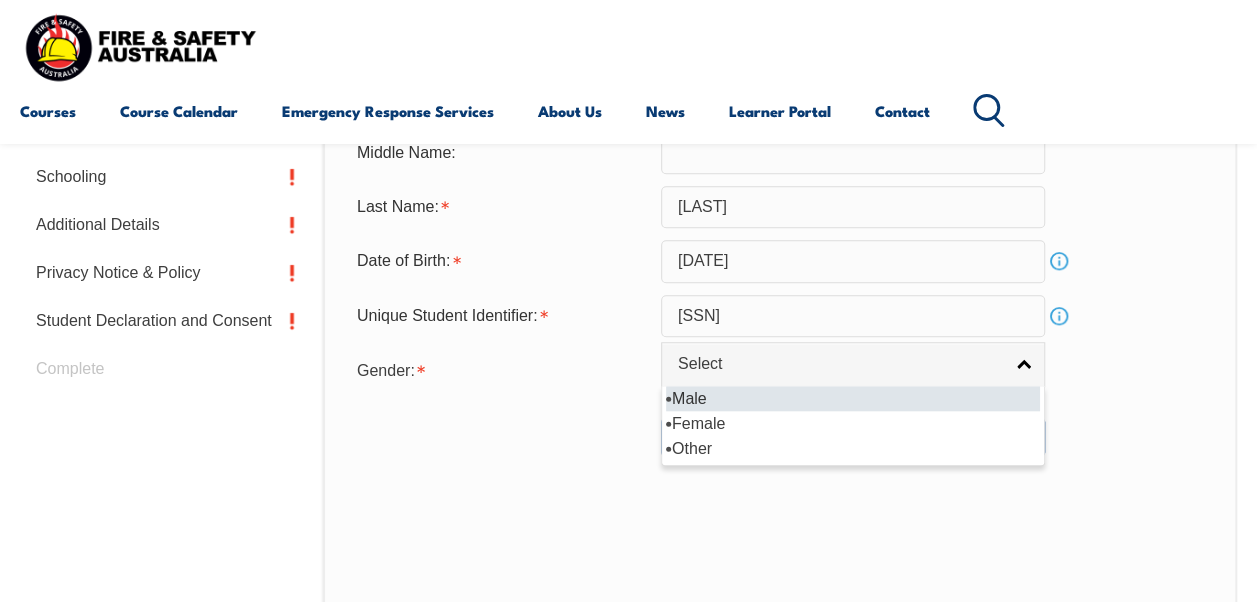 click on "Male" at bounding box center (853, 398) 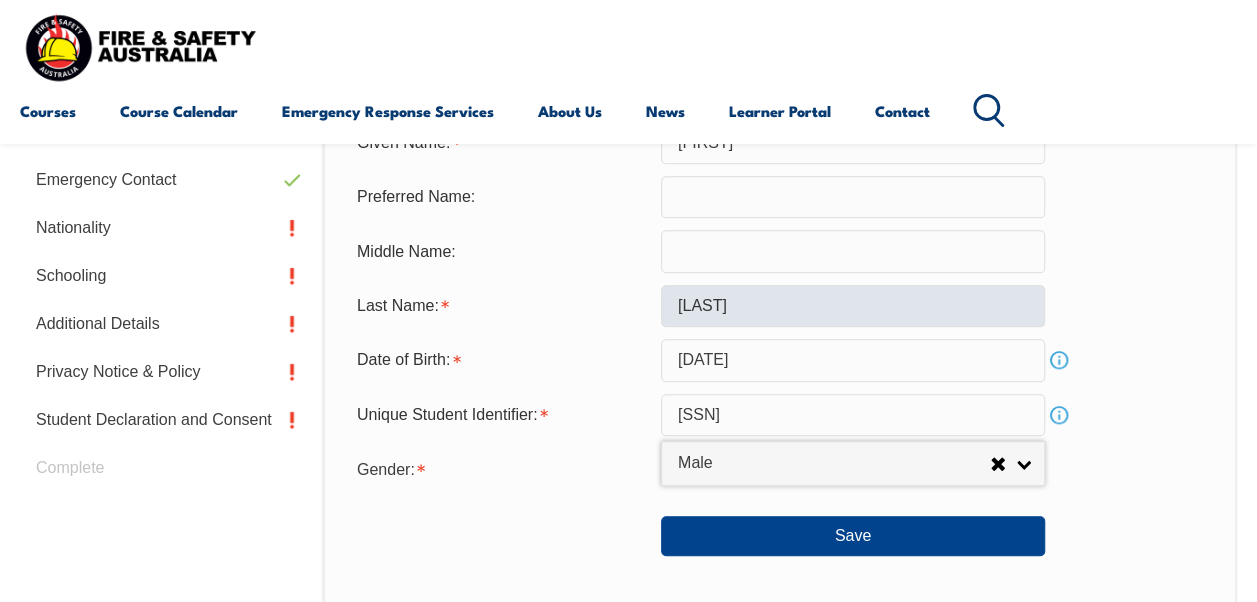 scroll, scrollTop: 785, scrollLeft: 0, axis: vertical 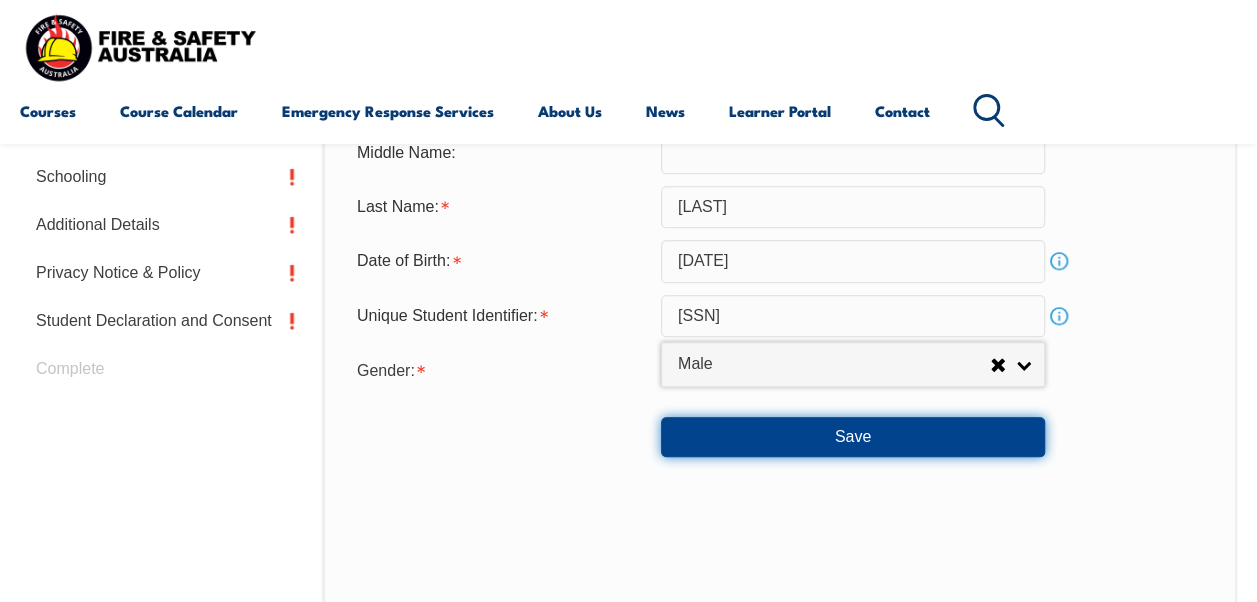 click on "Save" at bounding box center (853, 437) 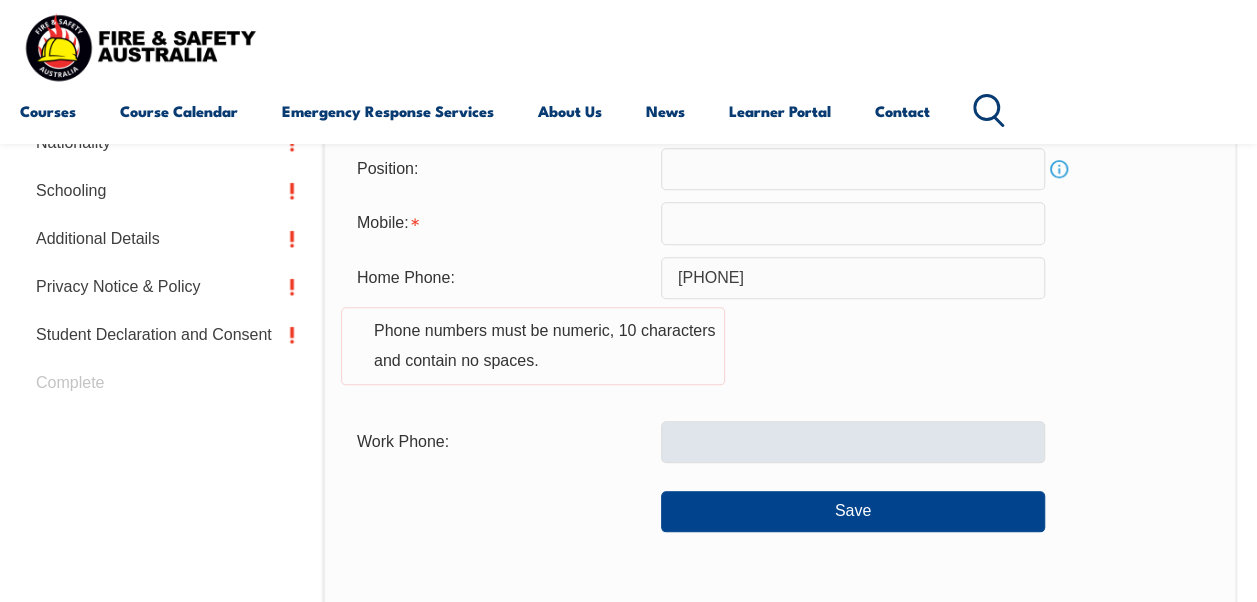 scroll, scrollTop: 785, scrollLeft: 0, axis: vertical 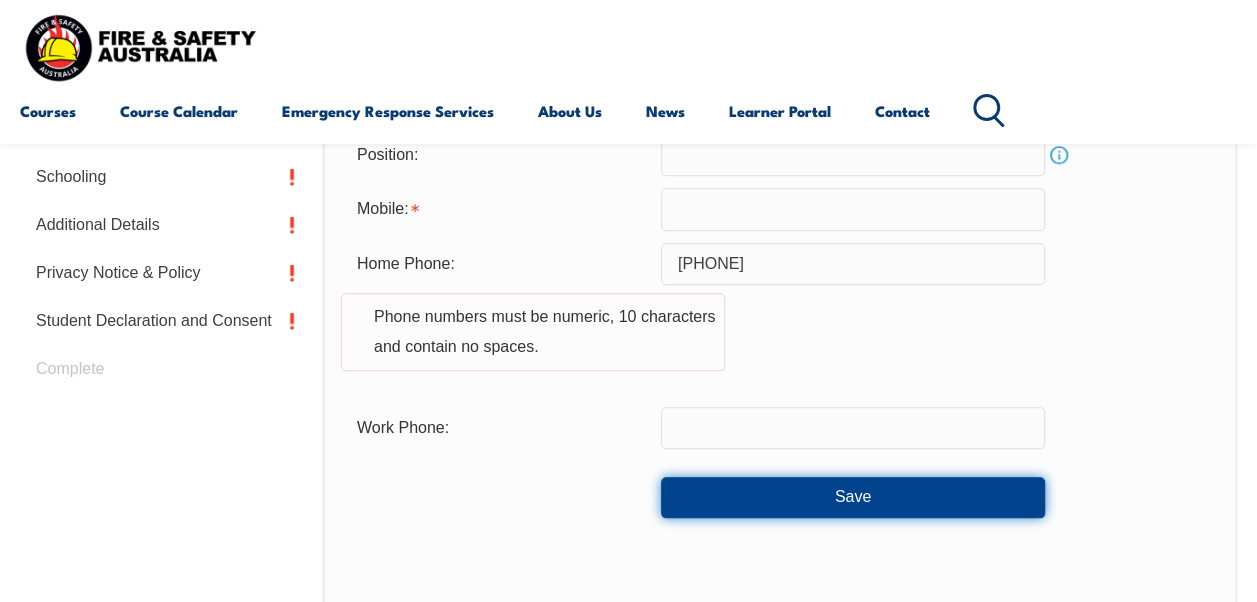 click on "Save" at bounding box center [853, 497] 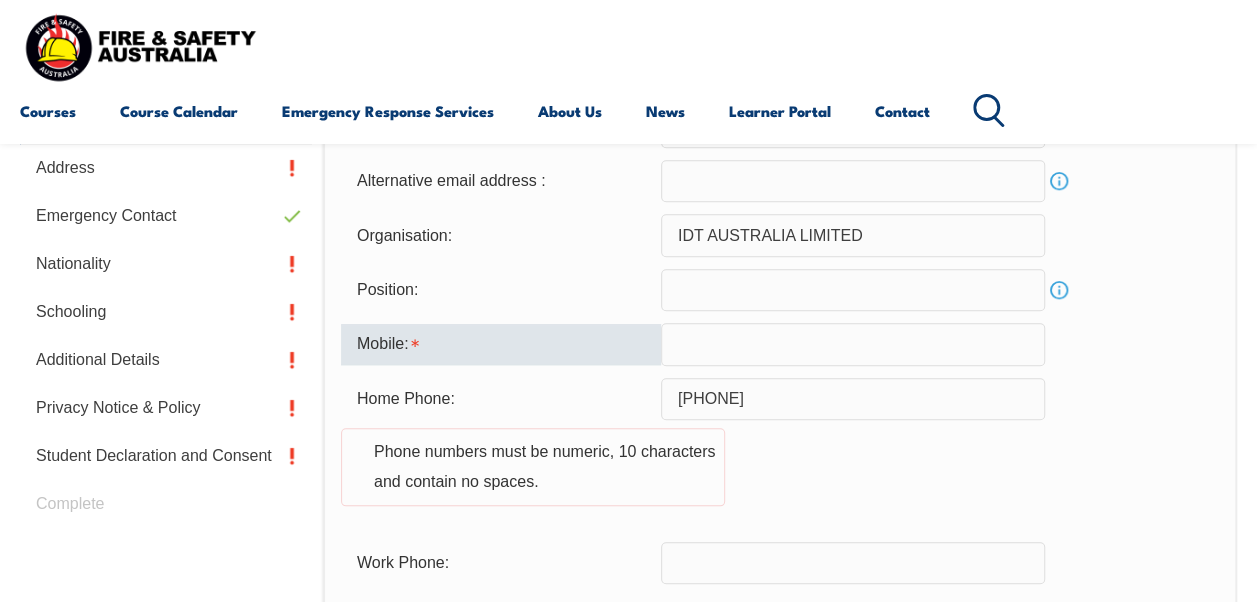 scroll, scrollTop: 572, scrollLeft: 0, axis: vertical 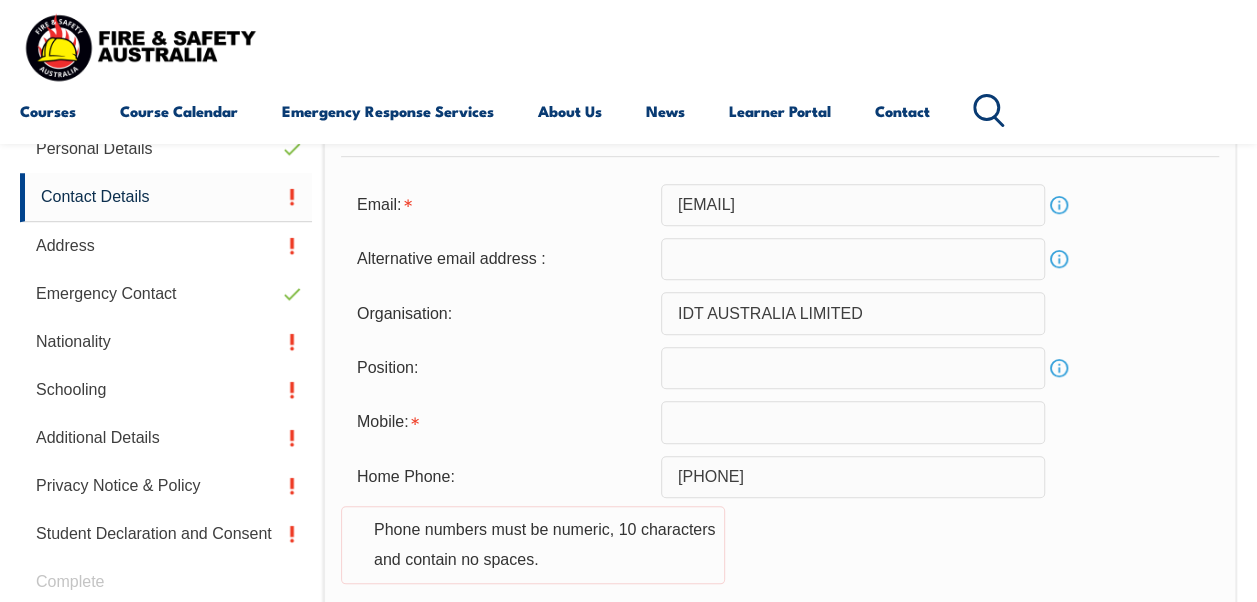 click on "Home Phone: 0439 602 460 Phone numbers must be numeric, 10 characters and contain no spaces." at bounding box center (780, 532) 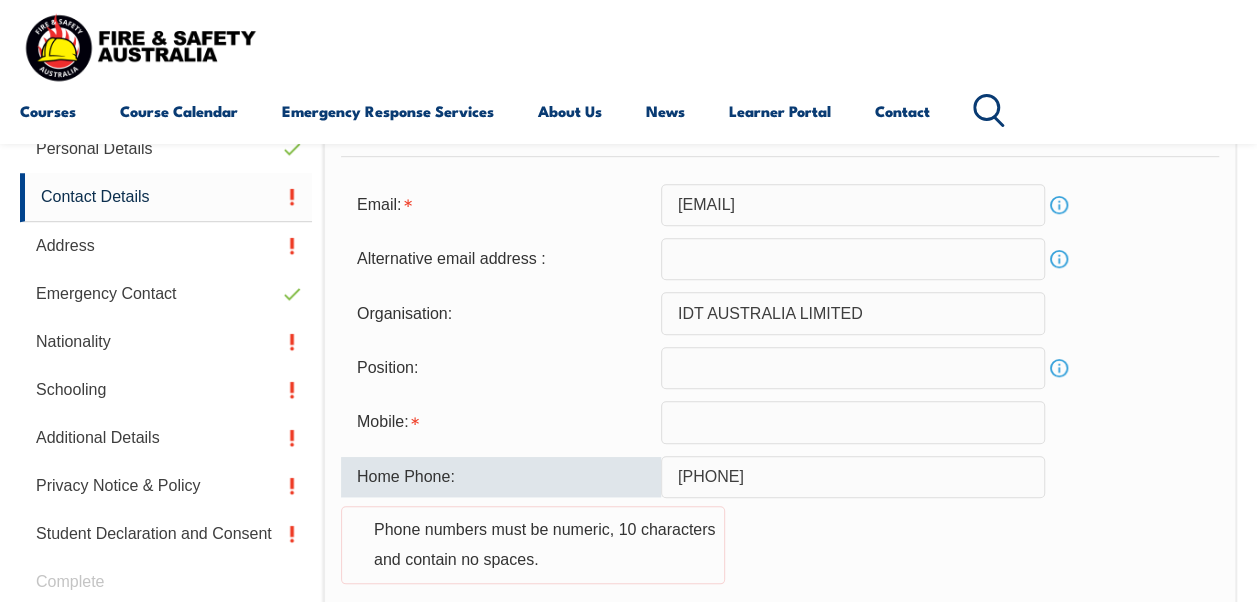 drag, startPoint x: 783, startPoint y: 479, endPoint x: 538, endPoint y: 468, distance: 245.24681 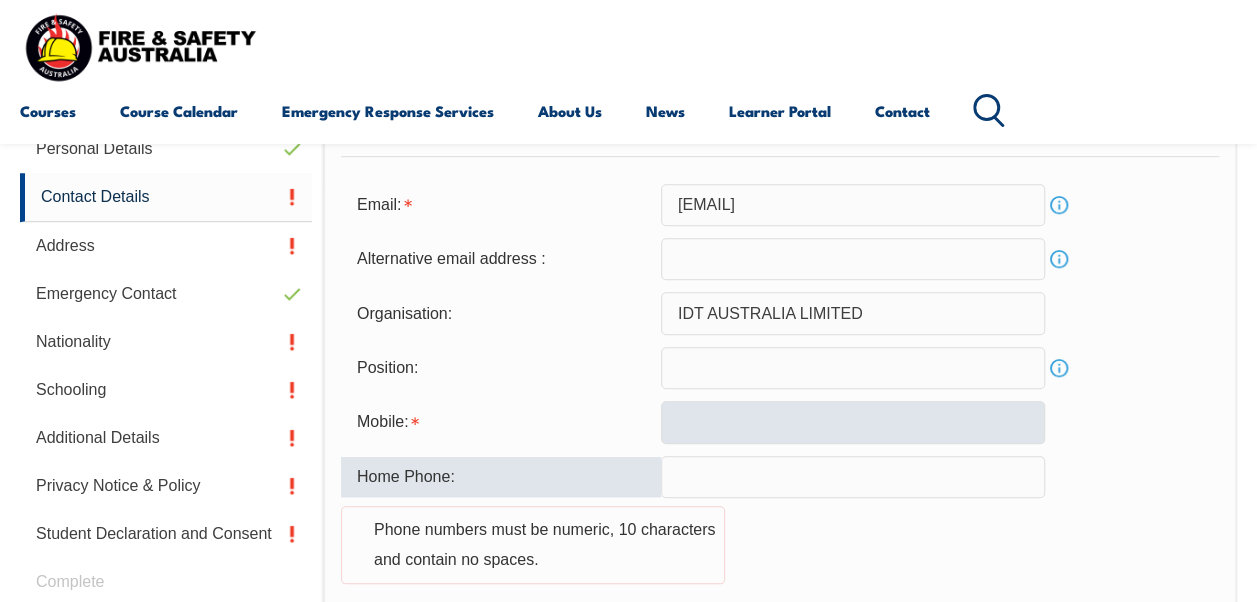 type 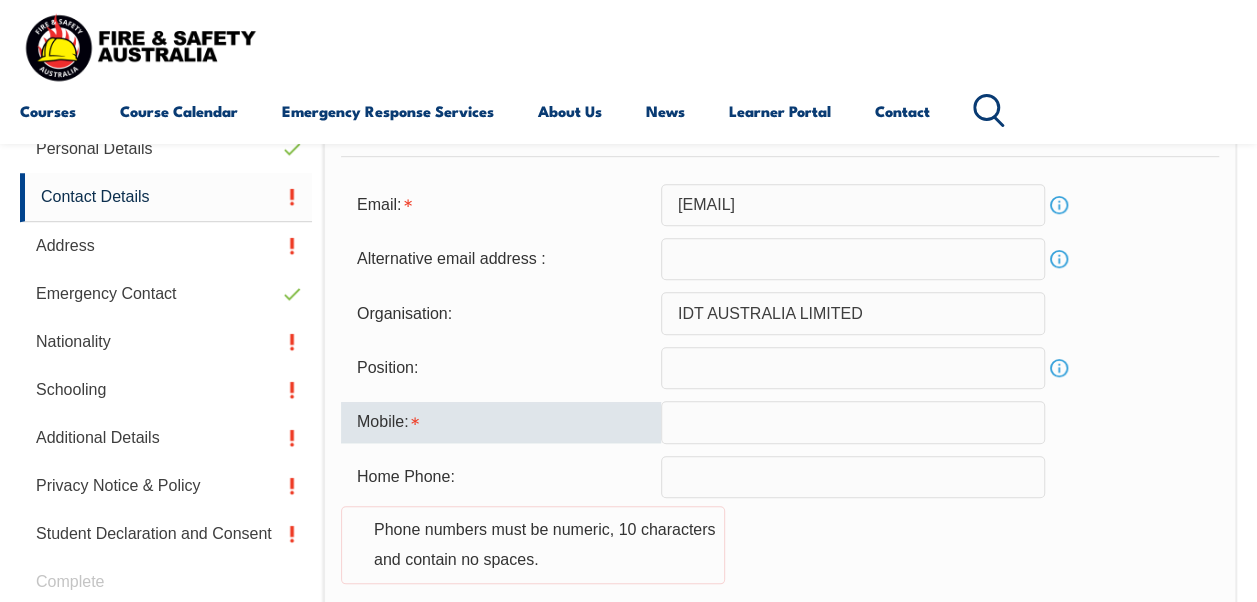 paste on "0439 602 4" 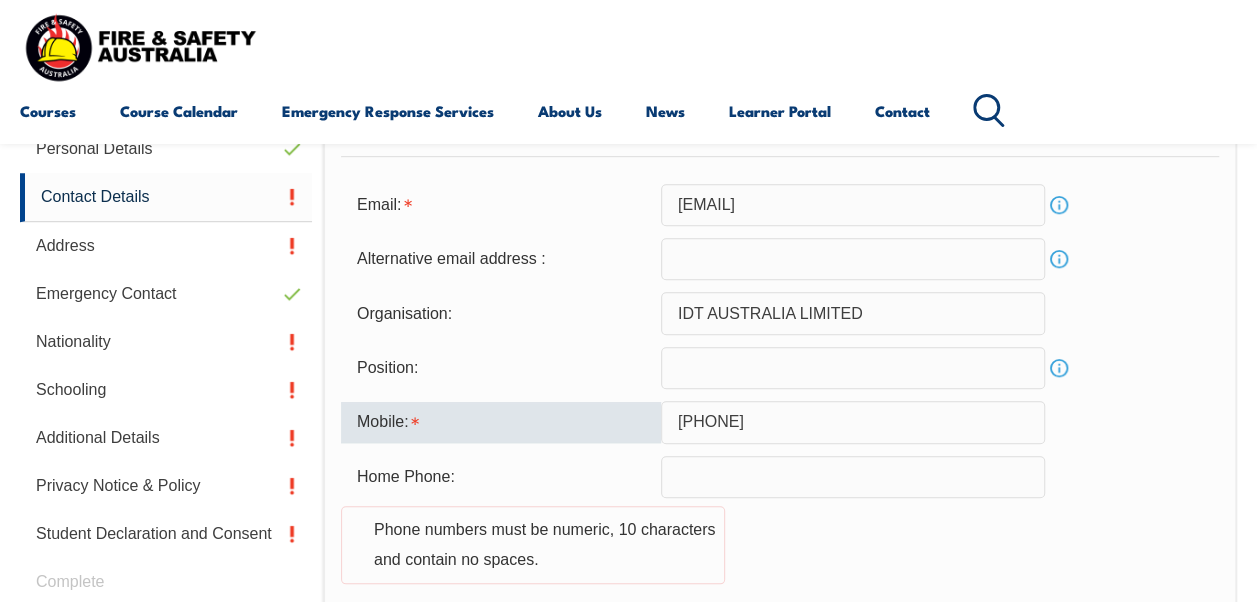 type on "0439602460" 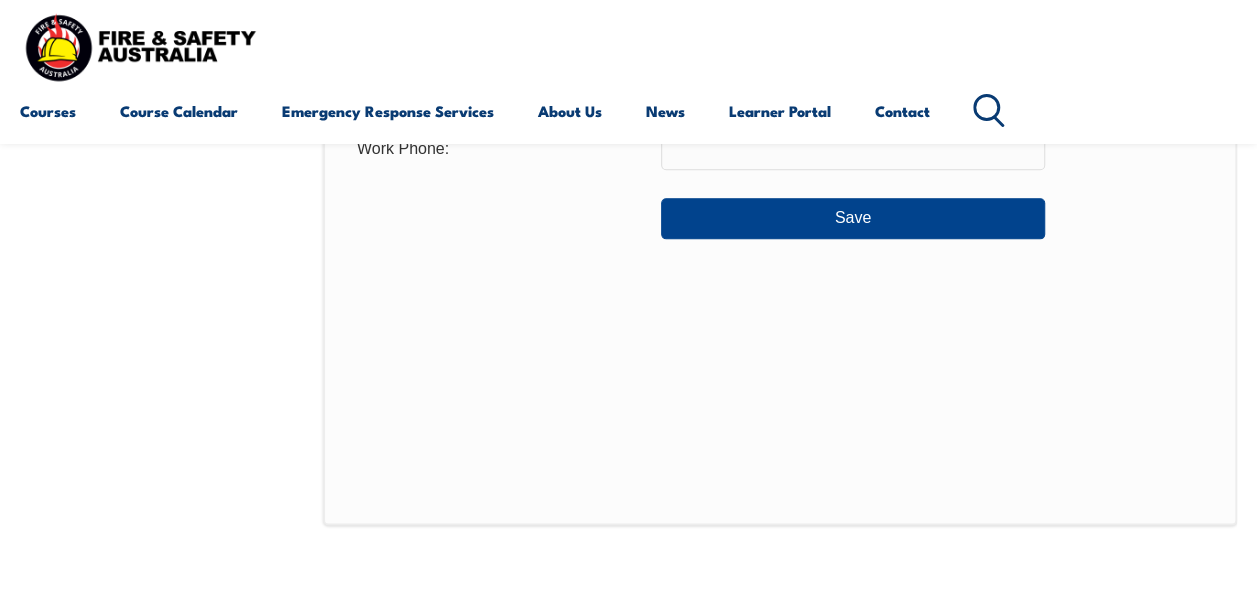 scroll, scrollTop: 1072, scrollLeft: 0, axis: vertical 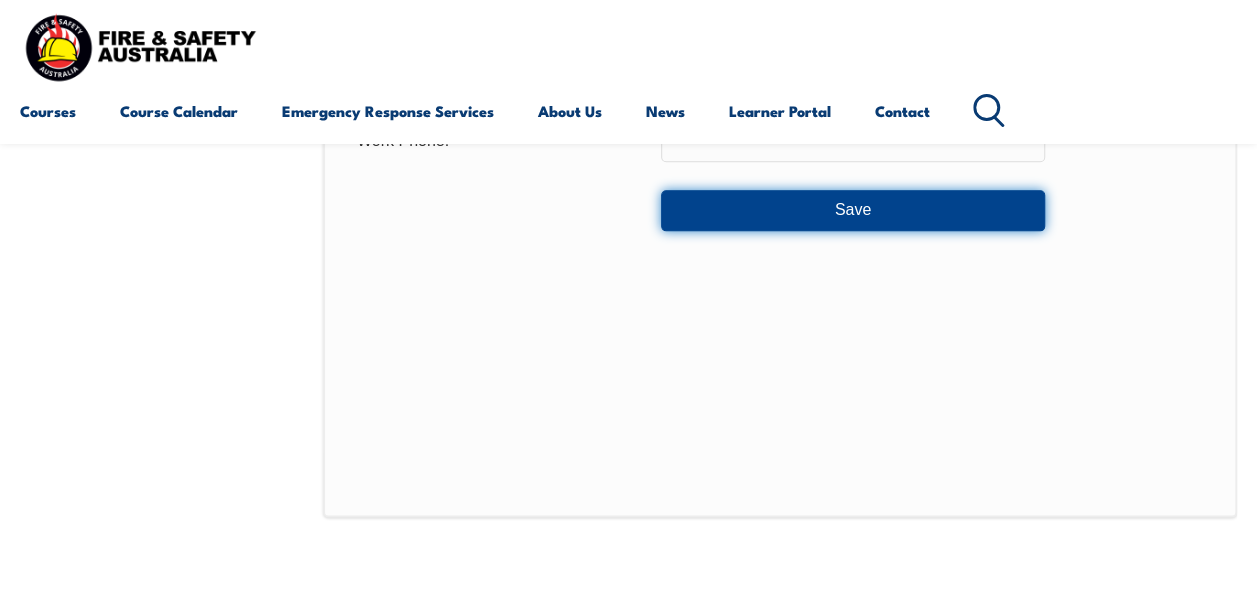 click on "Save" at bounding box center (853, 210) 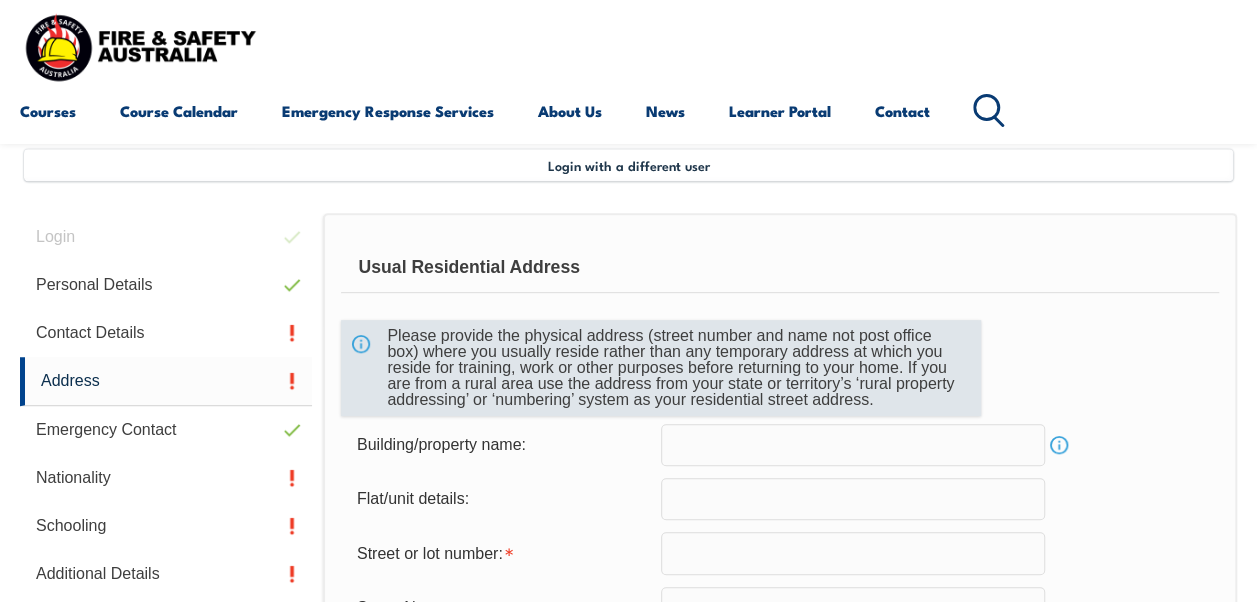 scroll, scrollTop: 485, scrollLeft: 0, axis: vertical 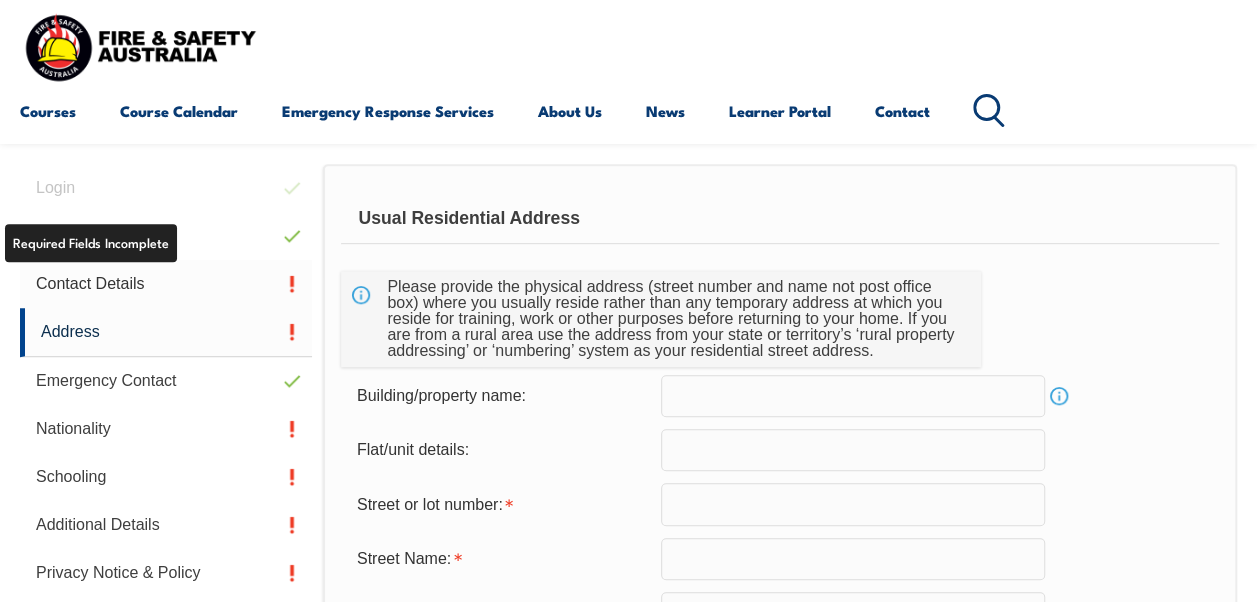 click on "Contact Details" at bounding box center (166, 284) 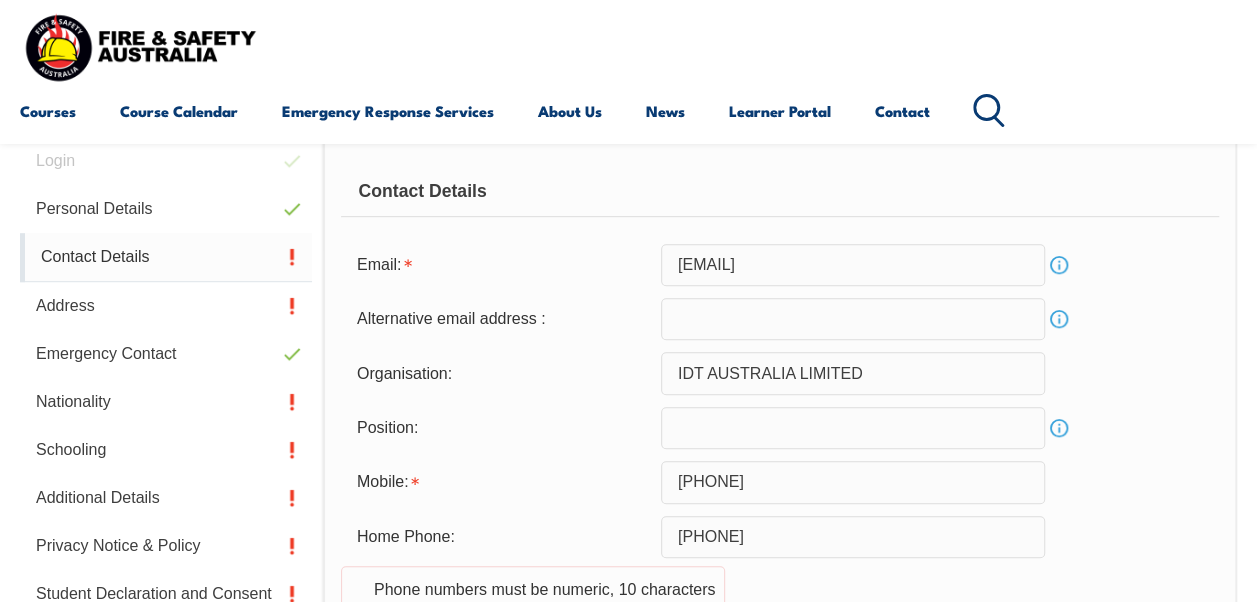 scroll, scrollTop: 585, scrollLeft: 0, axis: vertical 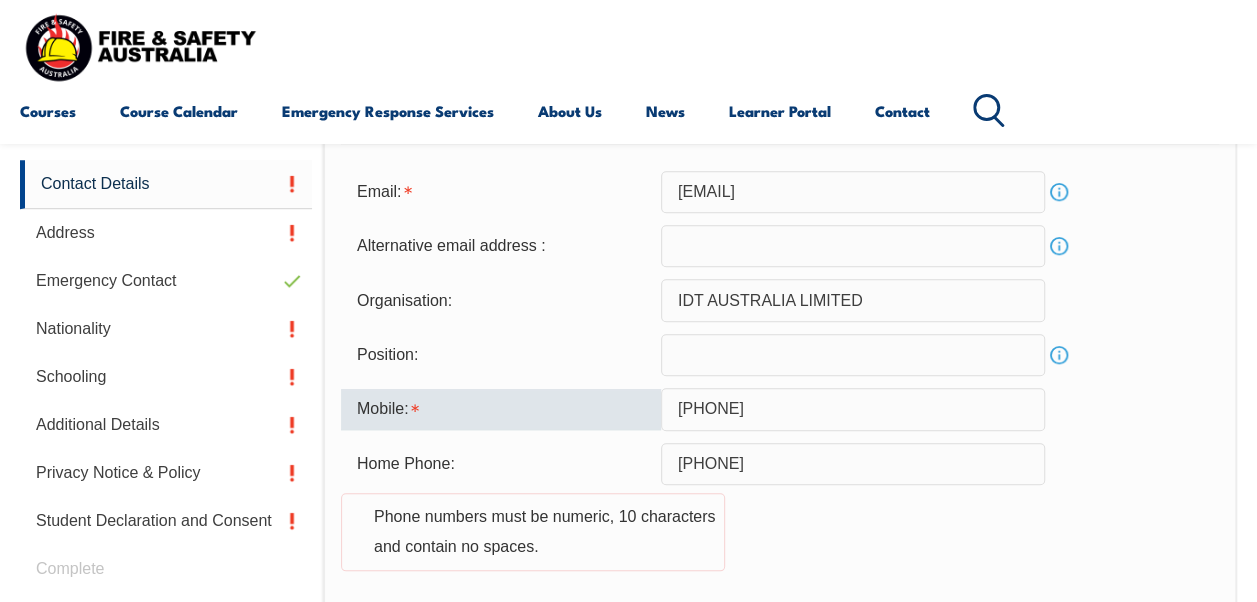 click on "0439602460" at bounding box center (853, 409) 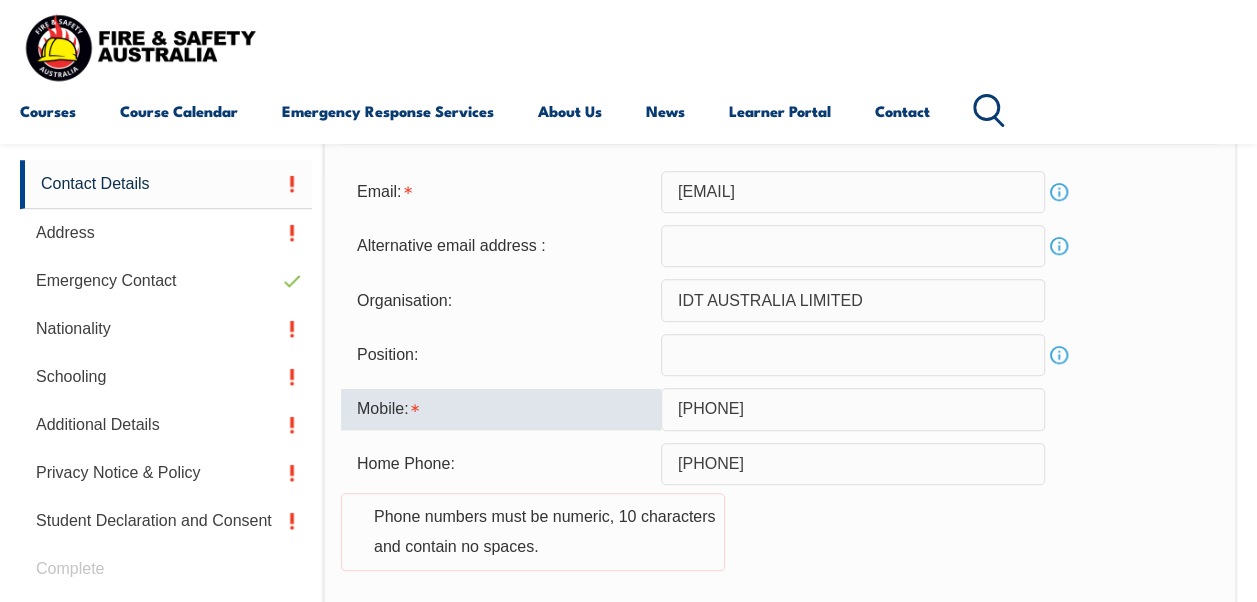 click on "Organisation: IDT AUSTRALIA LIMITED" at bounding box center (780, 300) 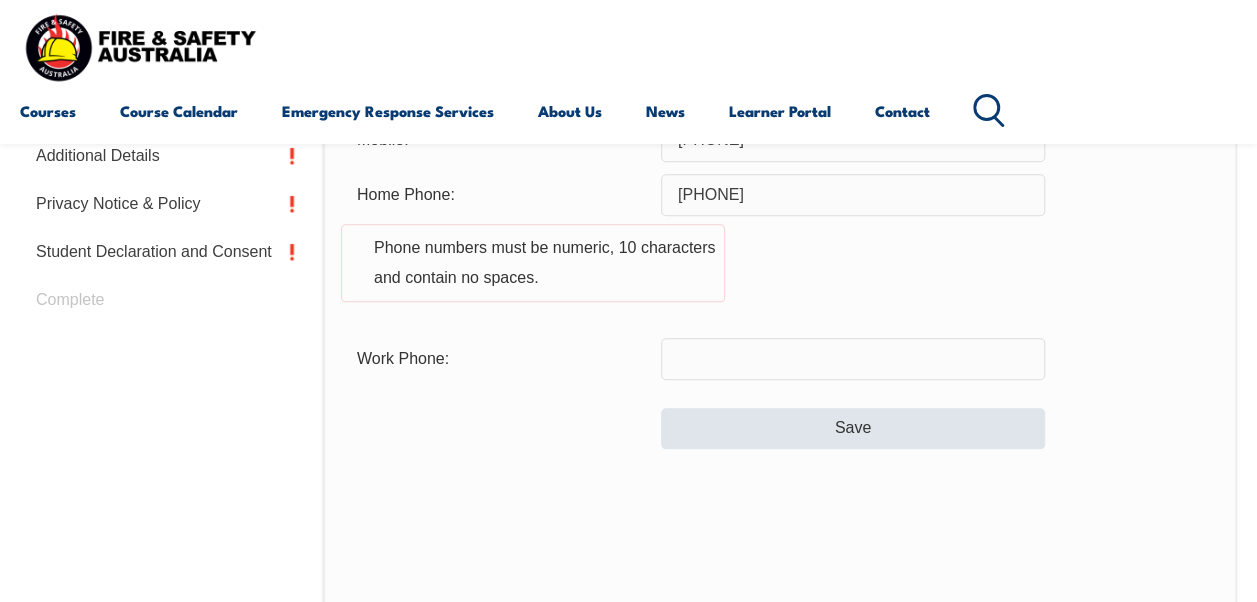 scroll, scrollTop: 885, scrollLeft: 0, axis: vertical 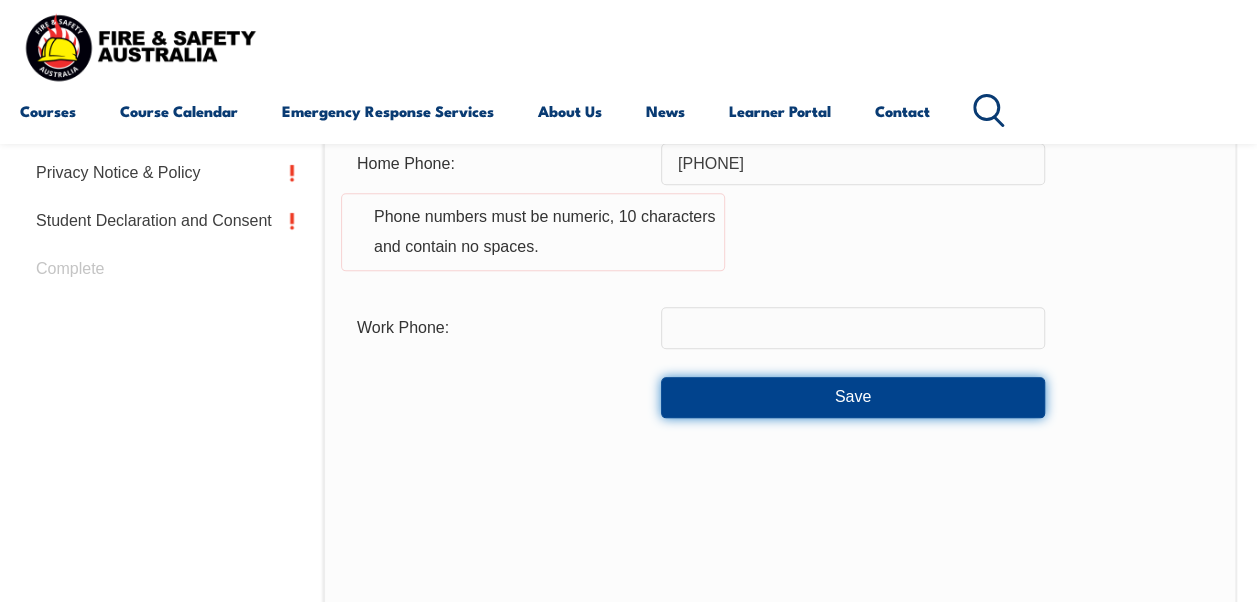 click on "Save" at bounding box center [853, 397] 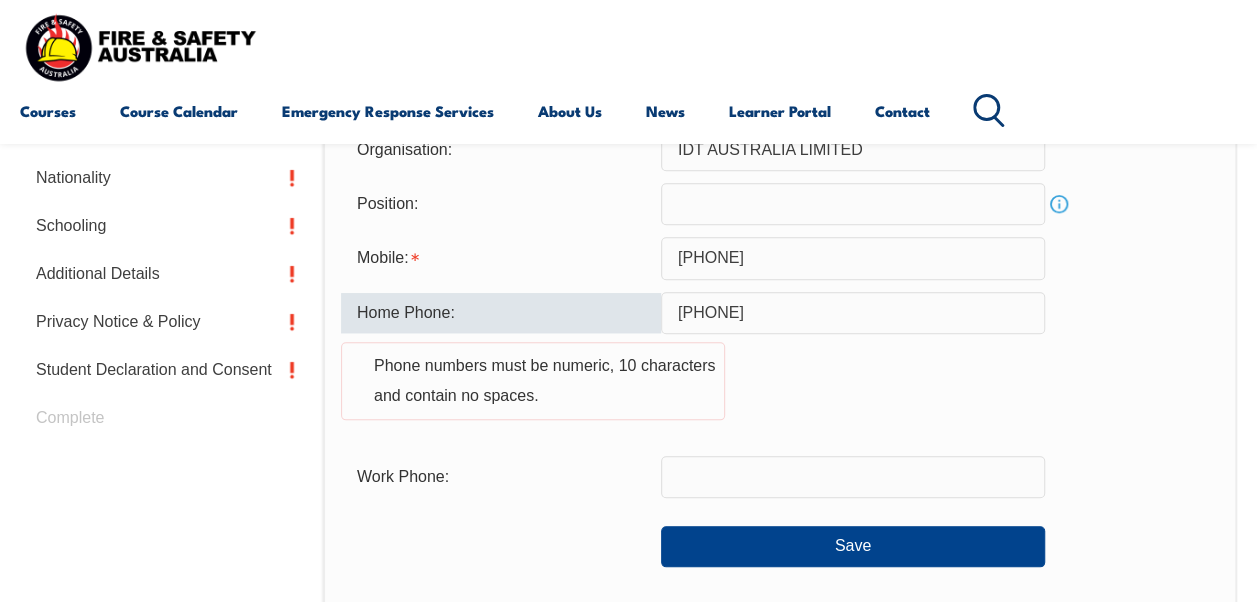 scroll, scrollTop: 727, scrollLeft: 0, axis: vertical 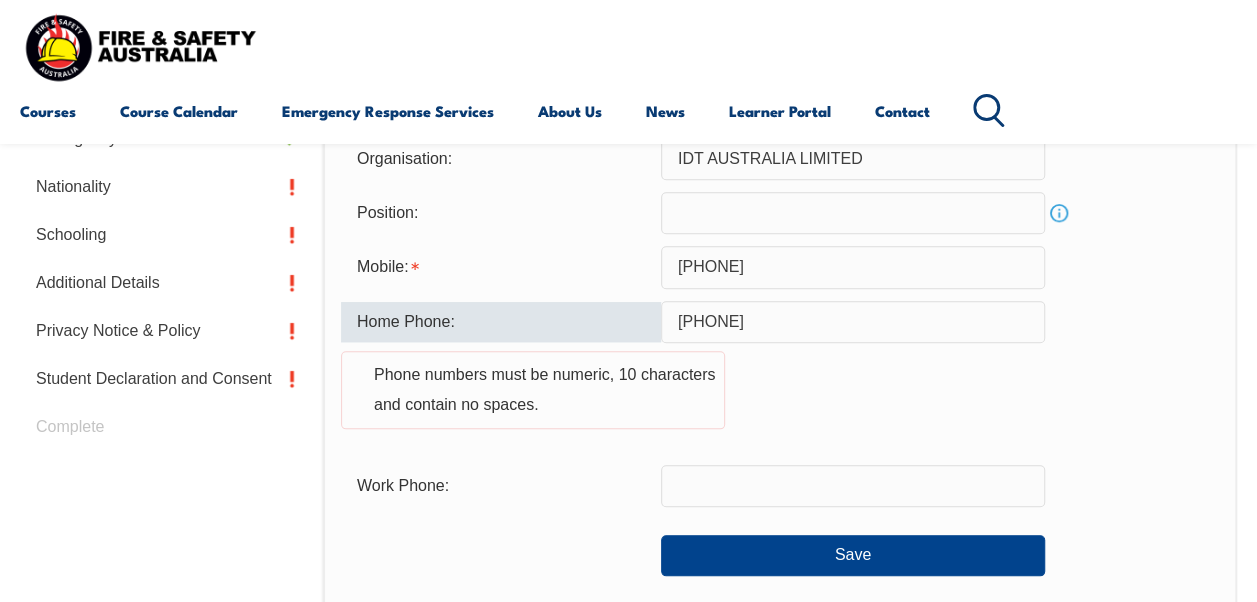 click on "0439 602 460" at bounding box center (853, 322) 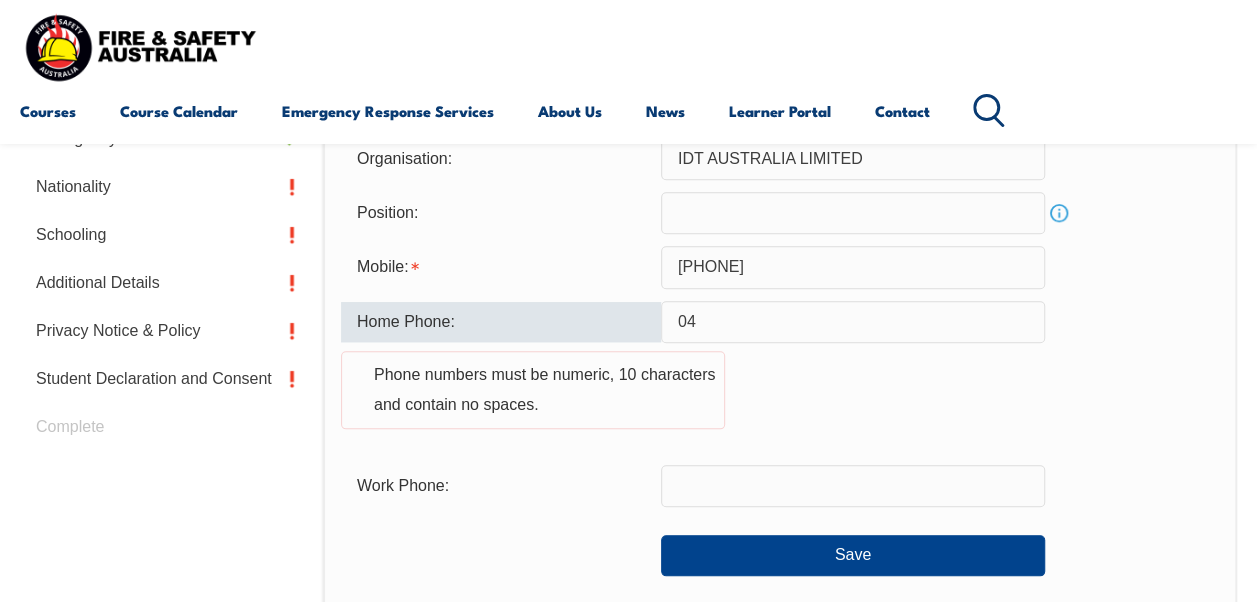 type on "0" 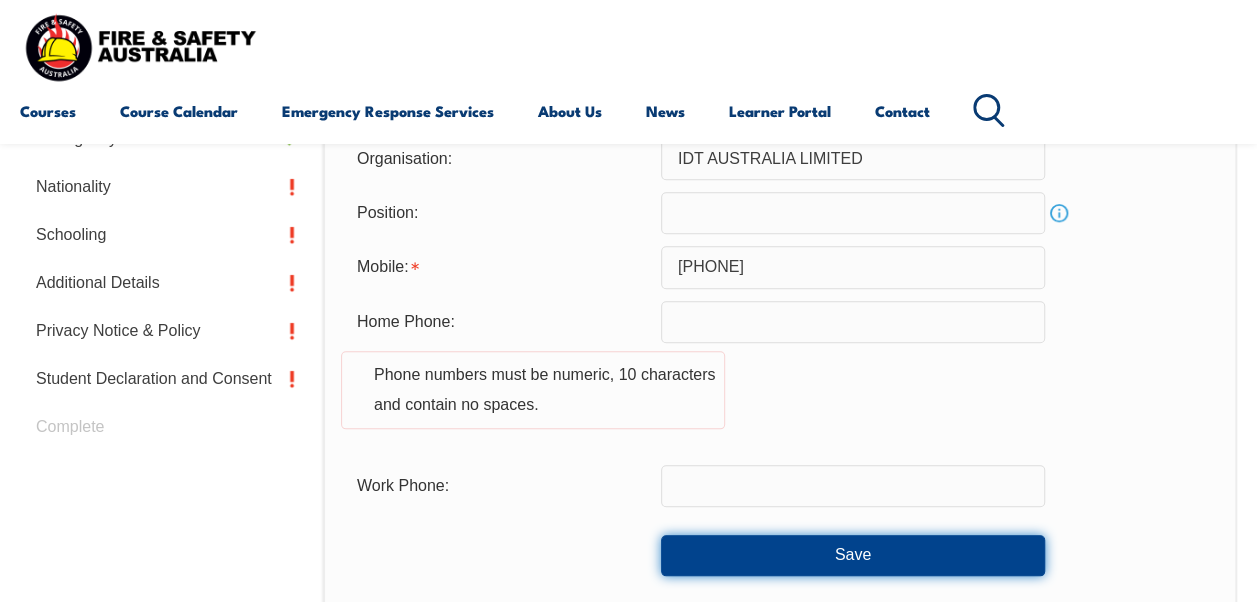 click on "Save" at bounding box center (853, 555) 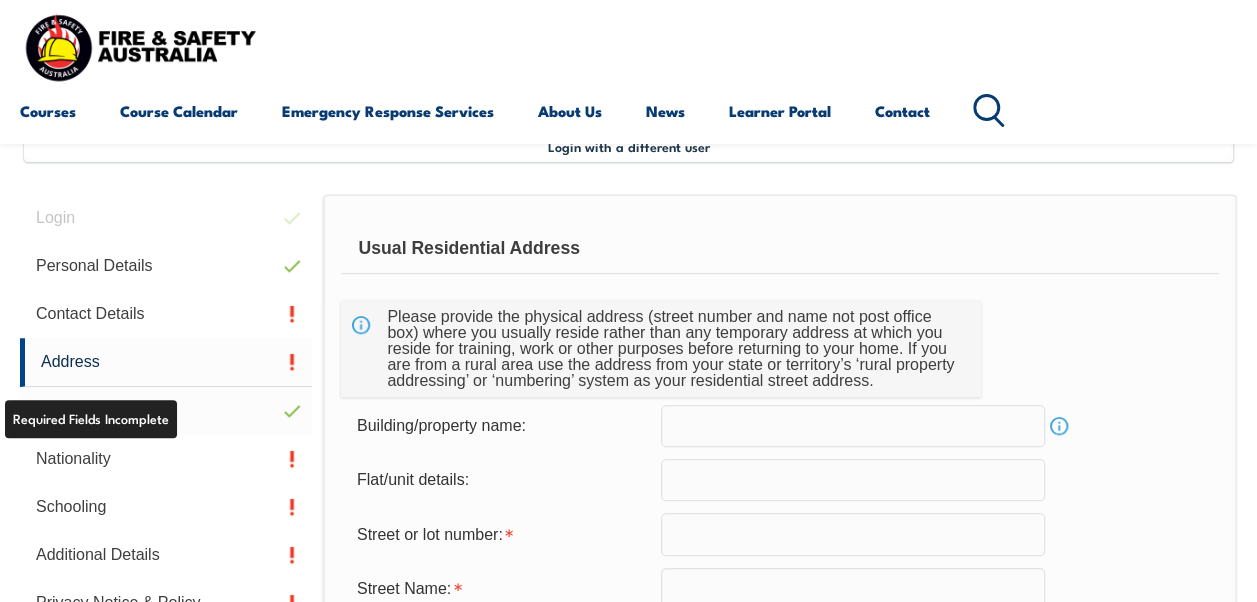 scroll, scrollTop: 485, scrollLeft: 0, axis: vertical 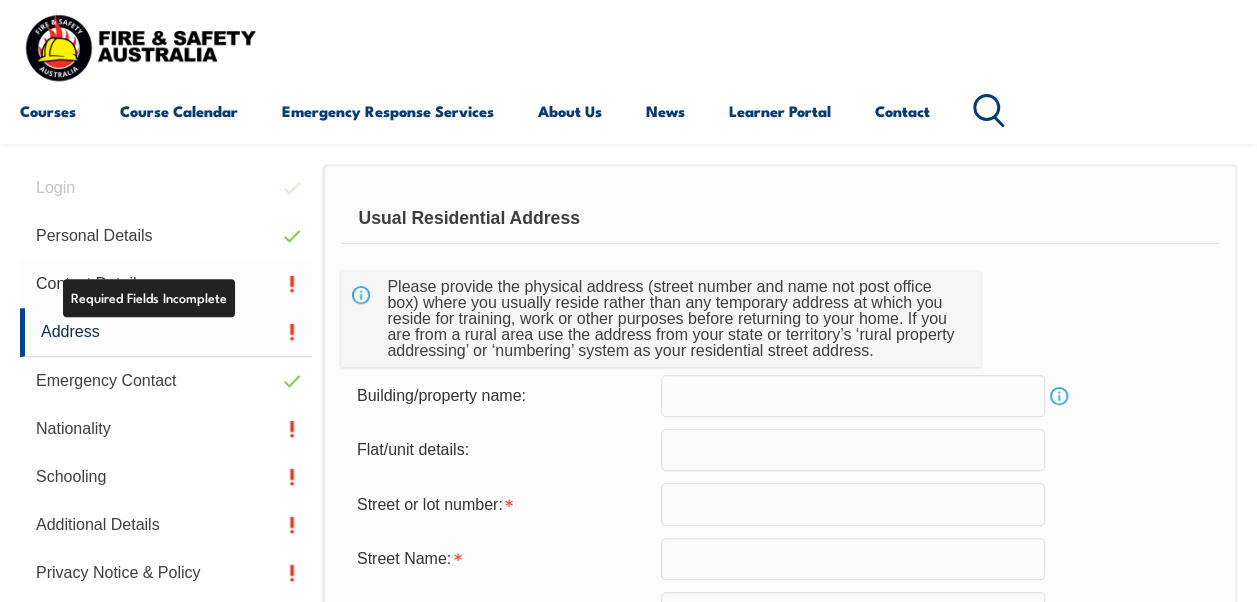 click on "Contact Details" at bounding box center [166, 284] 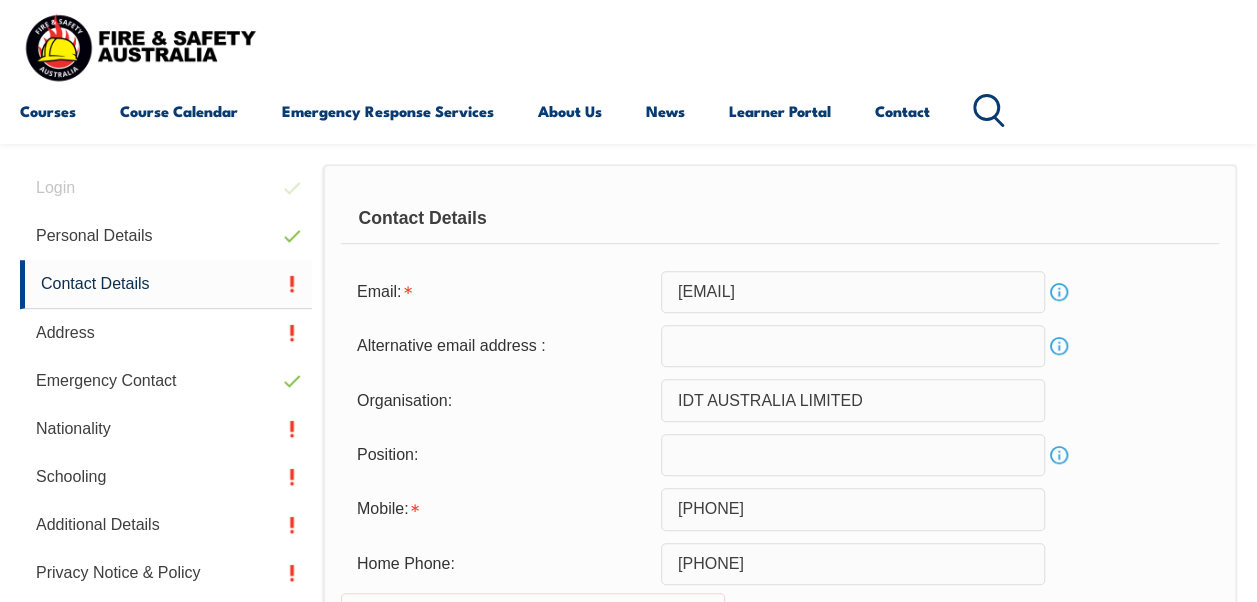scroll, scrollTop: 585, scrollLeft: 0, axis: vertical 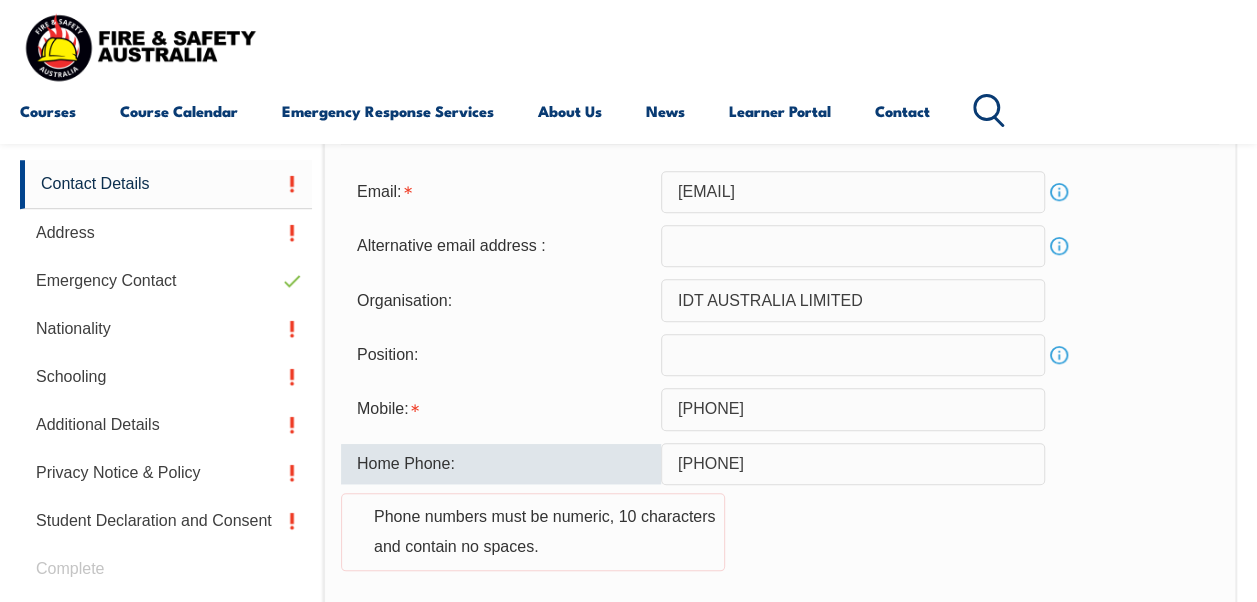 click on "0439 602 460" at bounding box center (853, 464) 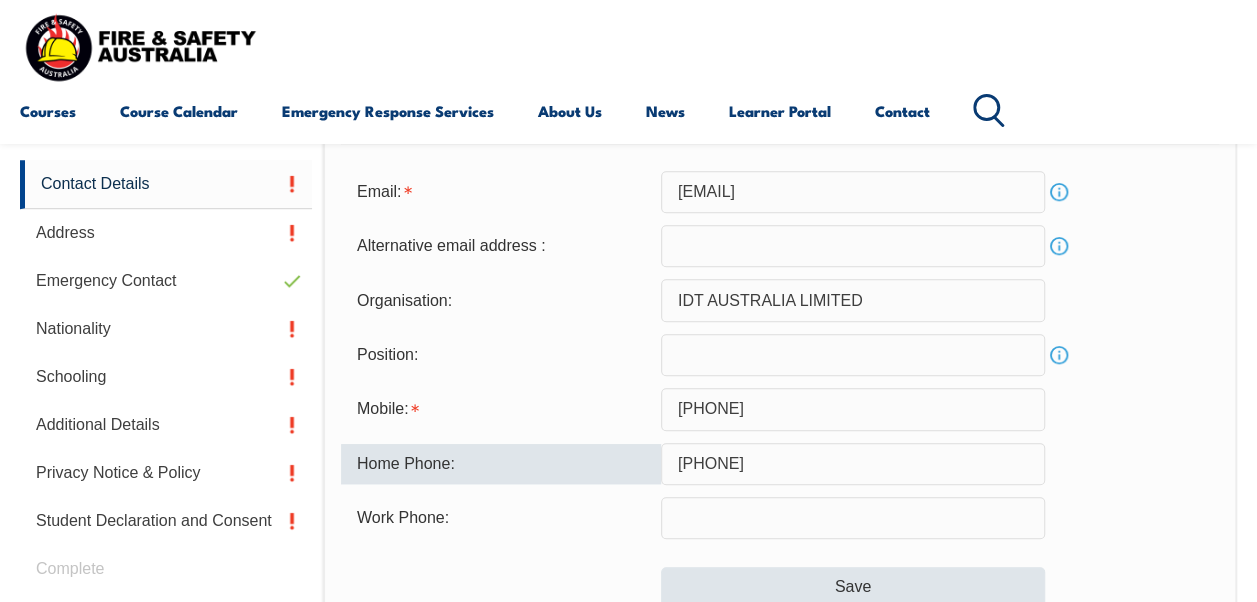 type on "0439602460" 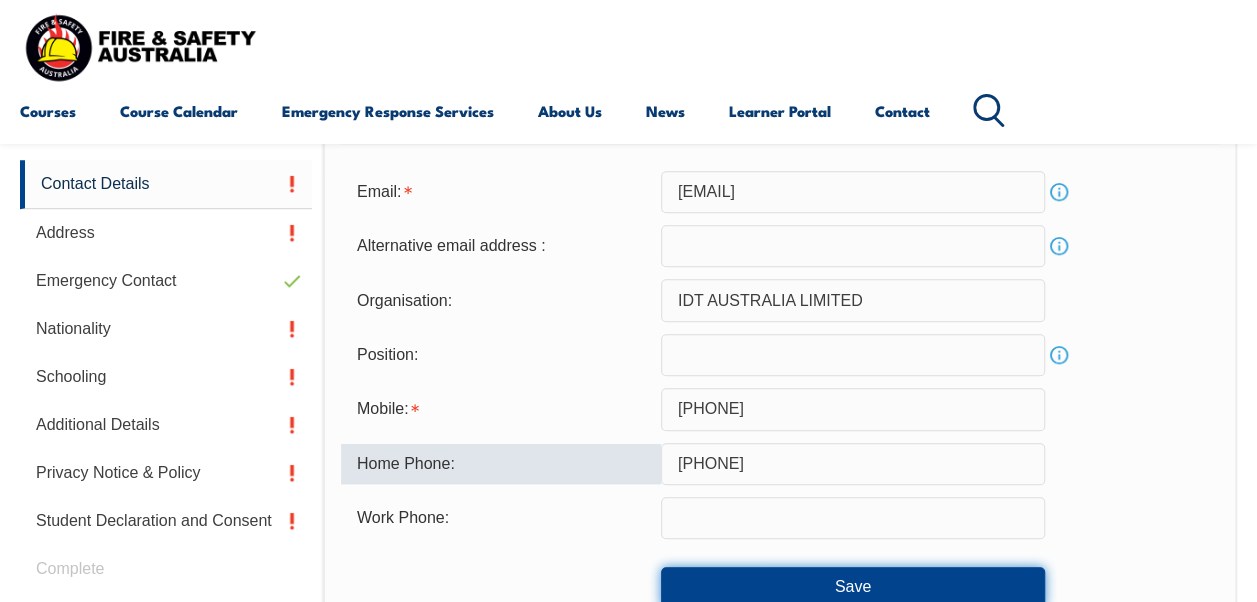 click on "Save" at bounding box center [853, 587] 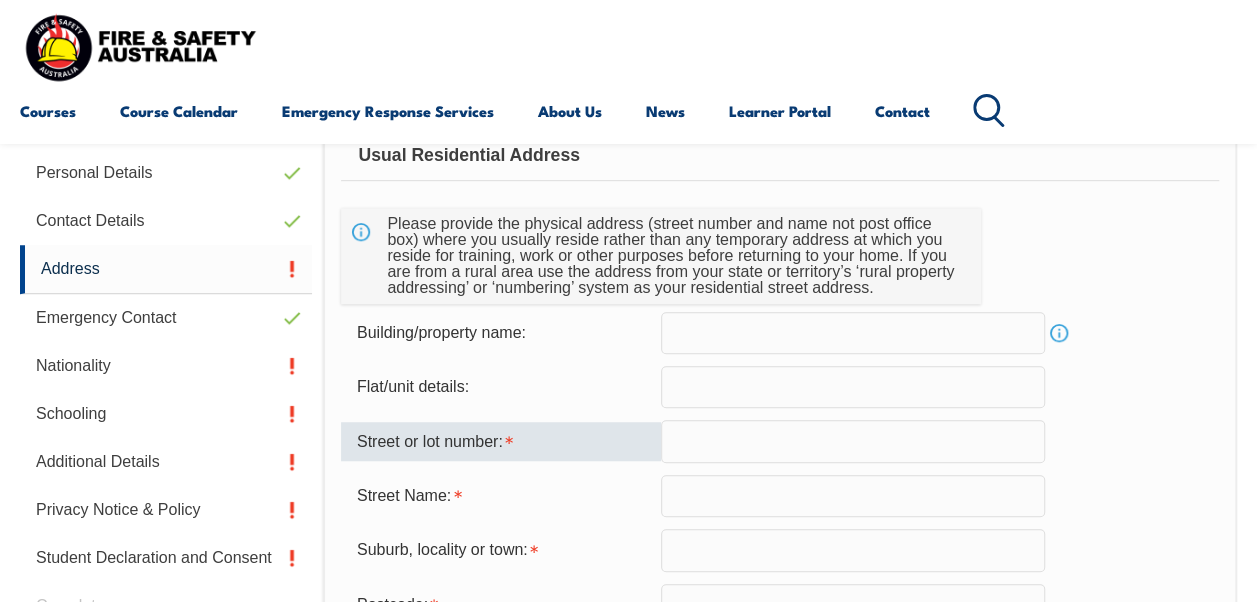 scroll, scrollTop: 484, scrollLeft: 0, axis: vertical 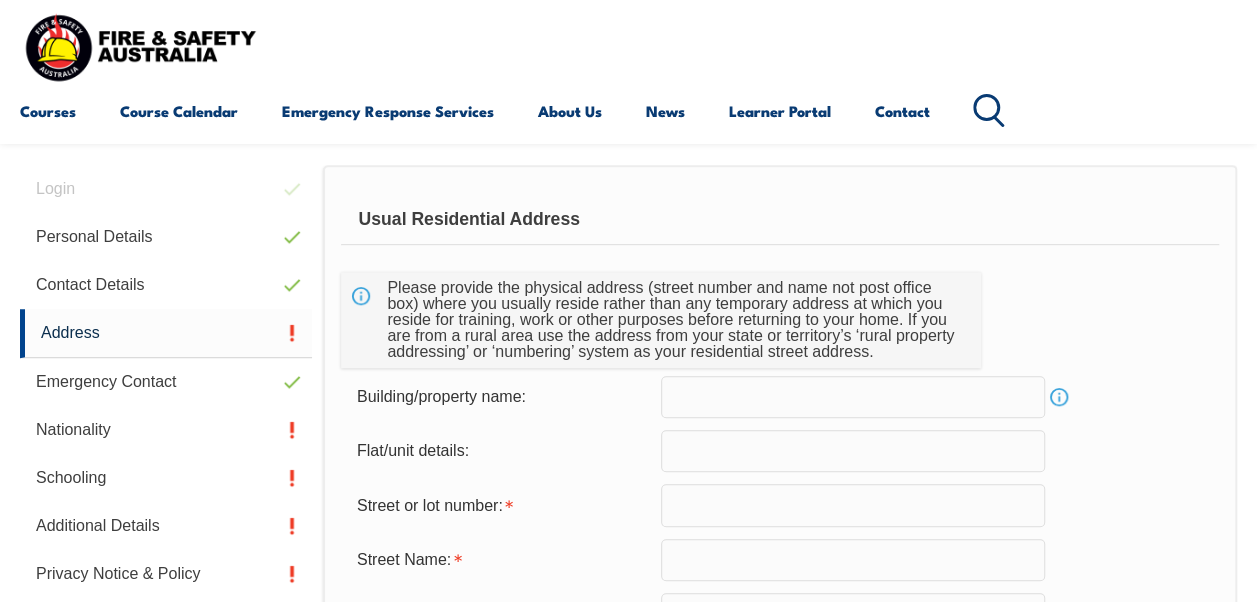 click at bounding box center [853, 397] 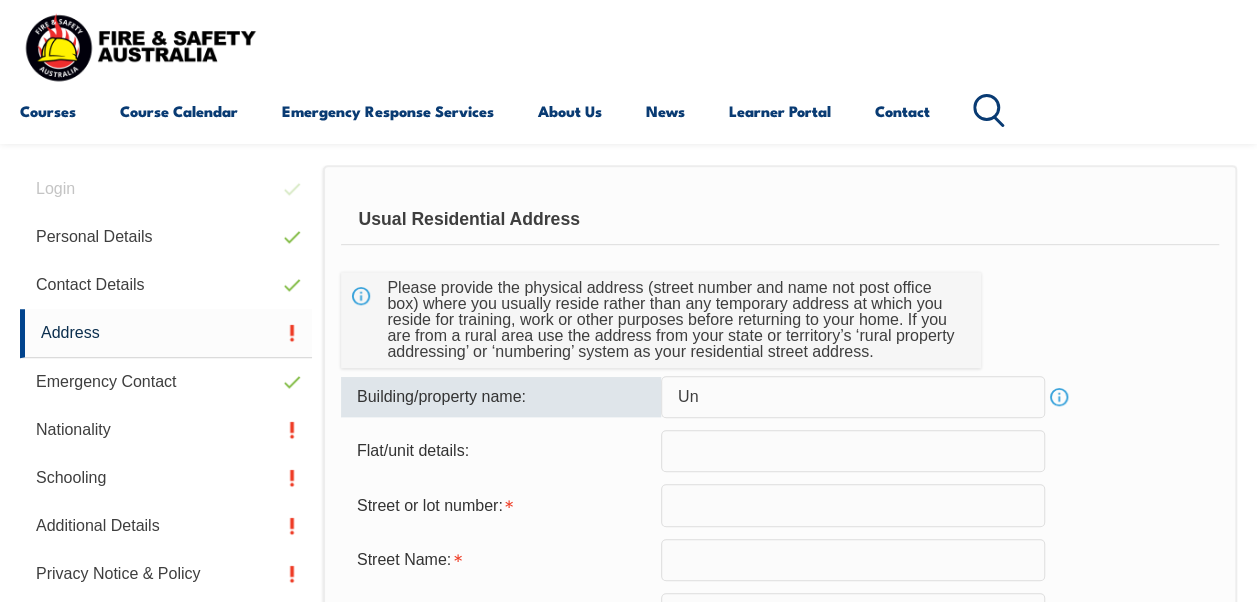 type on "U" 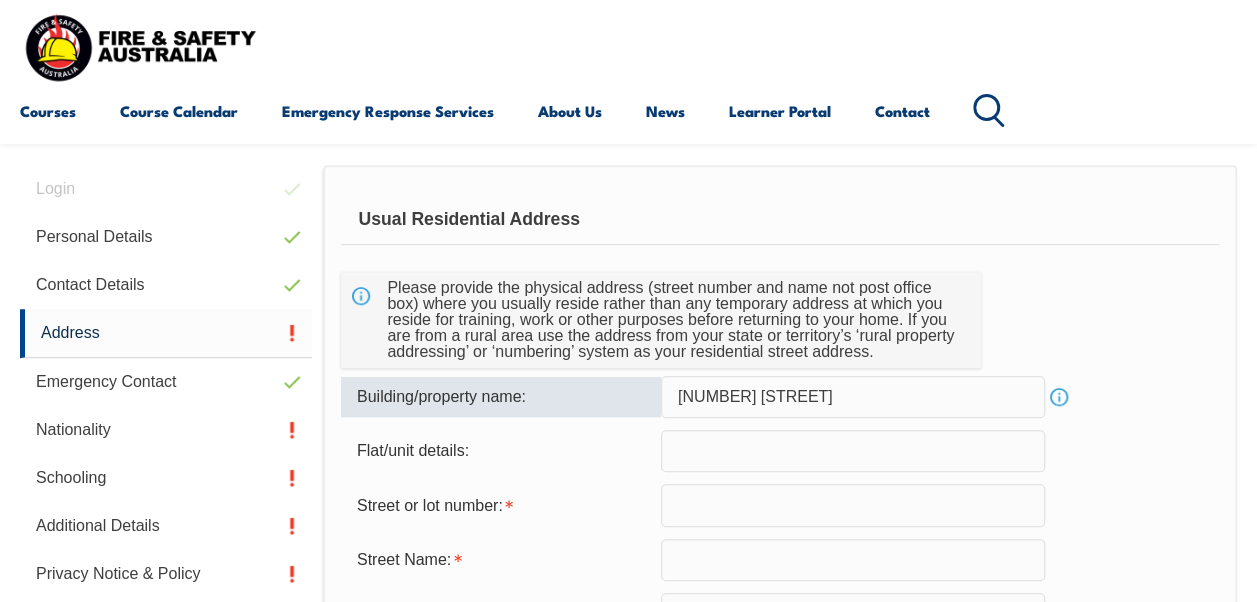 type on "136 Burnley St" 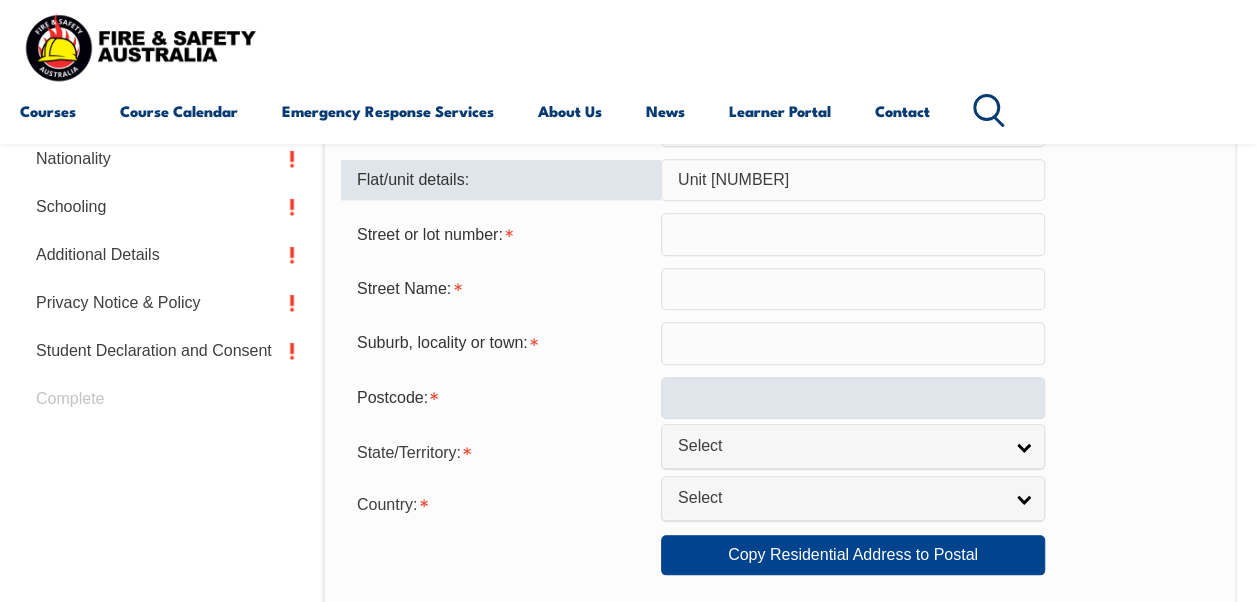 scroll, scrollTop: 584, scrollLeft: 0, axis: vertical 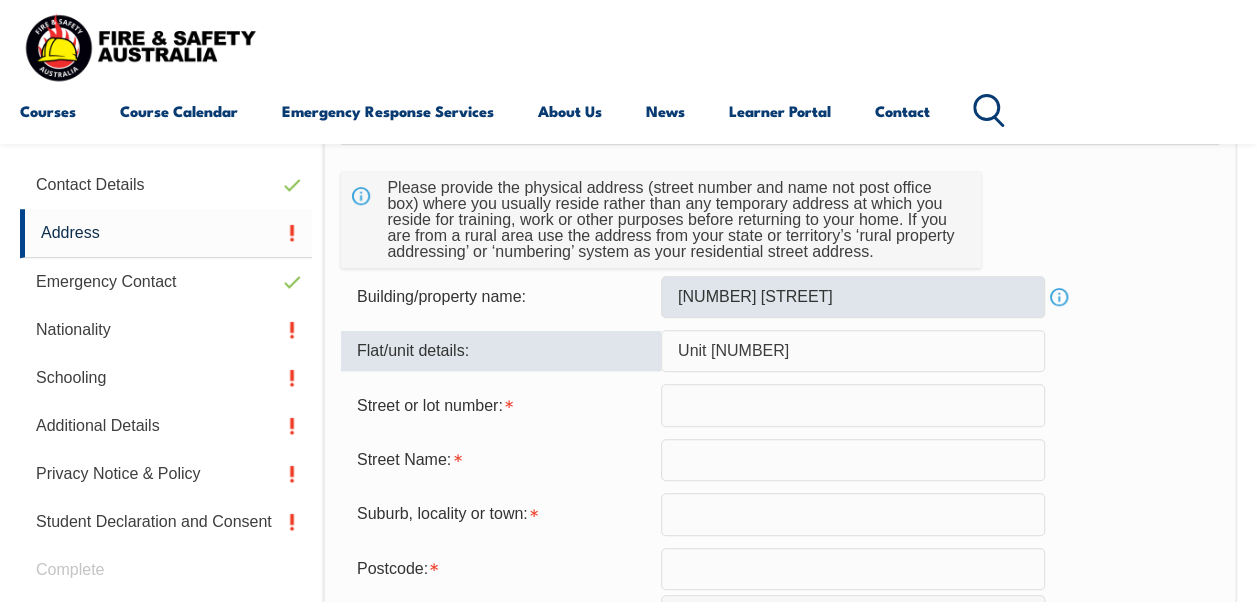 type on "Unit 305" 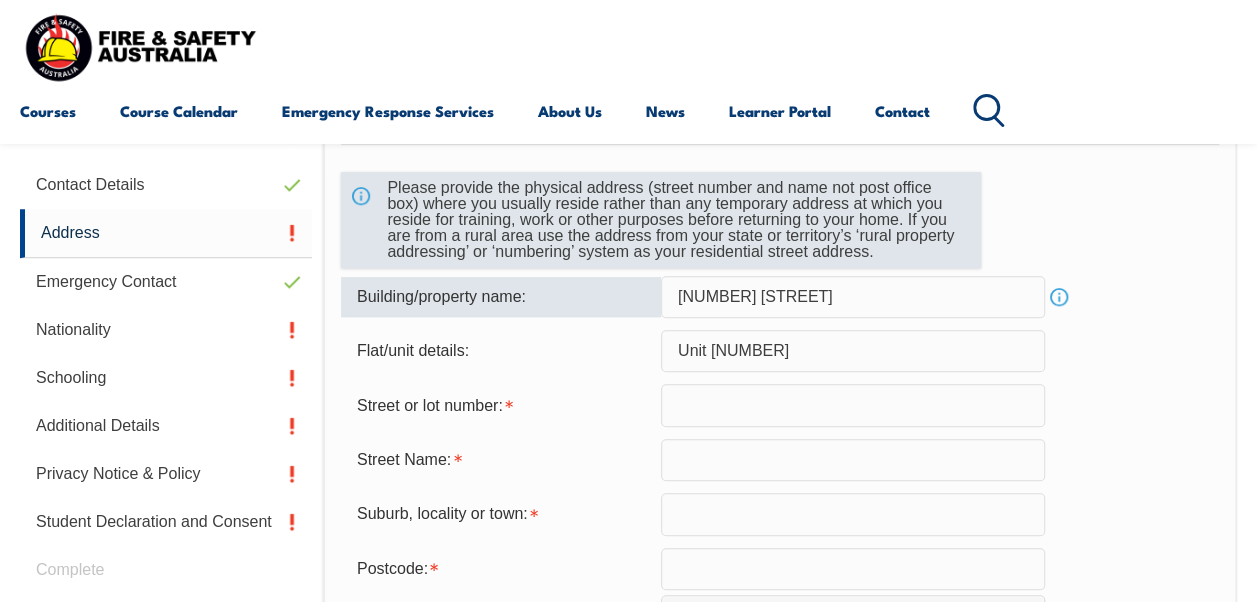 drag, startPoint x: 836, startPoint y: 292, endPoint x: 438, endPoint y: 265, distance: 398.91476 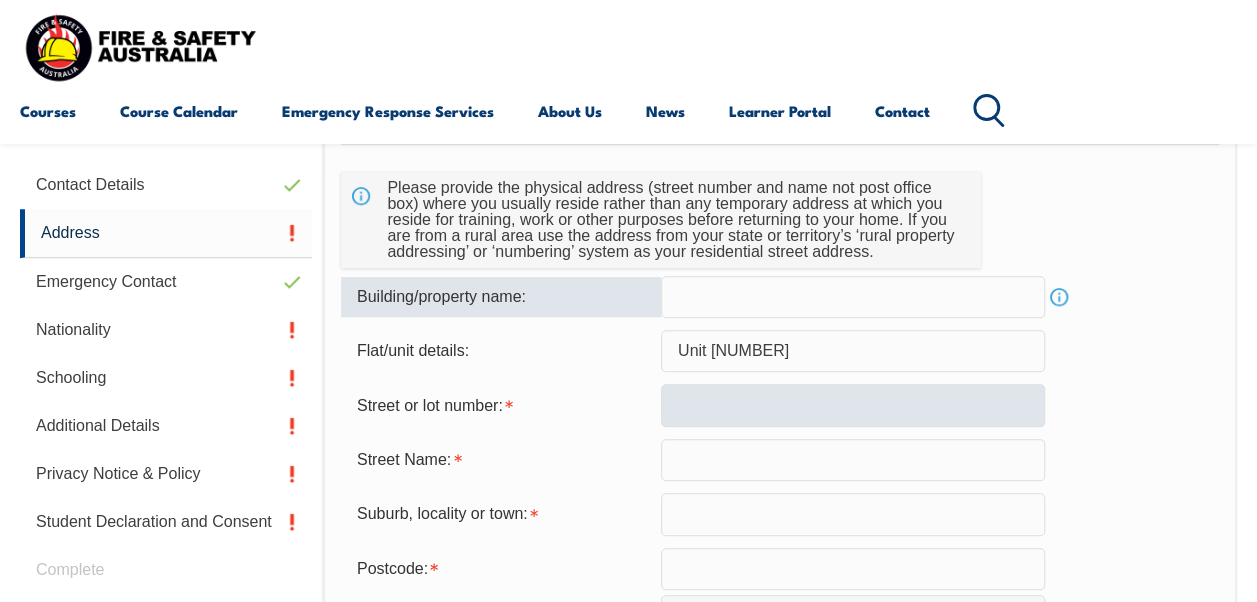 type 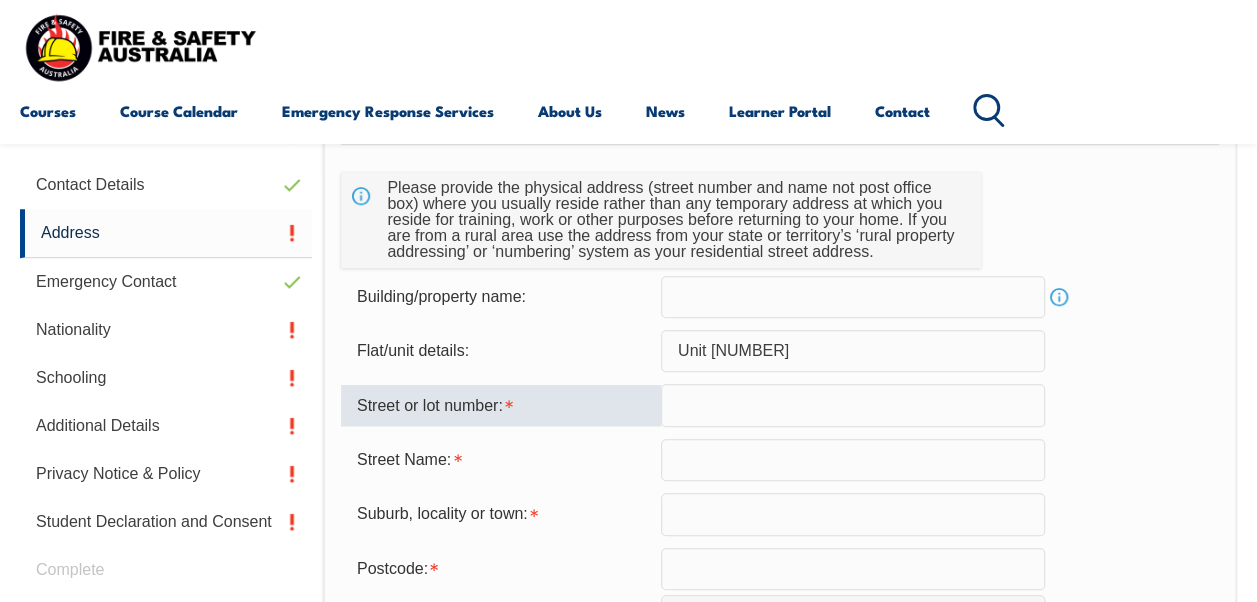click at bounding box center [853, 405] 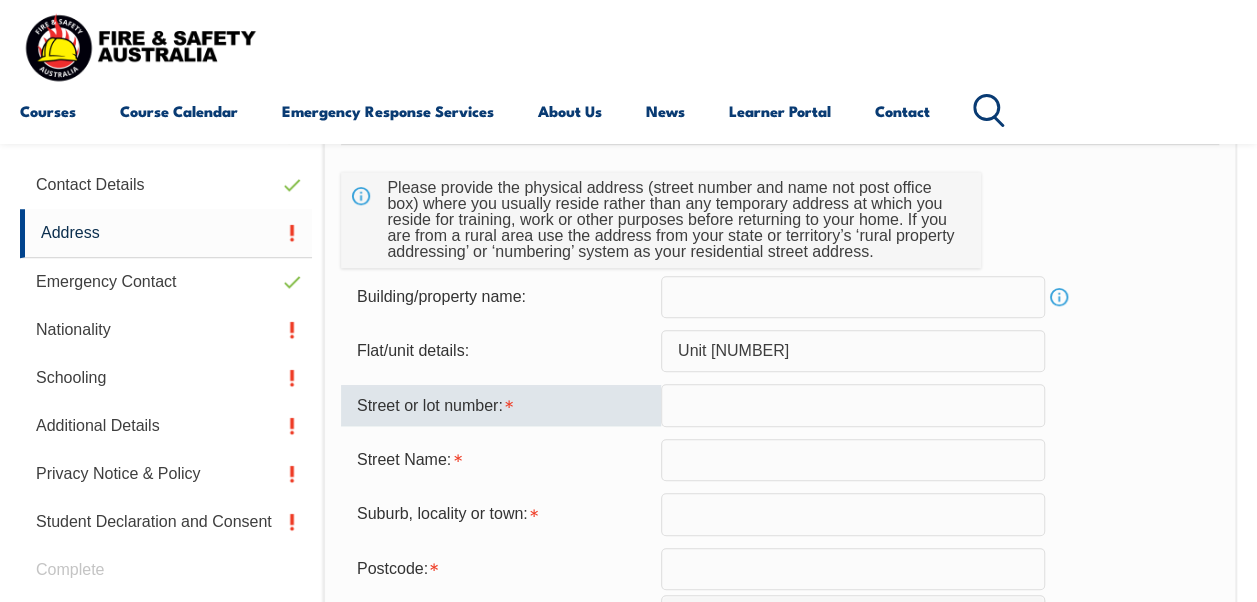 paste on "136 Burnley St" 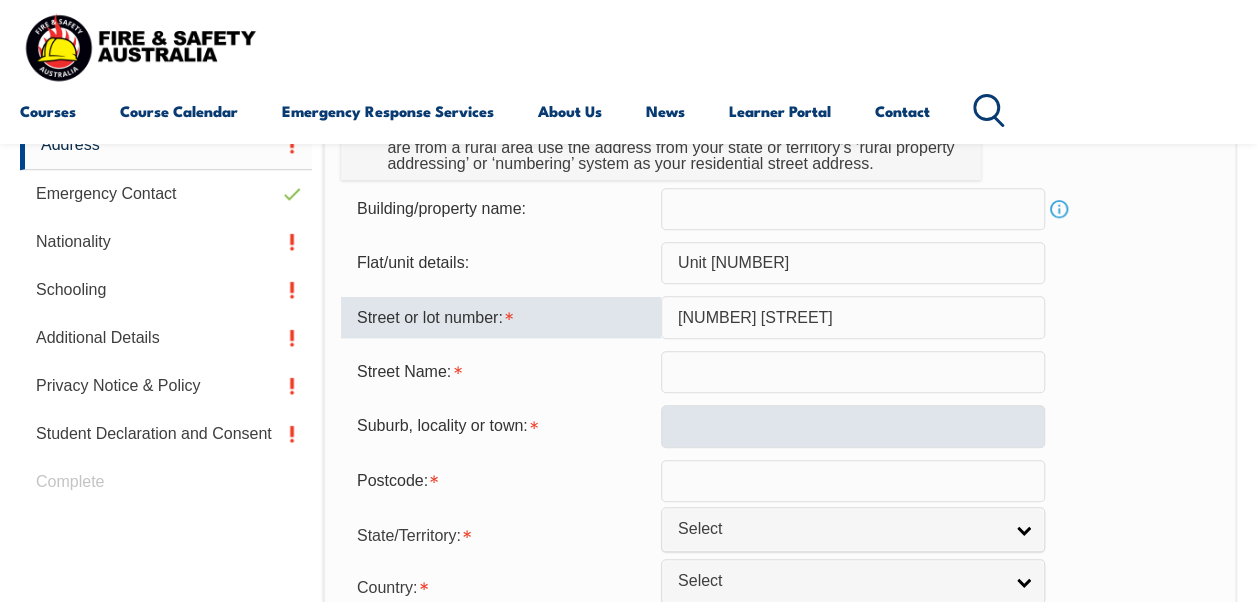 scroll, scrollTop: 784, scrollLeft: 0, axis: vertical 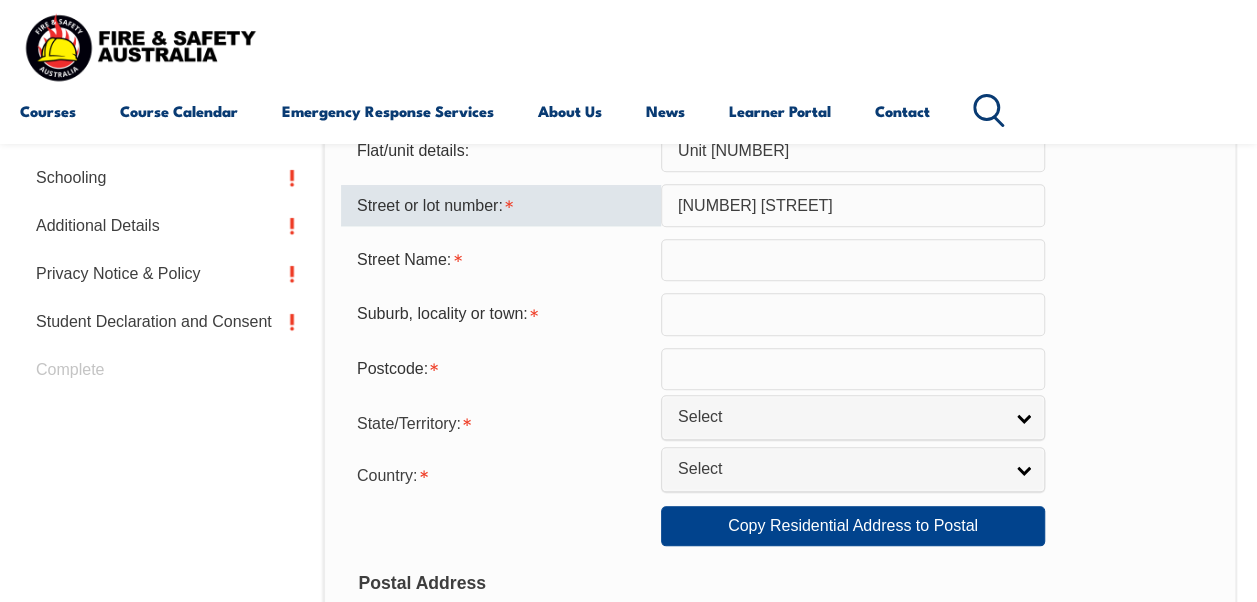 drag, startPoint x: 789, startPoint y: 217, endPoint x: 711, endPoint y: 216, distance: 78.00641 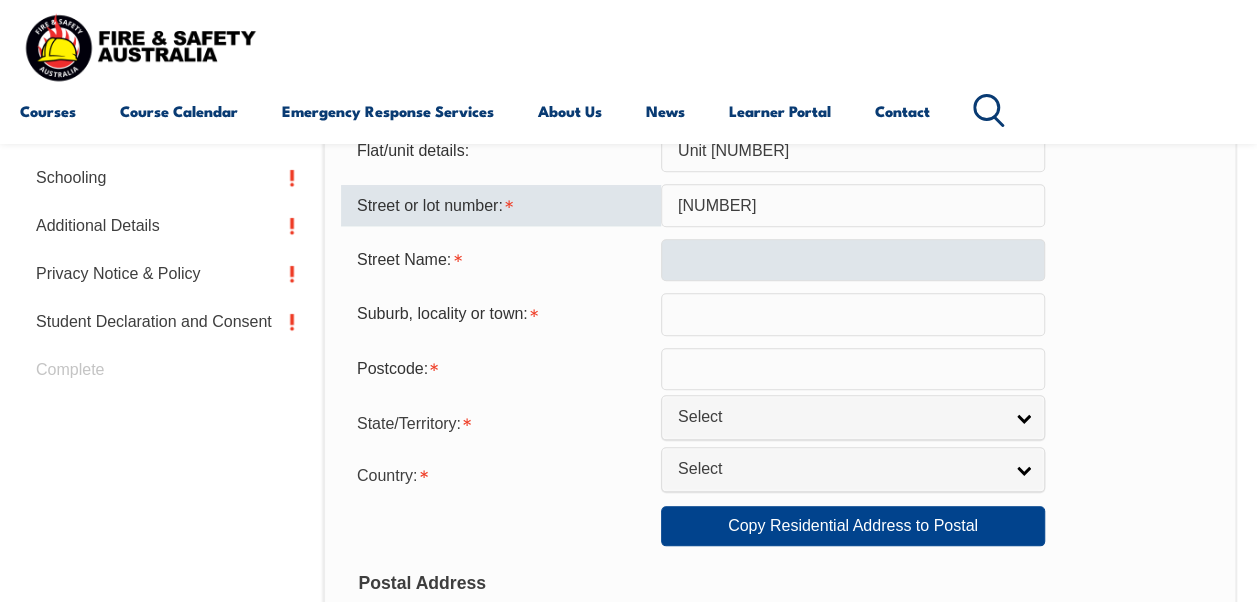 type on "136" 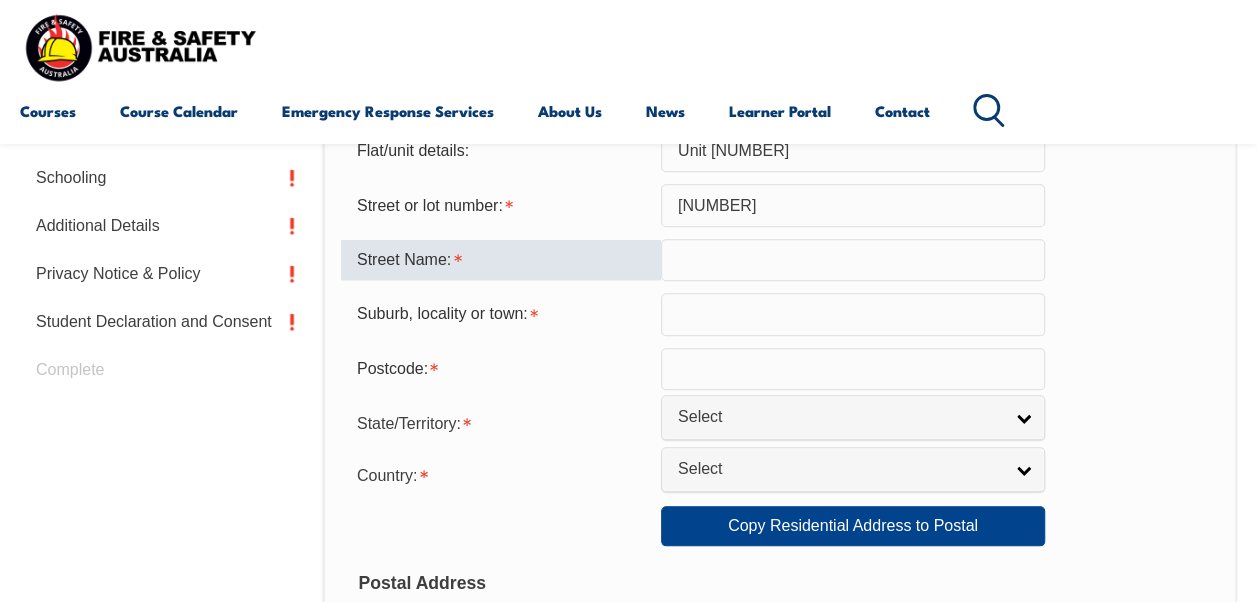 paste on "Burnley St" 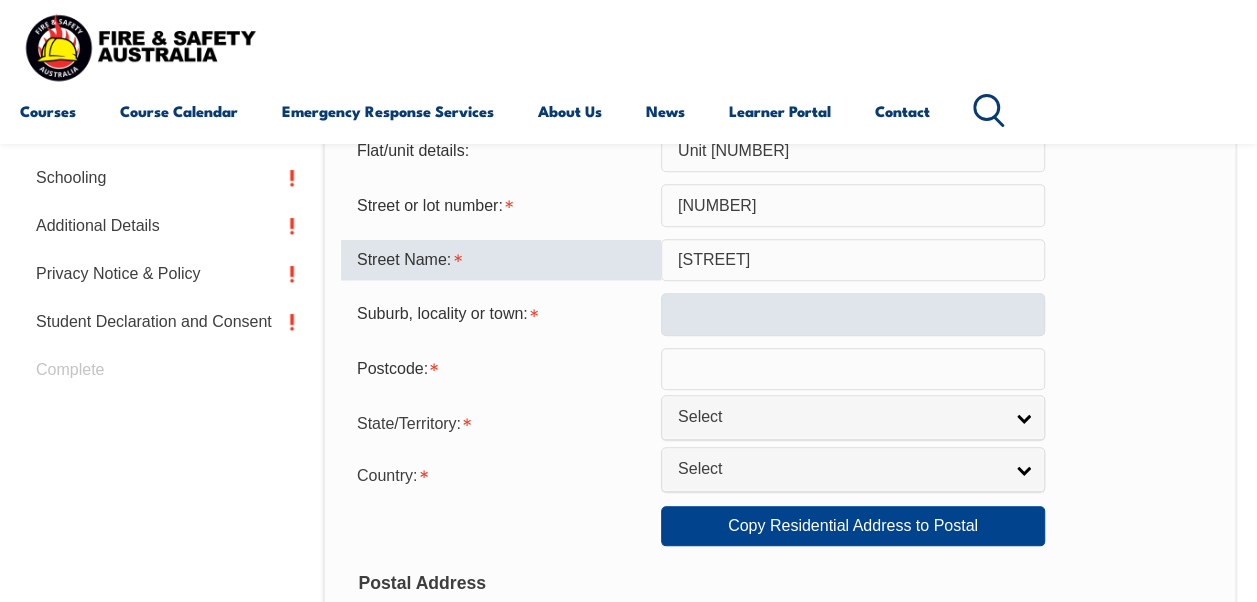 type on "Burnley St" 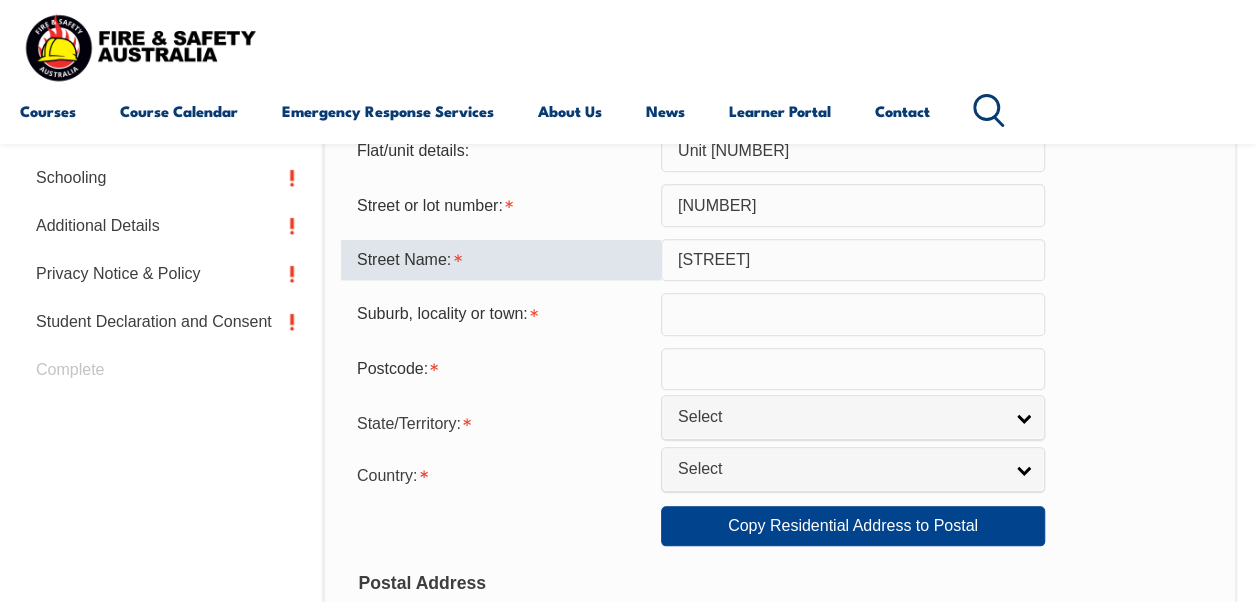 click at bounding box center (853, 314) 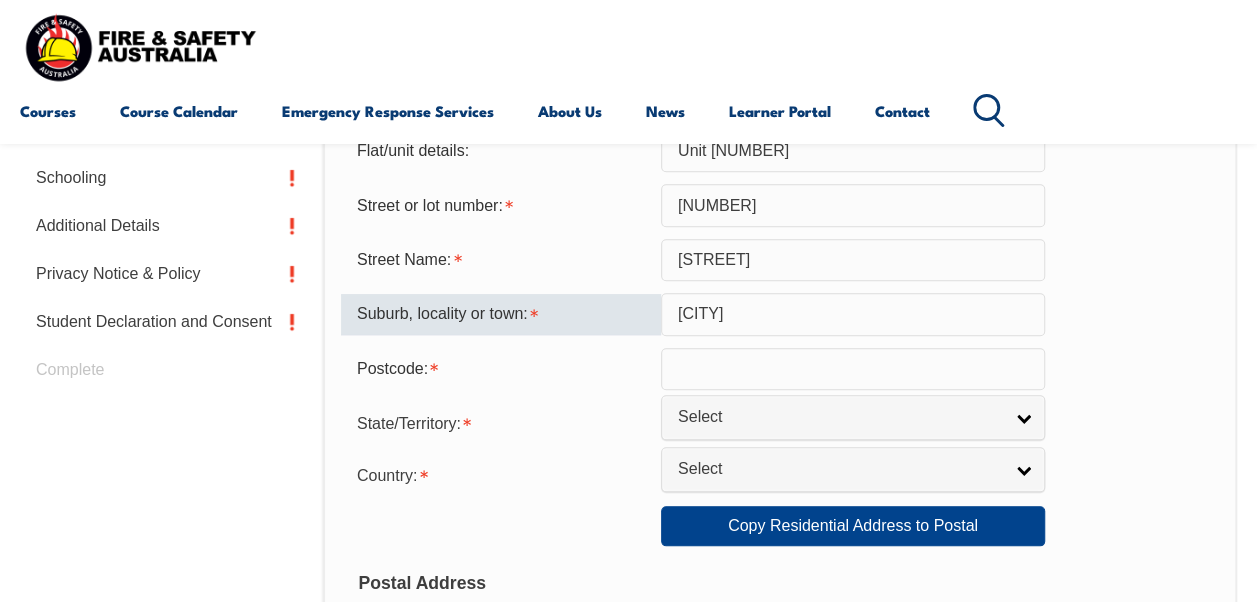 type on "Richmond" 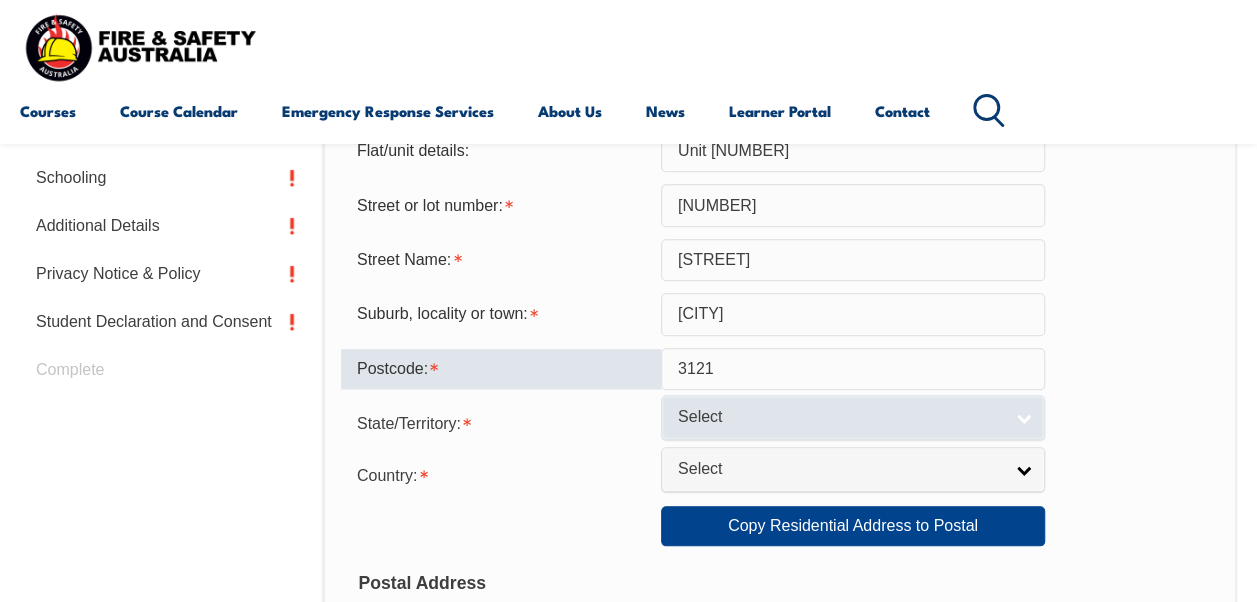 type on "3121" 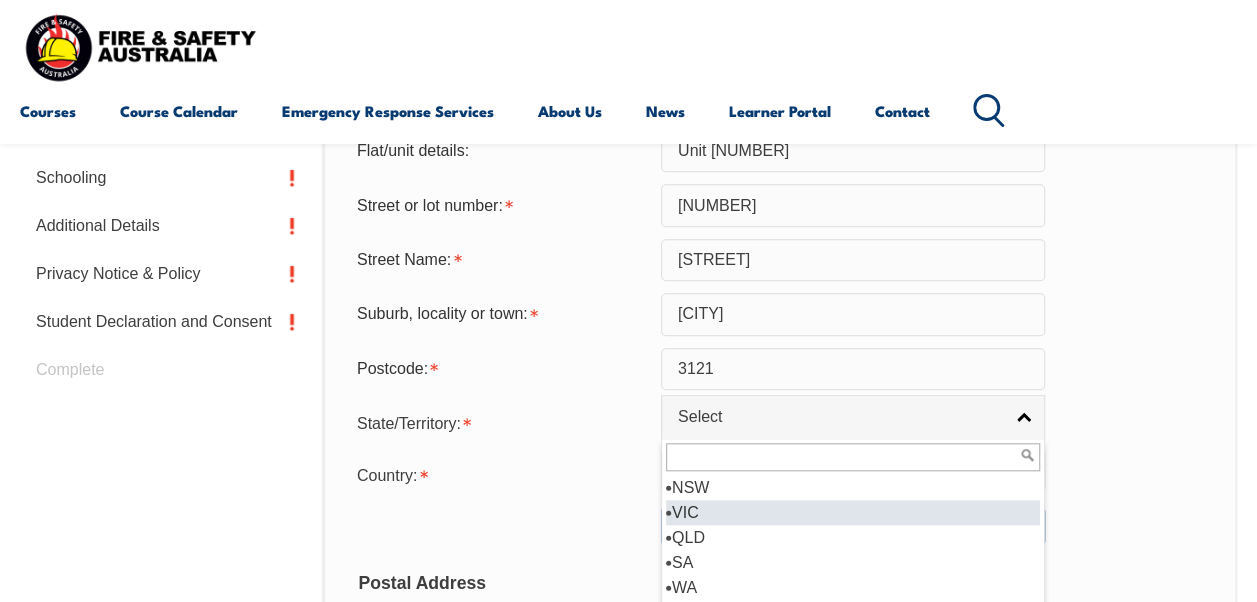click on "VIC" at bounding box center (853, 512) 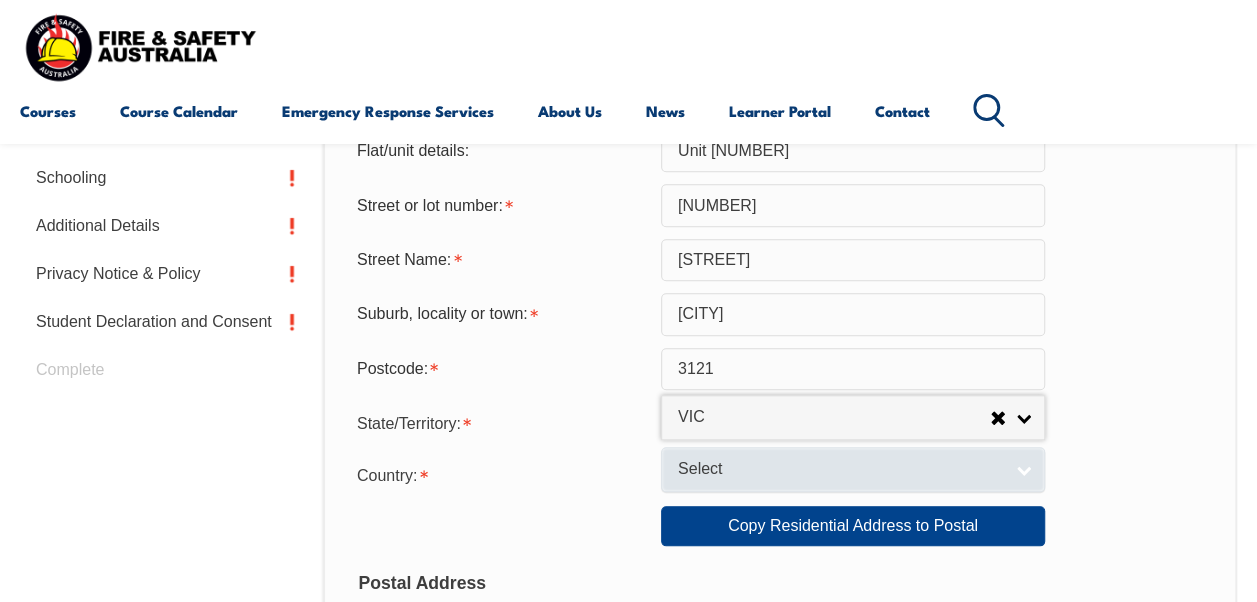 click on "Select" at bounding box center [840, 469] 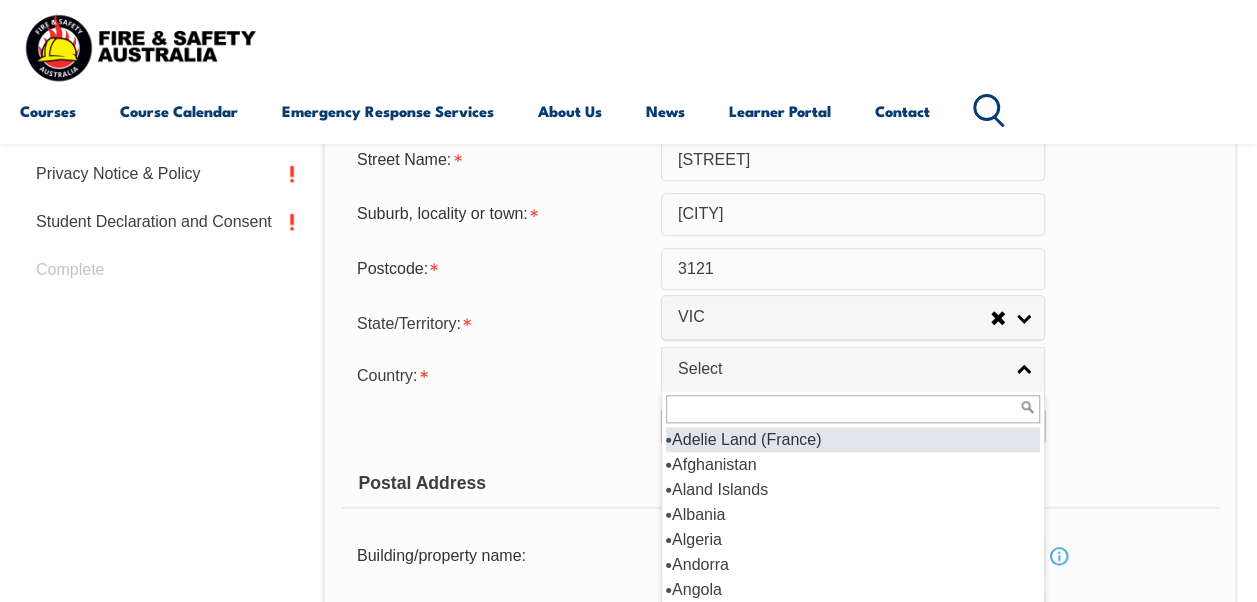 scroll, scrollTop: 984, scrollLeft: 0, axis: vertical 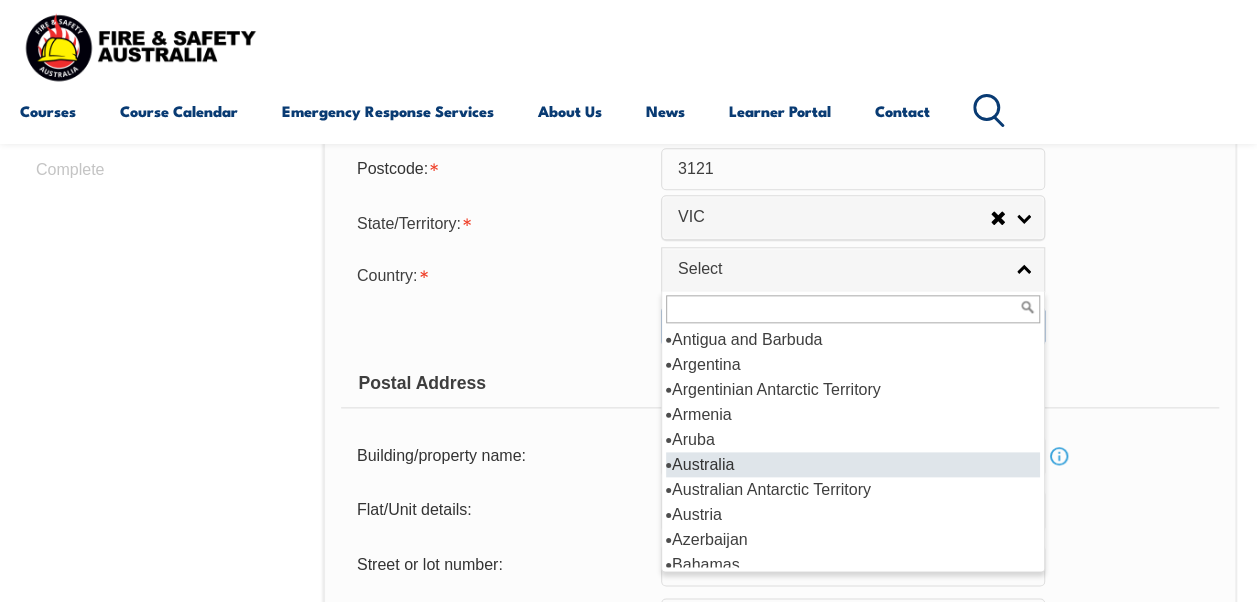 click on "Australia" at bounding box center (853, 464) 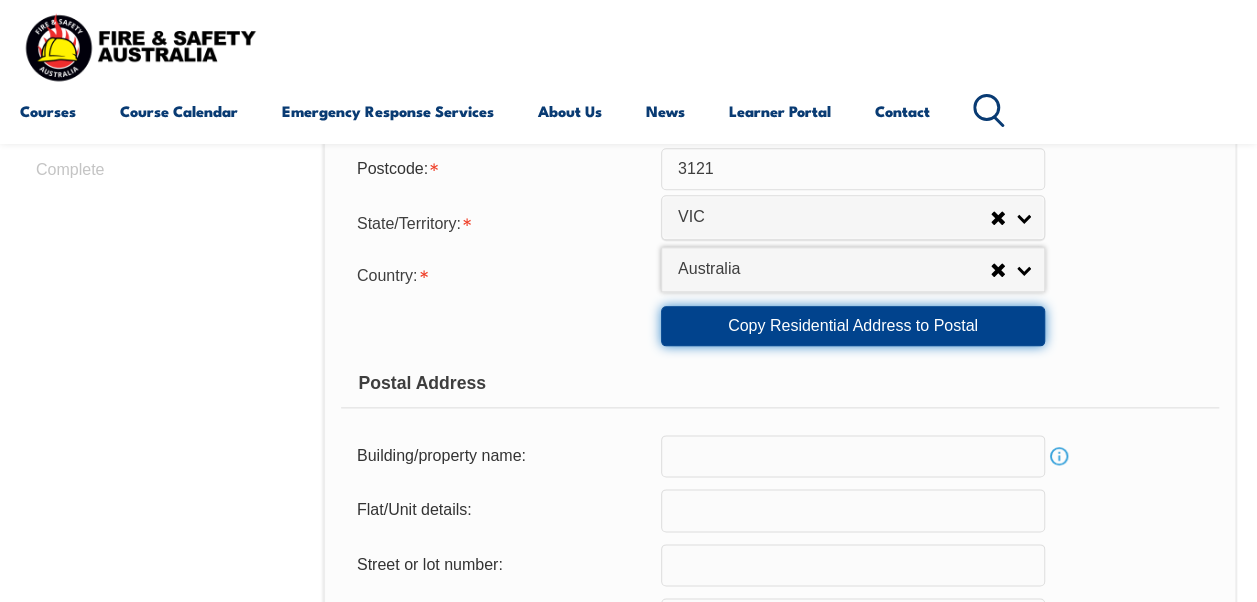 click on "Copy Residential Address to Postal" at bounding box center [853, 326] 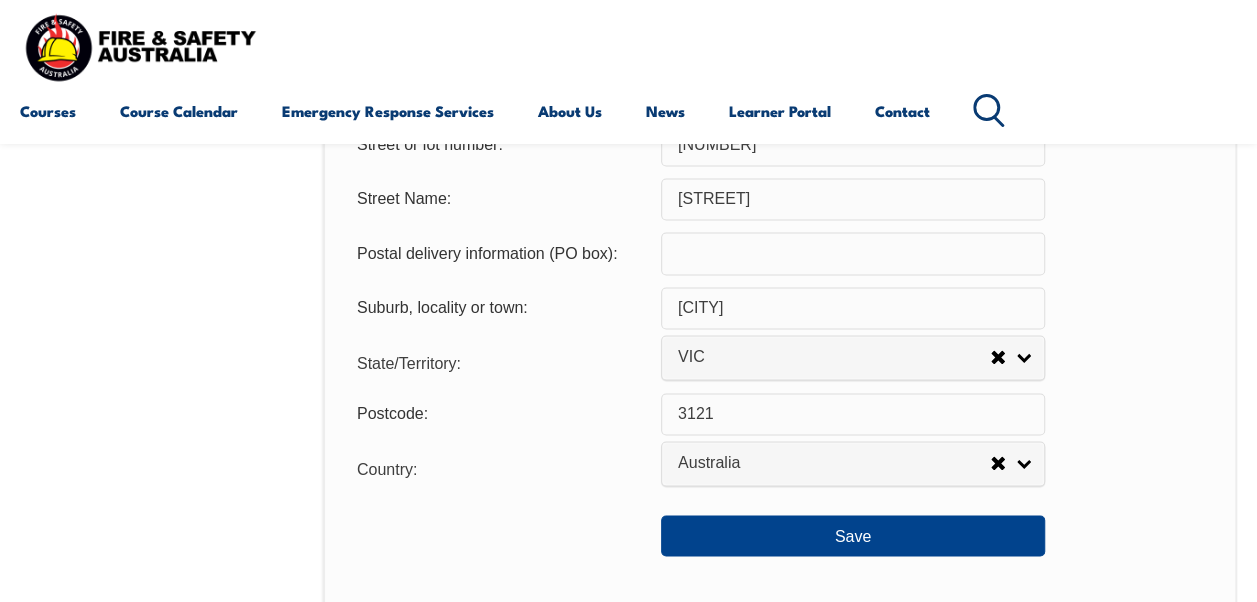 scroll, scrollTop: 1584, scrollLeft: 0, axis: vertical 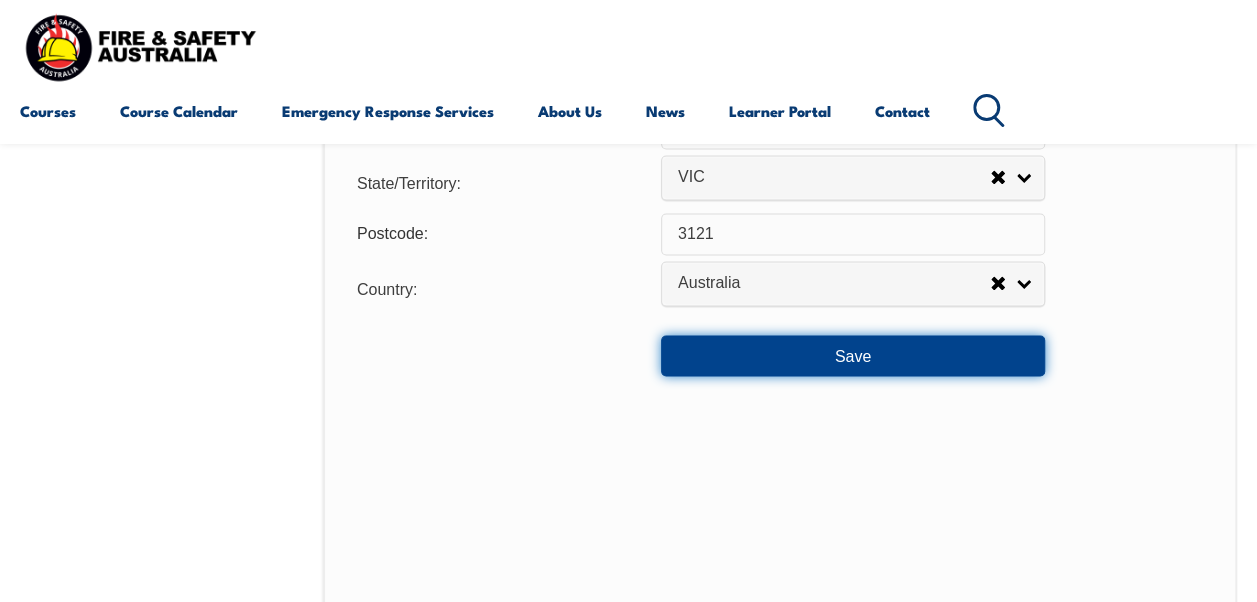 click on "Save" at bounding box center (853, 355) 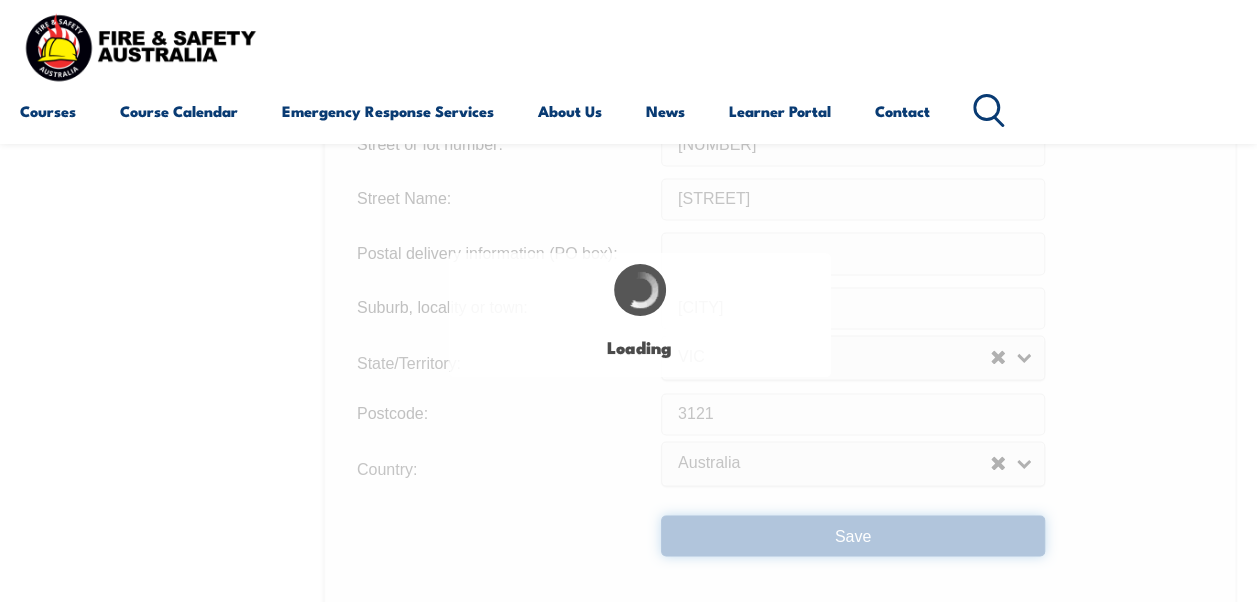 type on "136" 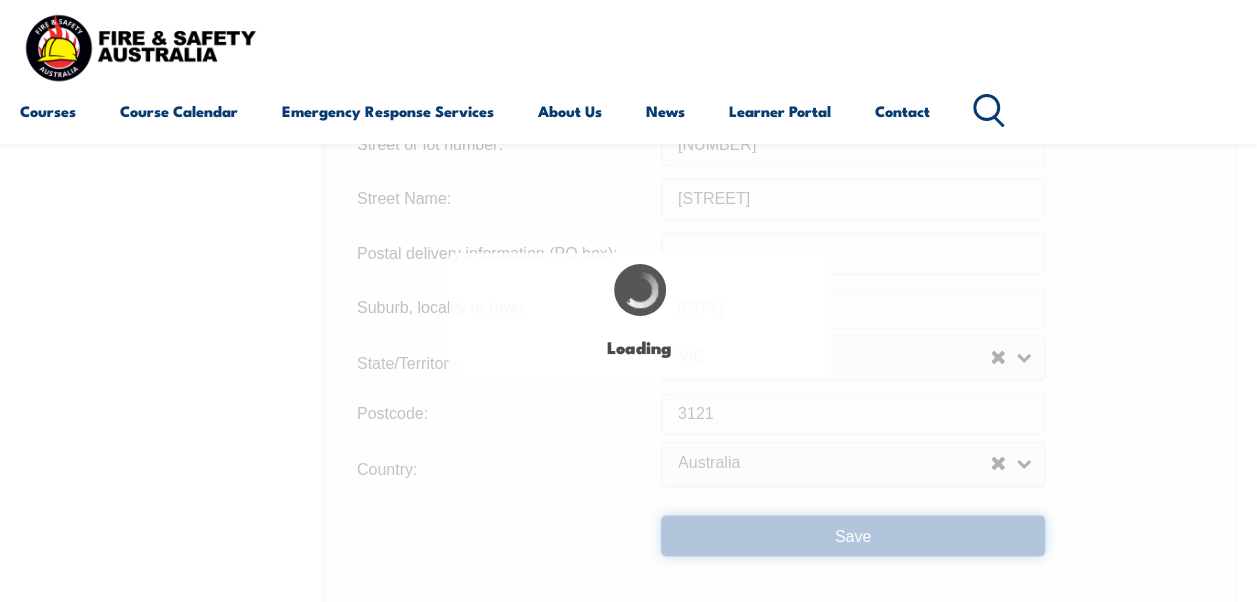 type on "136" 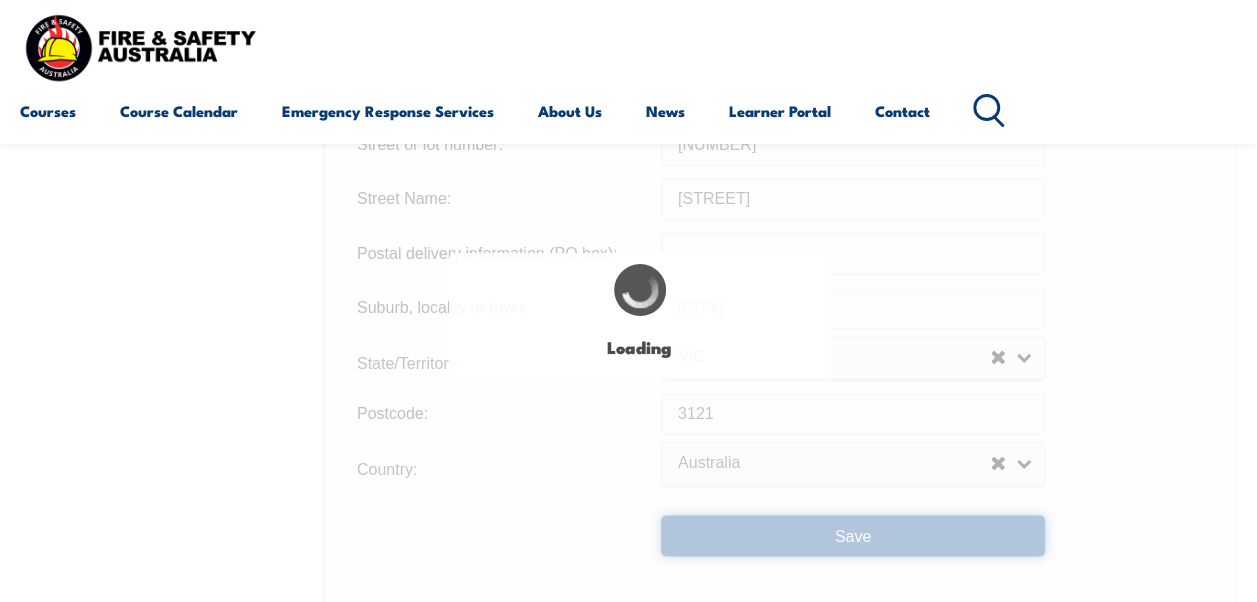 scroll, scrollTop: 1084, scrollLeft: 0, axis: vertical 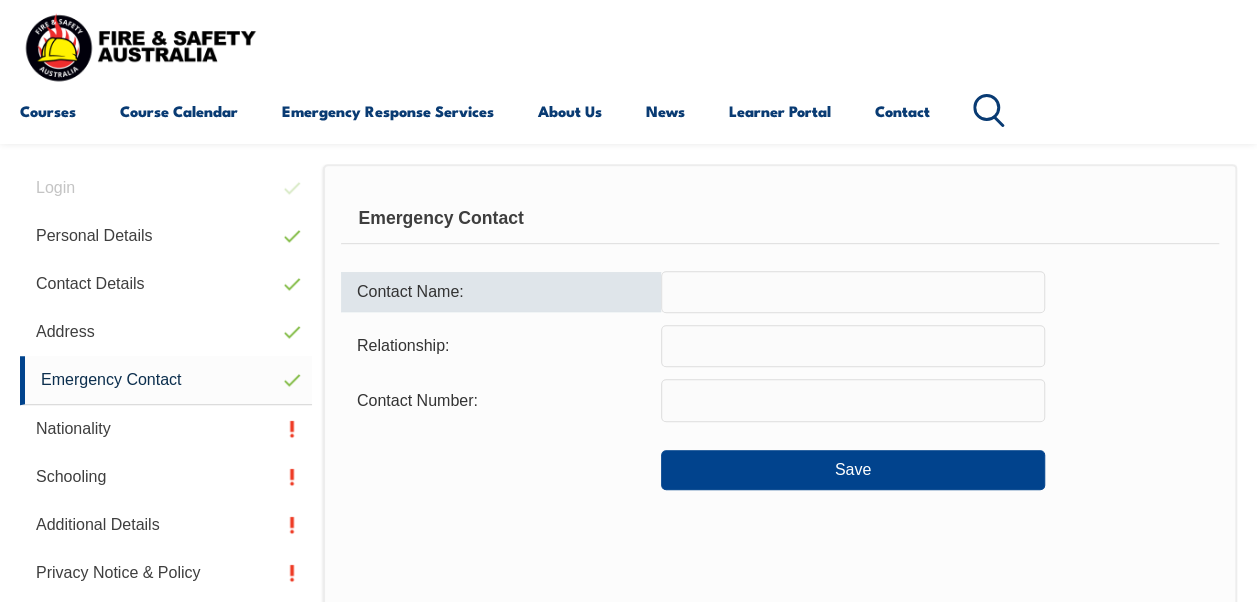 click at bounding box center (853, 292) 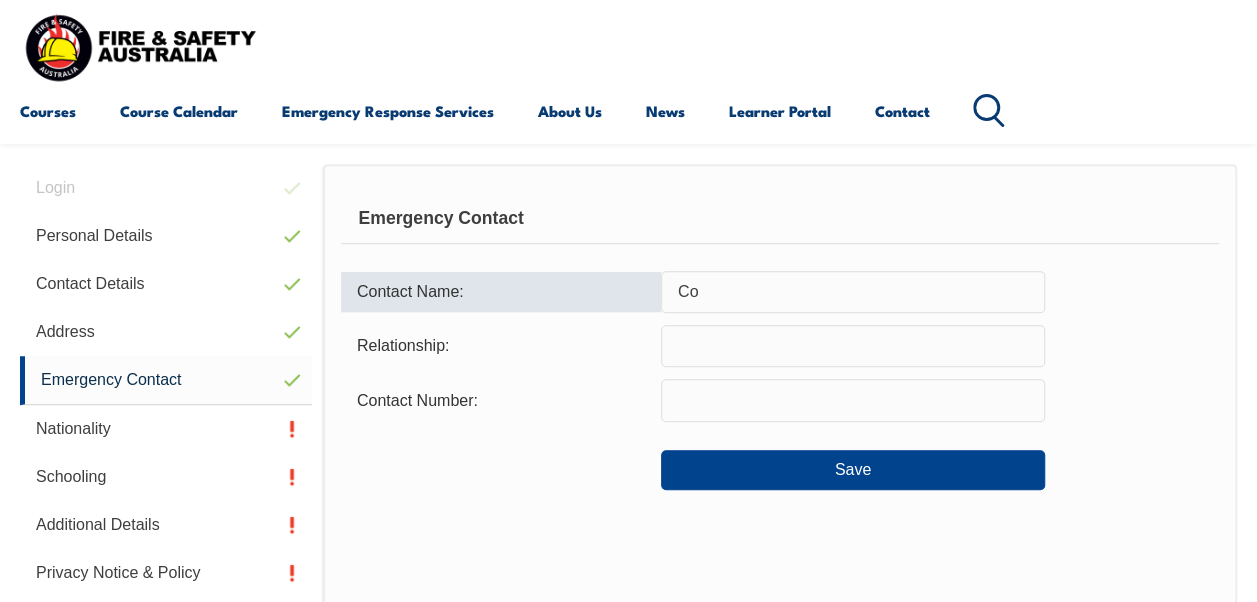 type on "C" 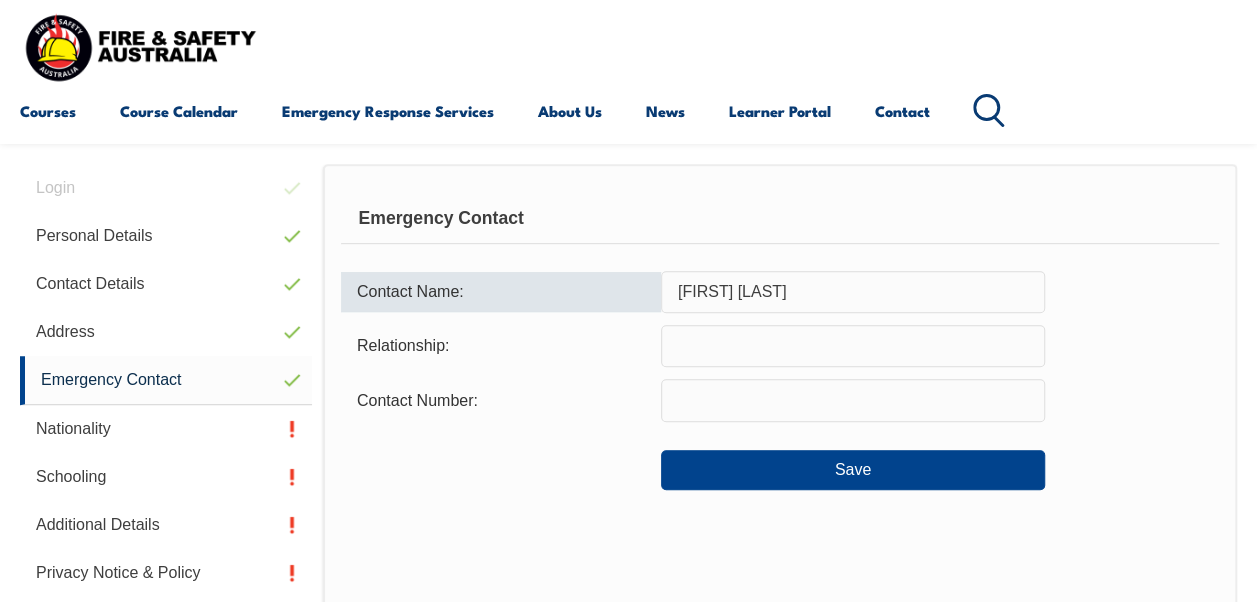 type on "Eimear O'Connor" 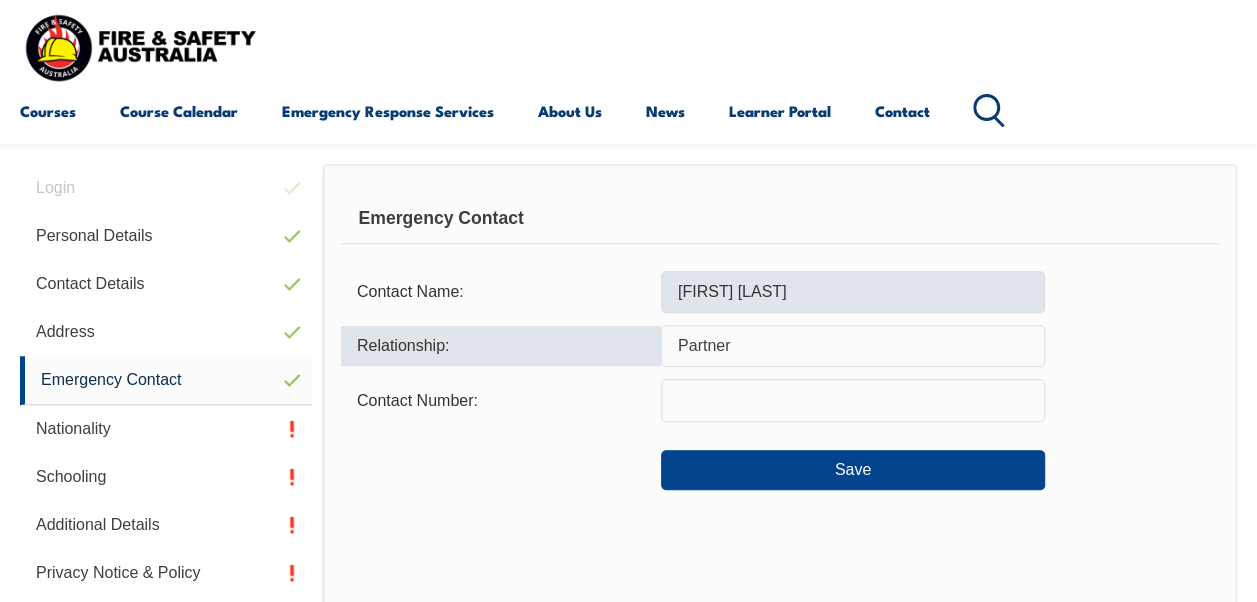 type on "Partner" 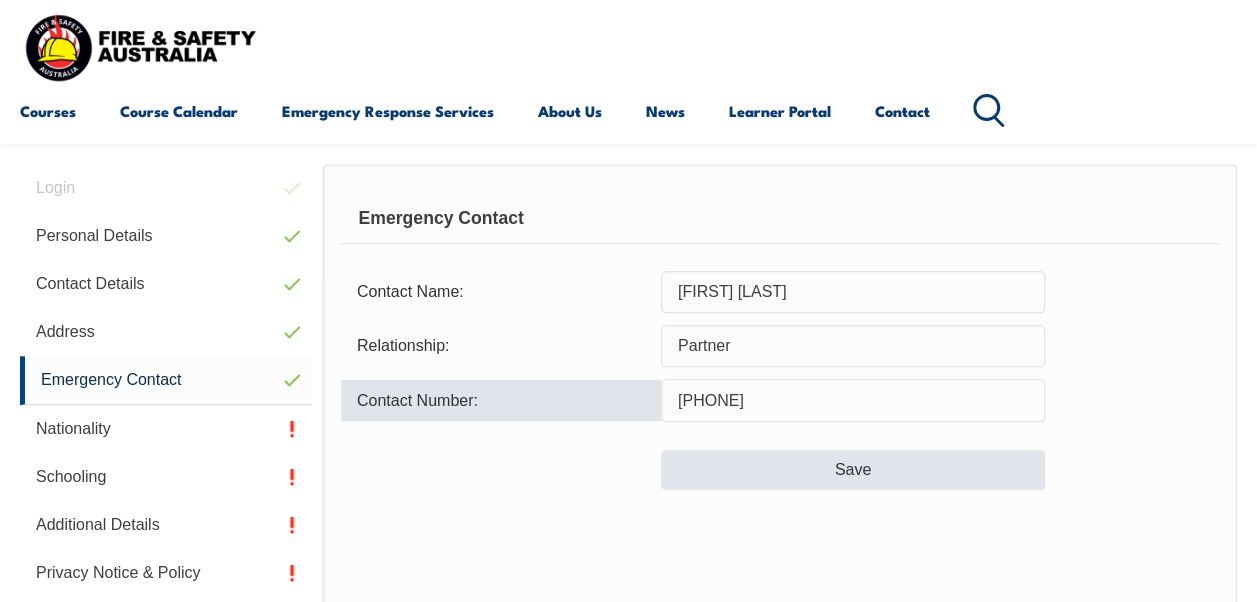 type on "0457158070" 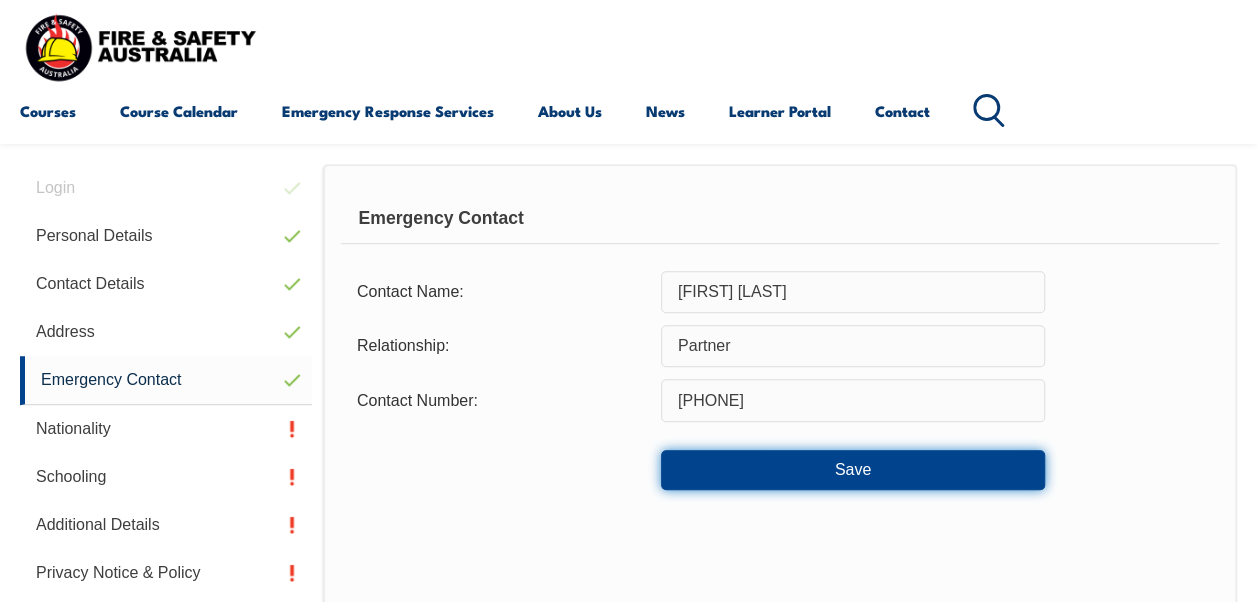 click on "Save" at bounding box center (853, 470) 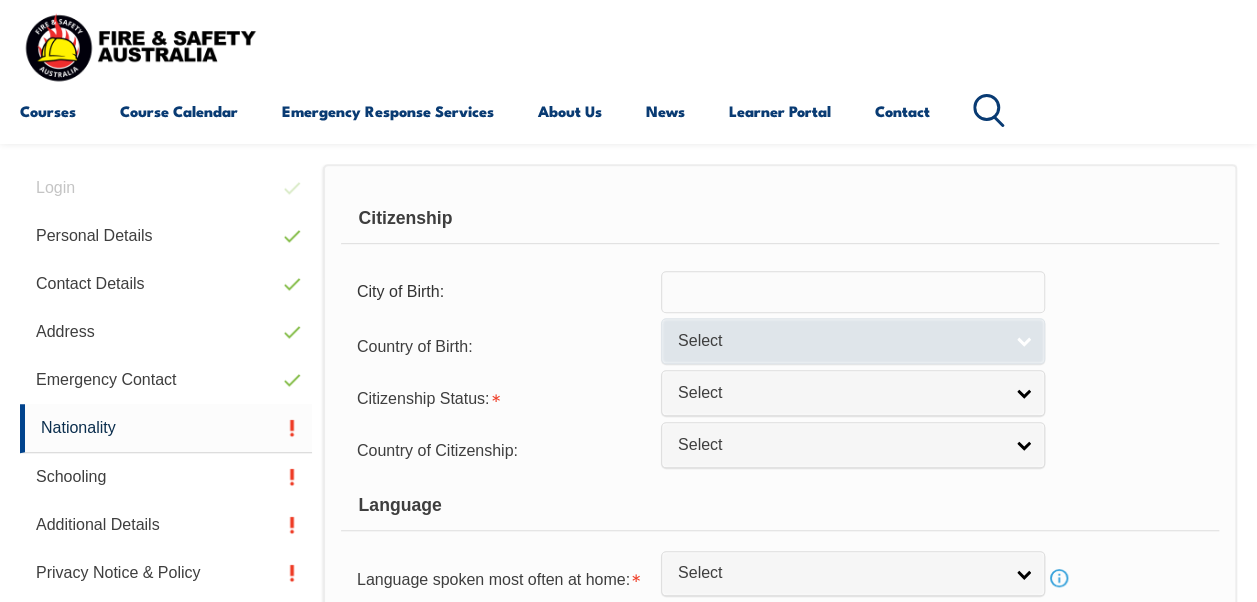 click on "Select" at bounding box center [853, 340] 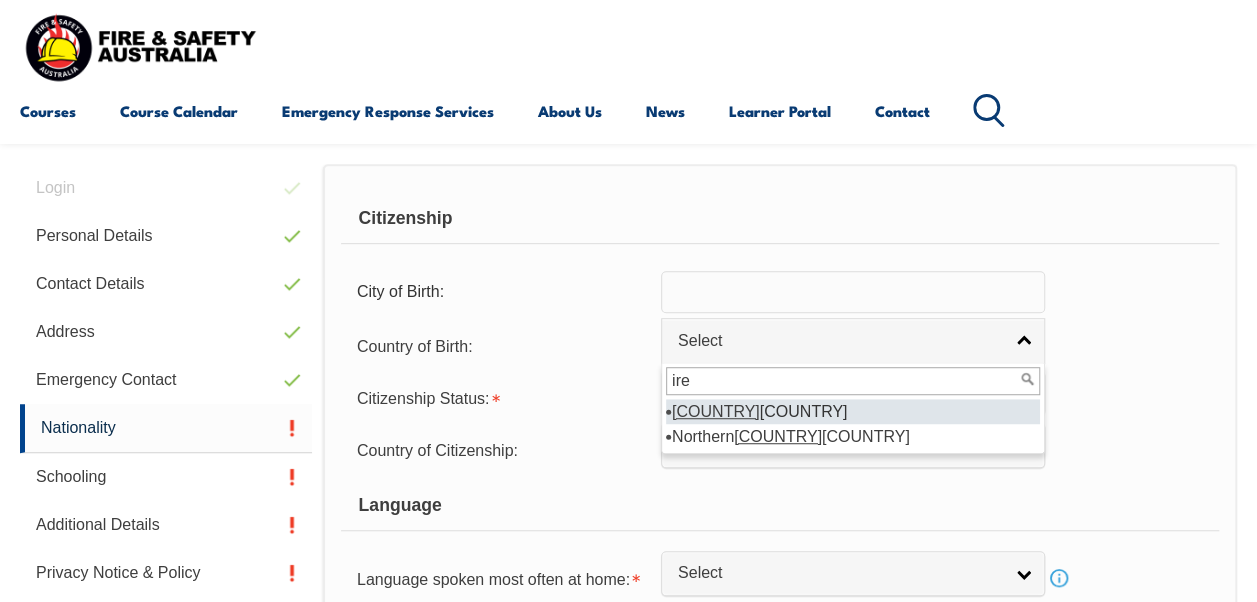 type on "ire" 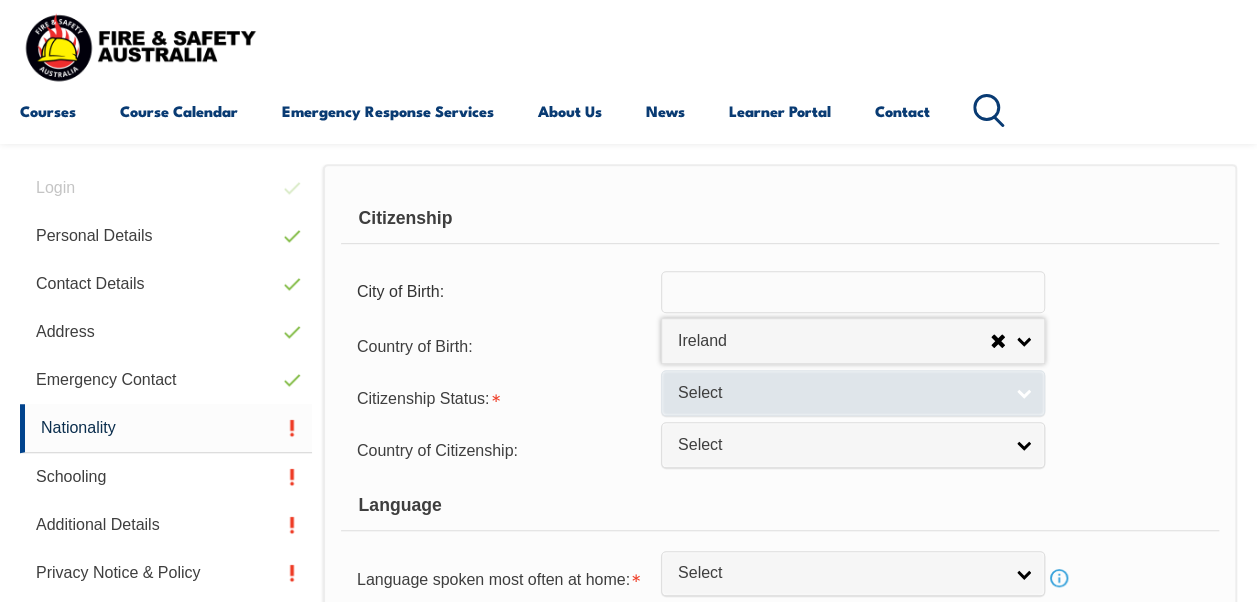 click on "Select" at bounding box center [853, 392] 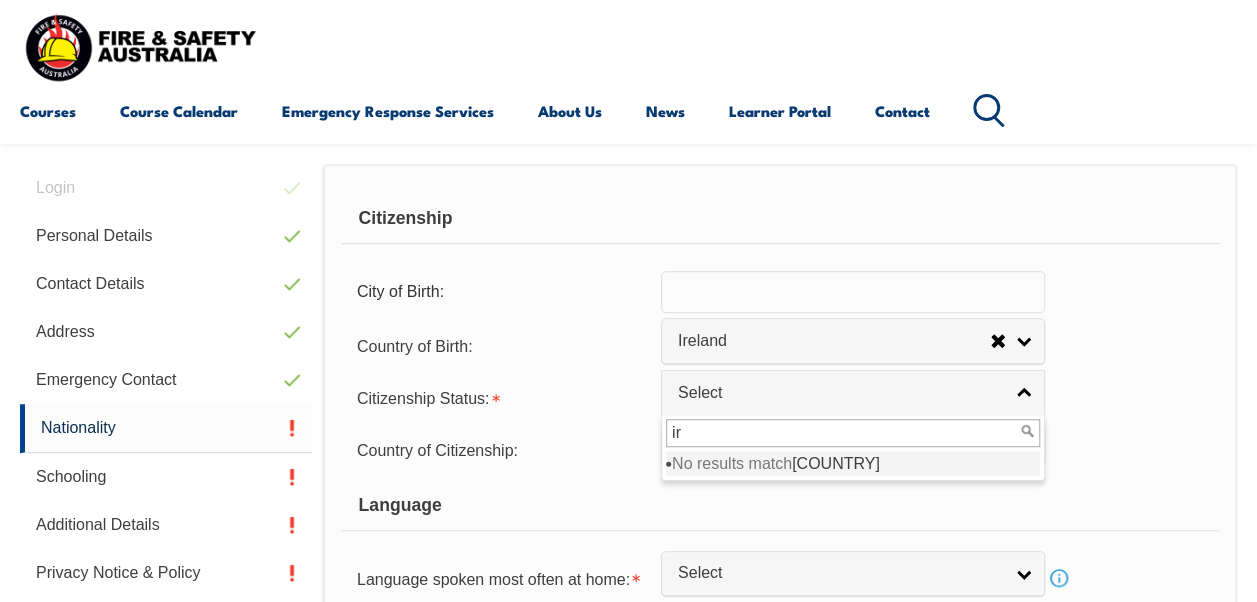 type on "i" 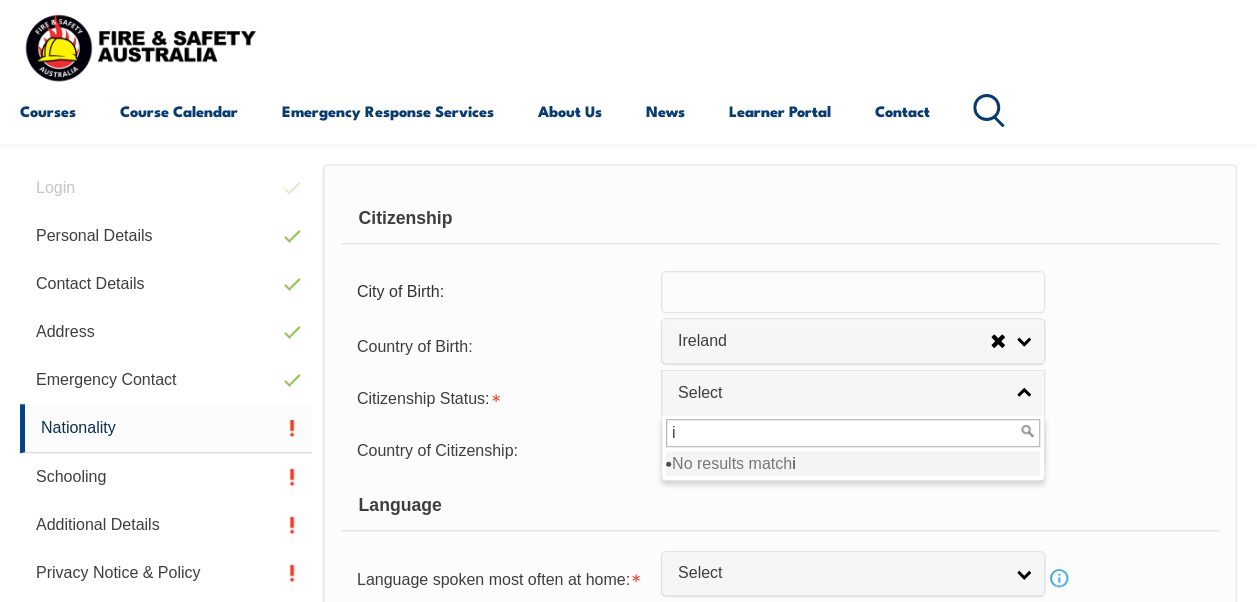 type 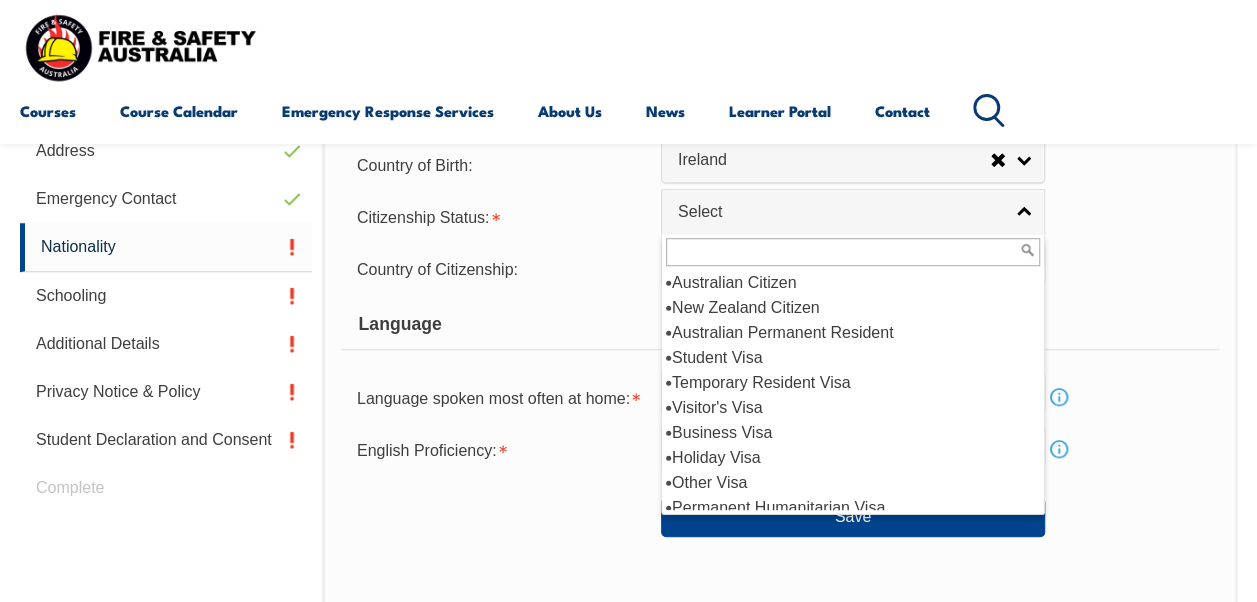 scroll, scrollTop: 685, scrollLeft: 0, axis: vertical 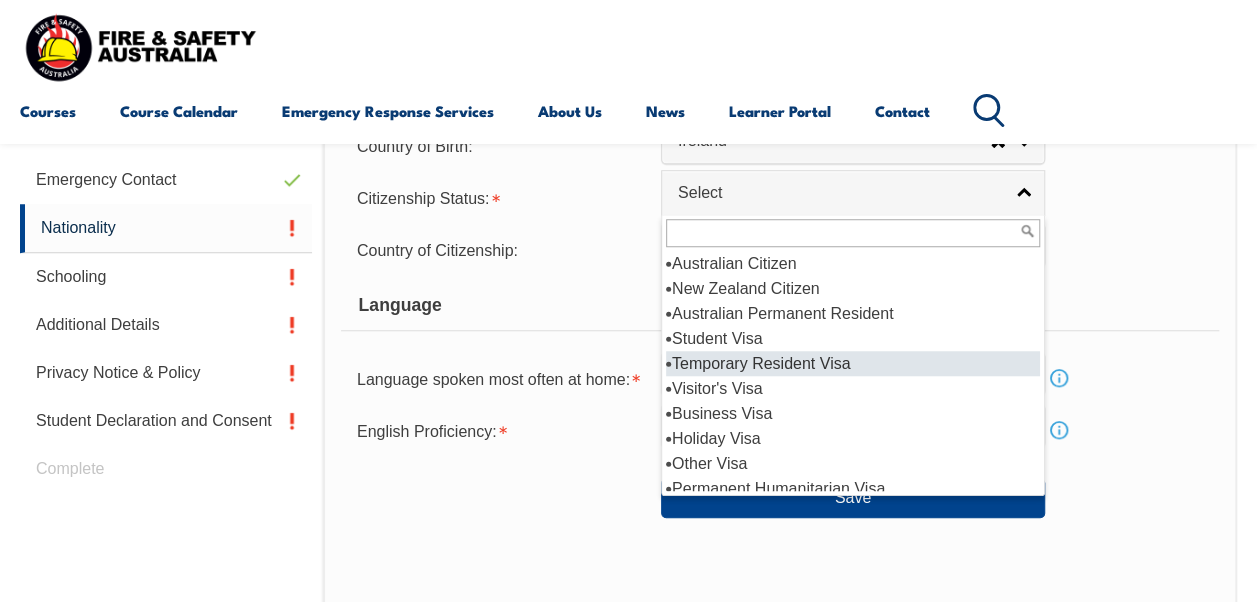 click on "Temporary Resident Visa" at bounding box center (853, 363) 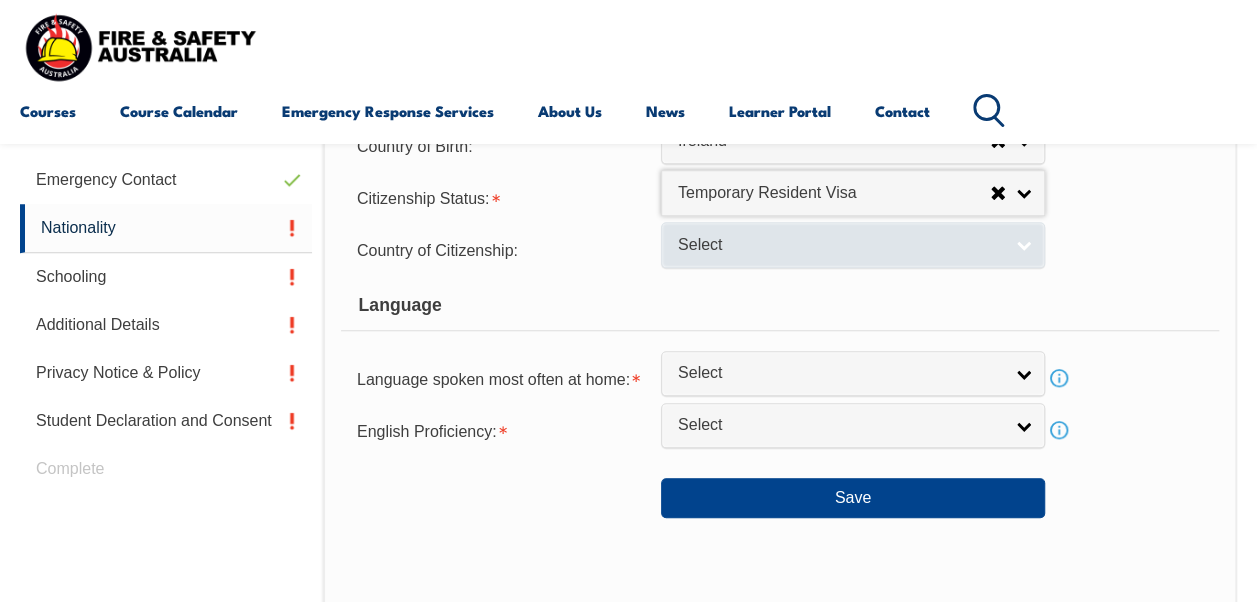 click on "Select" at bounding box center [853, 244] 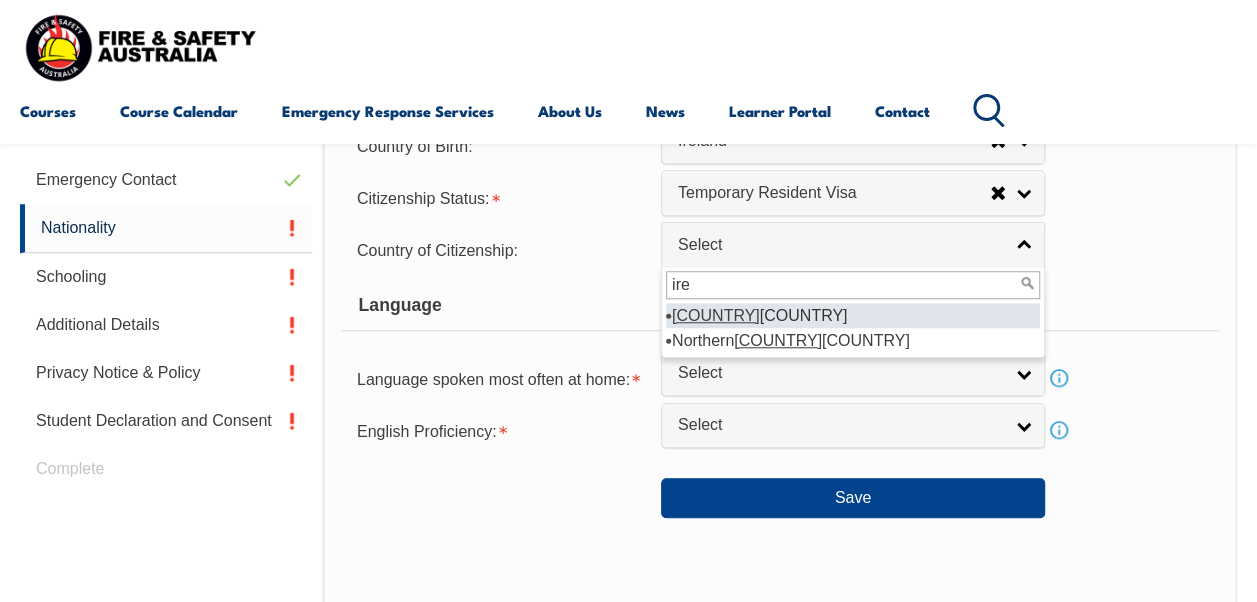 type on "ire" 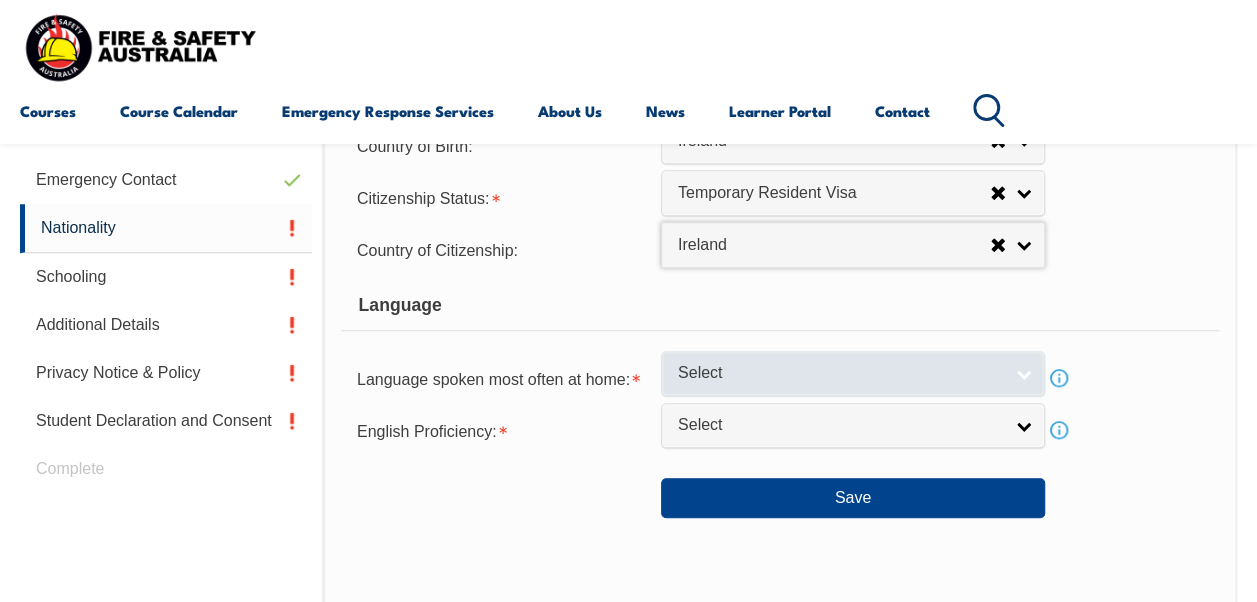 click on "Select" at bounding box center [840, 373] 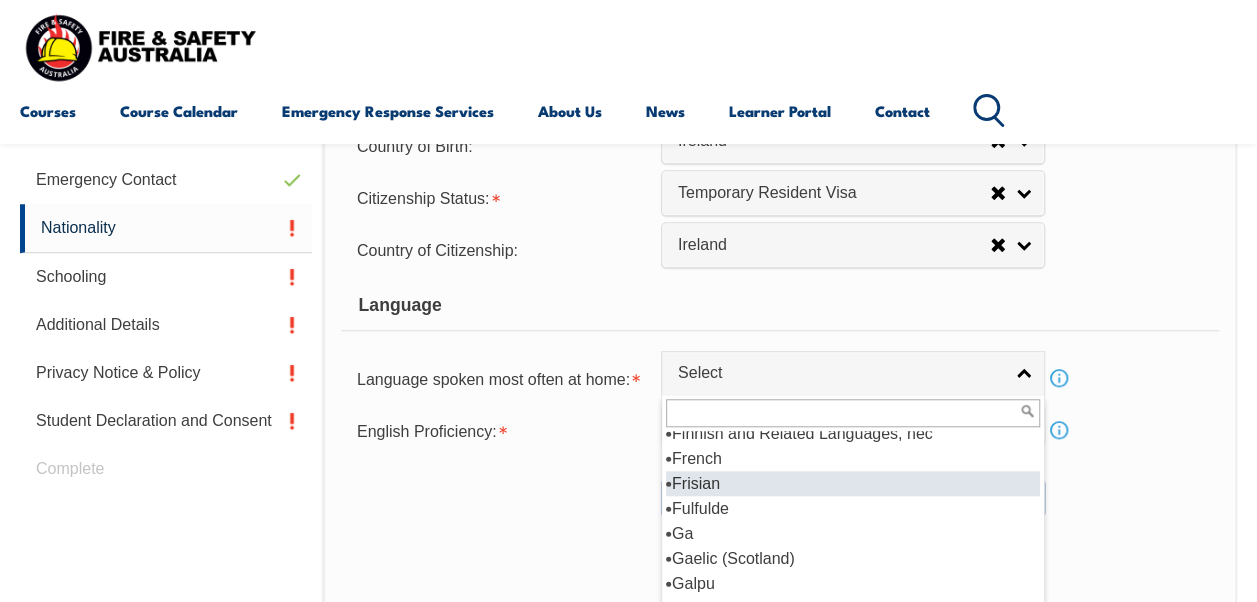 scroll, scrollTop: 2500, scrollLeft: 0, axis: vertical 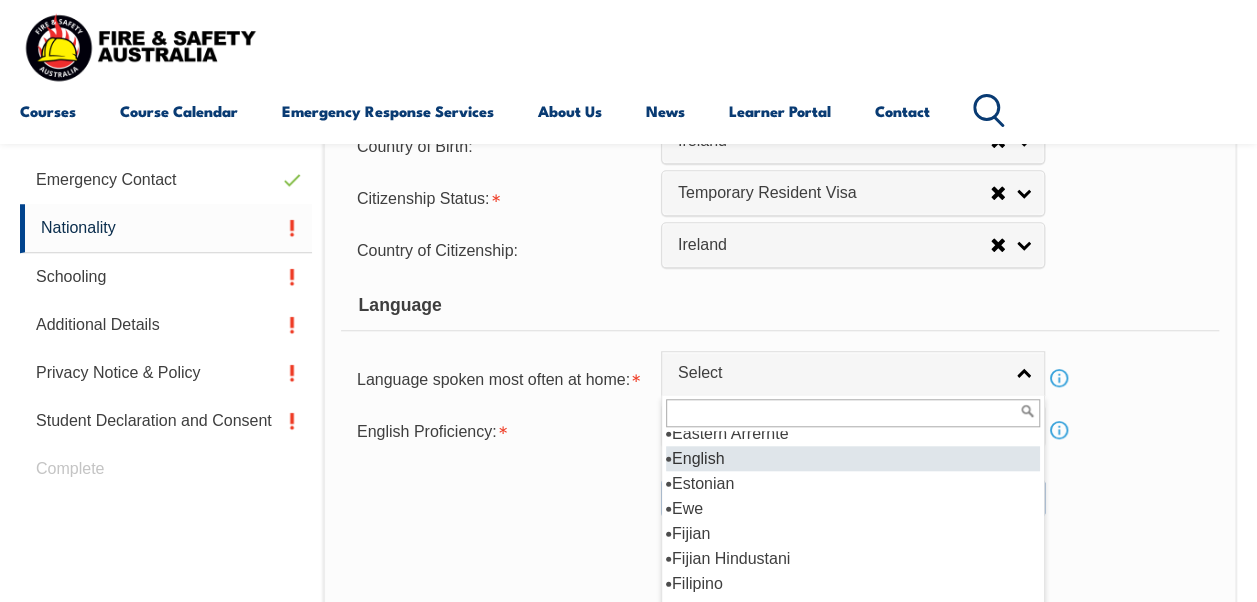 click on "English" at bounding box center (853, 458) 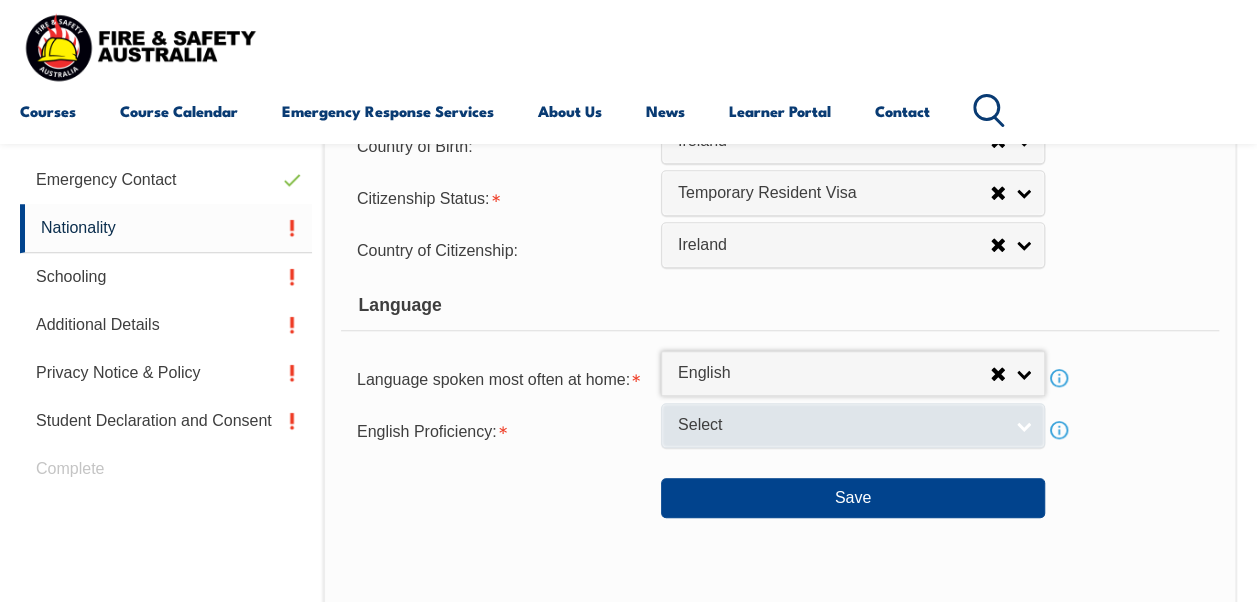 click on "Select" at bounding box center [840, 425] 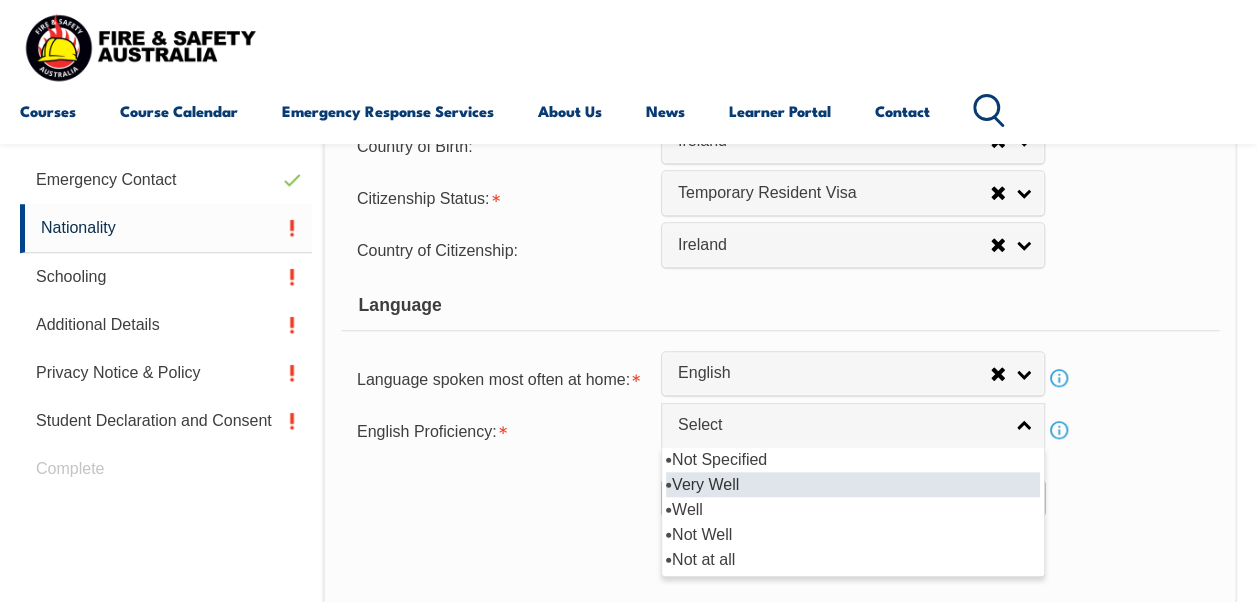 click on "Very Well" at bounding box center (853, 484) 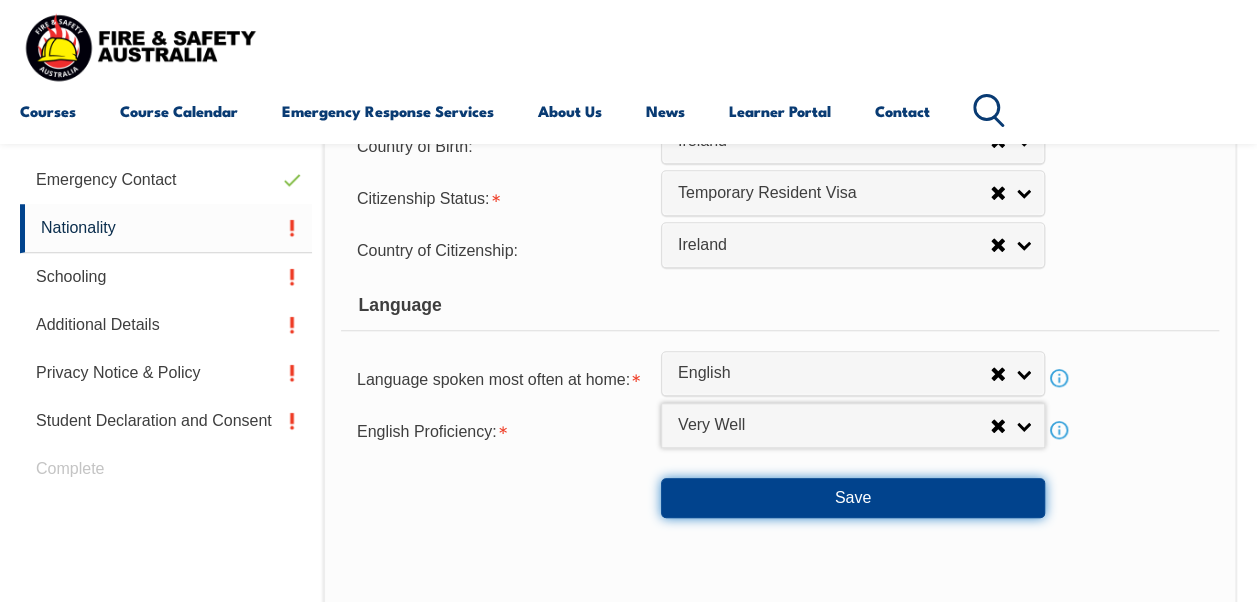 click on "Save" at bounding box center [853, 498] 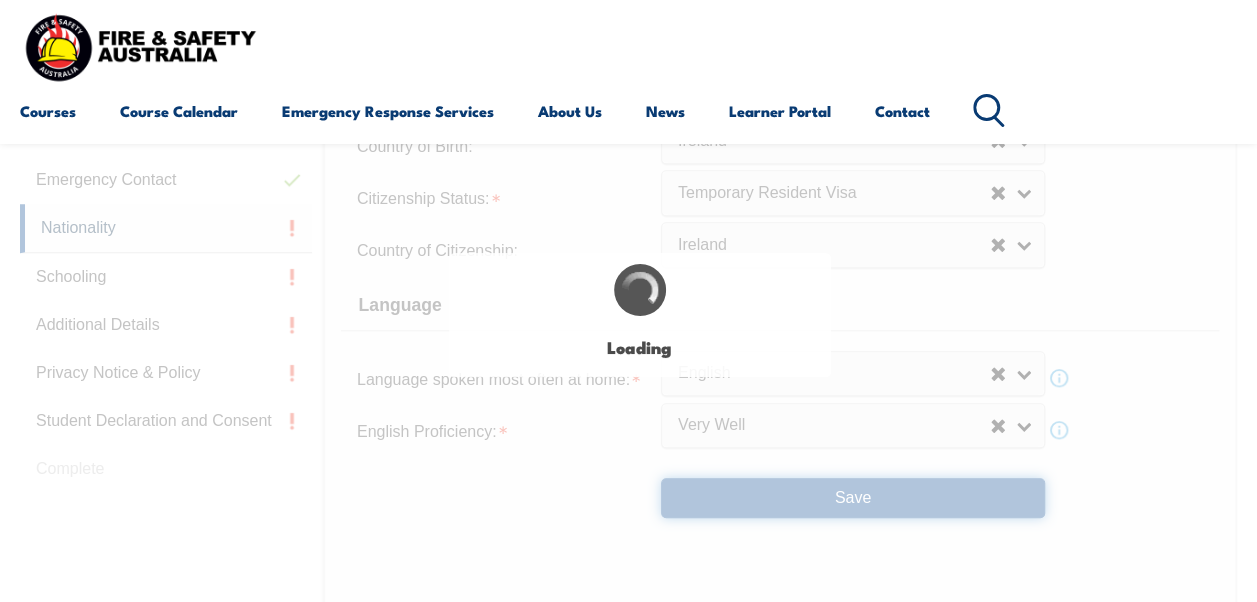select on "false" 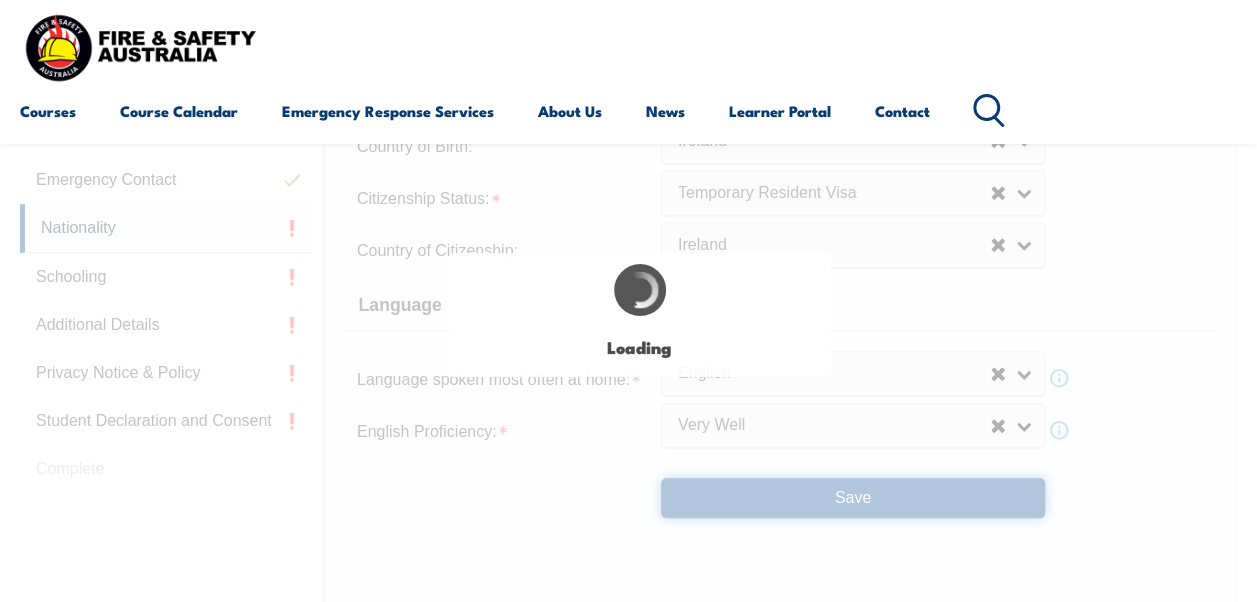 scroll, scrollTop: 386, scrollLeft: 0, axis: vertical 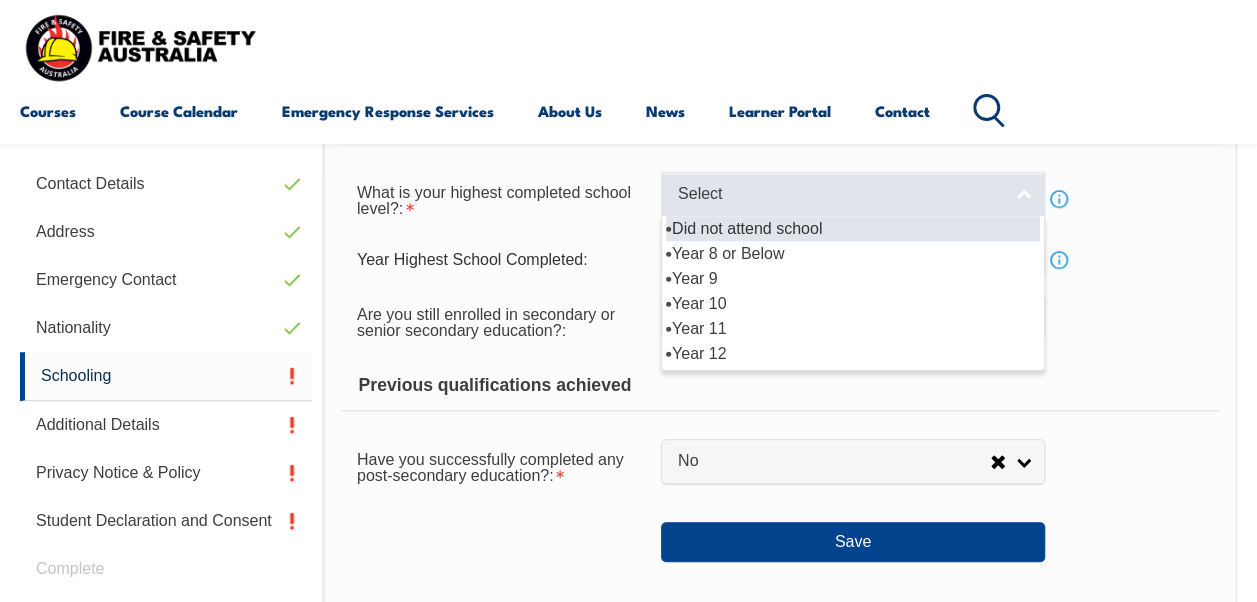 click on "Select" at bounding box center (840, 194) 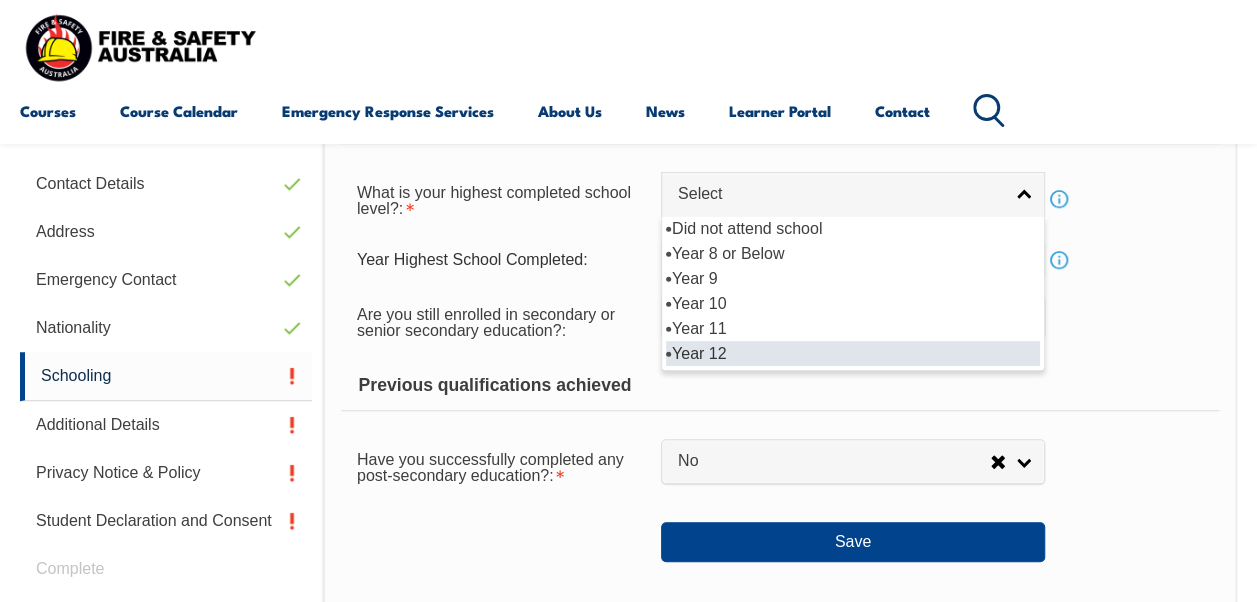 click on "Year 12" at bounding box center (853, 353) 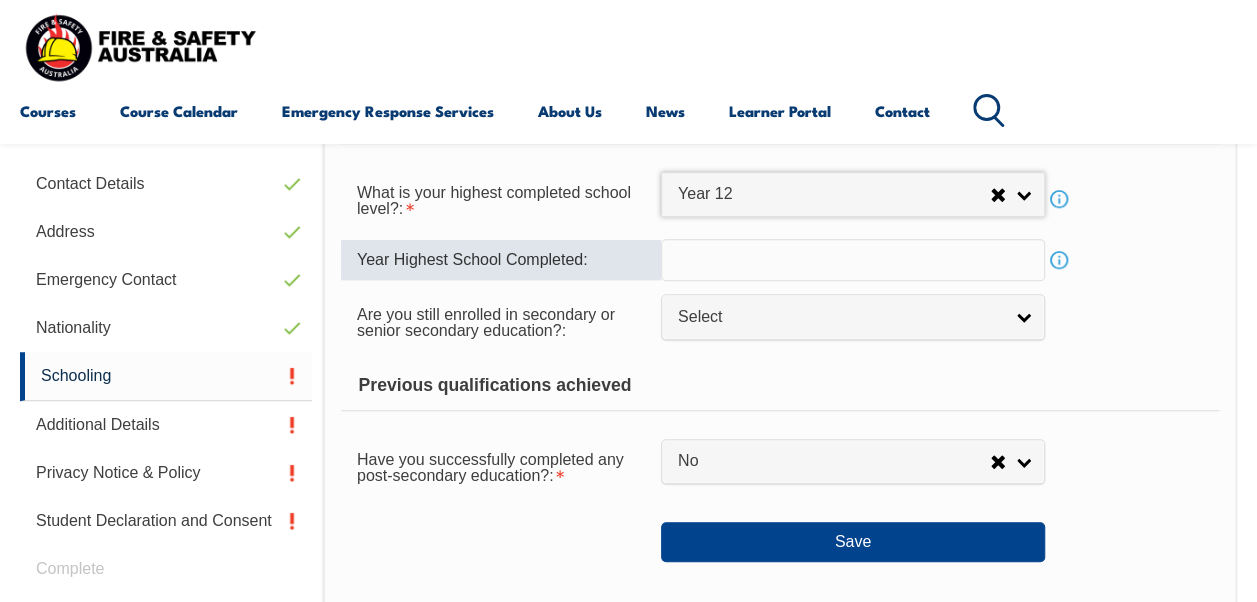 click at bounding box center (853, 260) 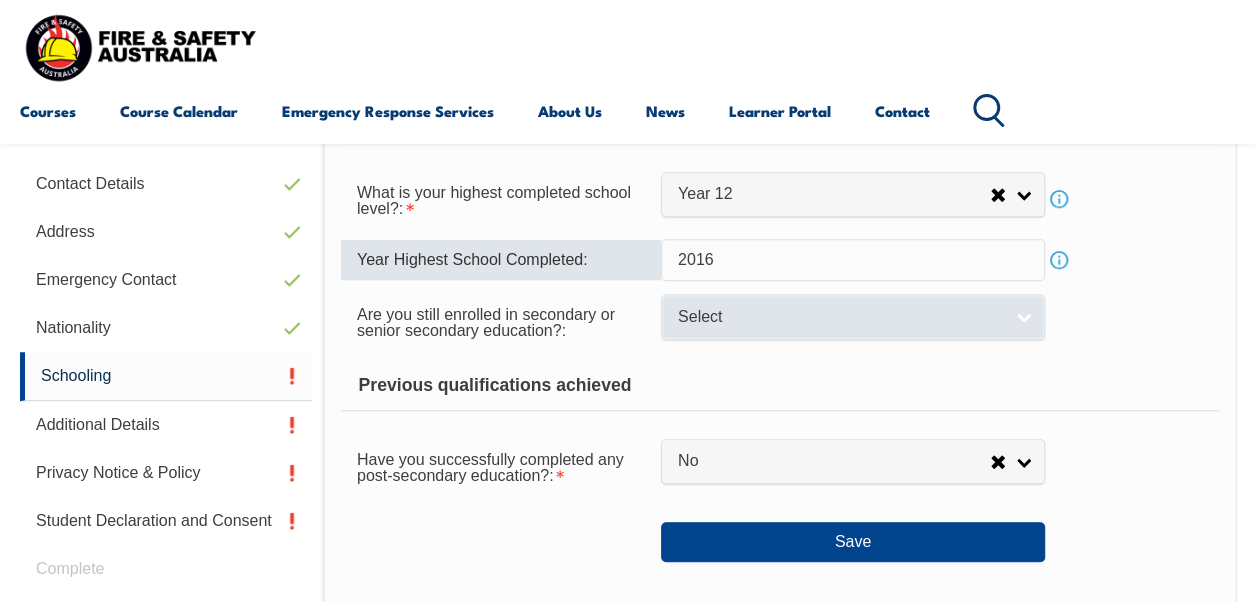 type on "2016" 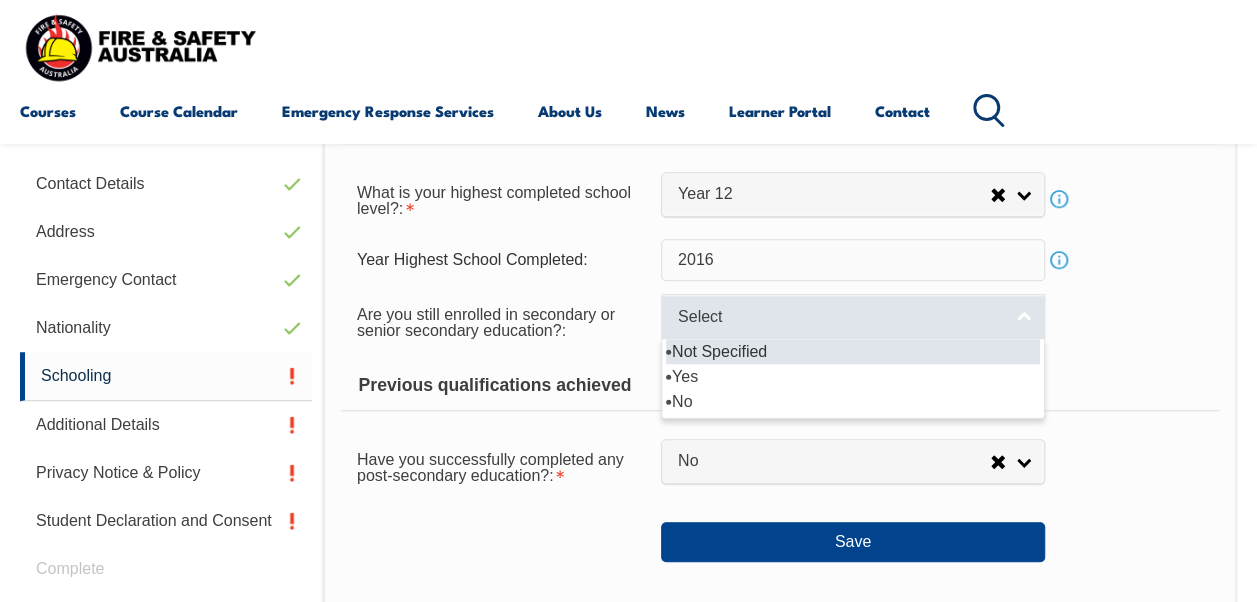 click on "Select" at bounding box center [840, 317] 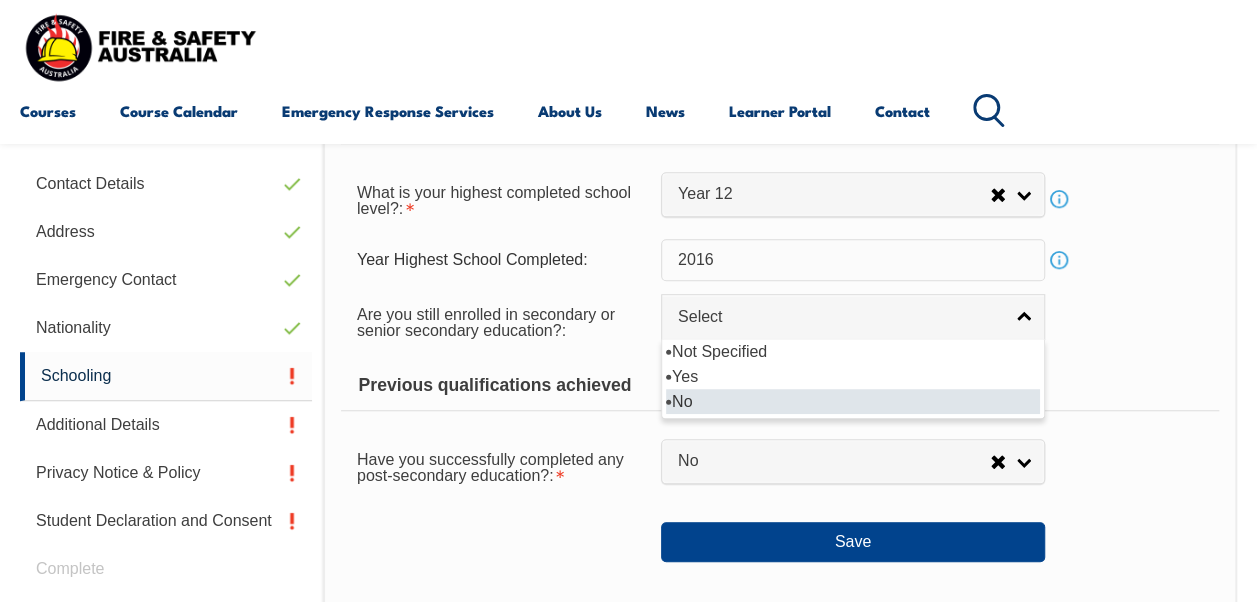 click on "No" at bounding box center [853, 401] 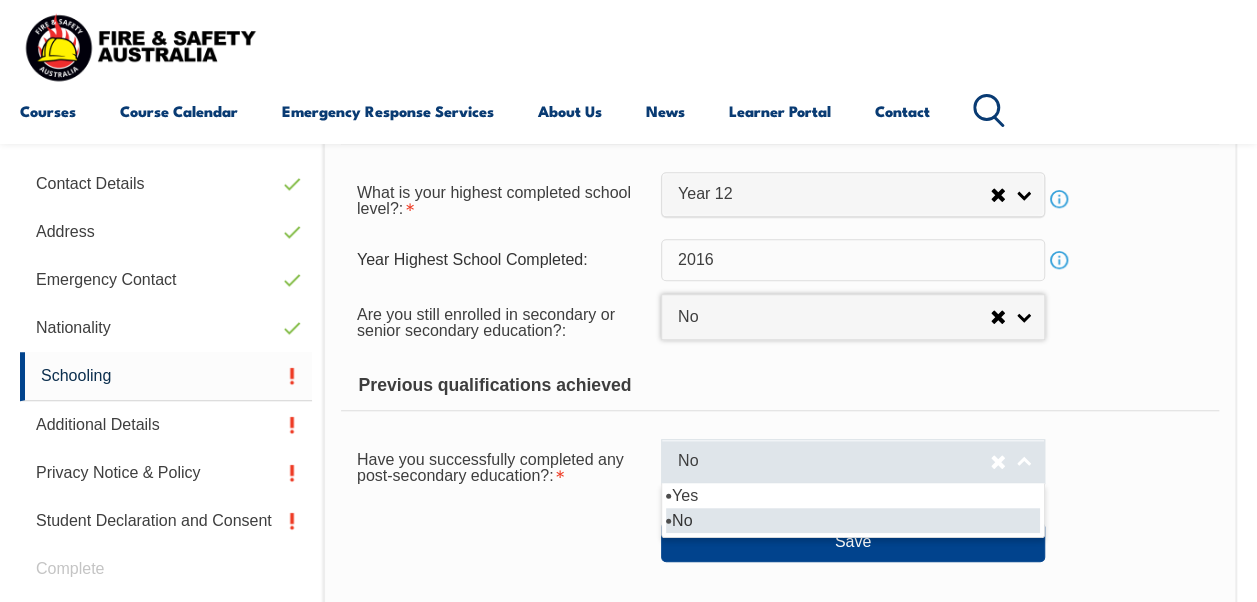 click on "No" at bounding box center [834, 461] 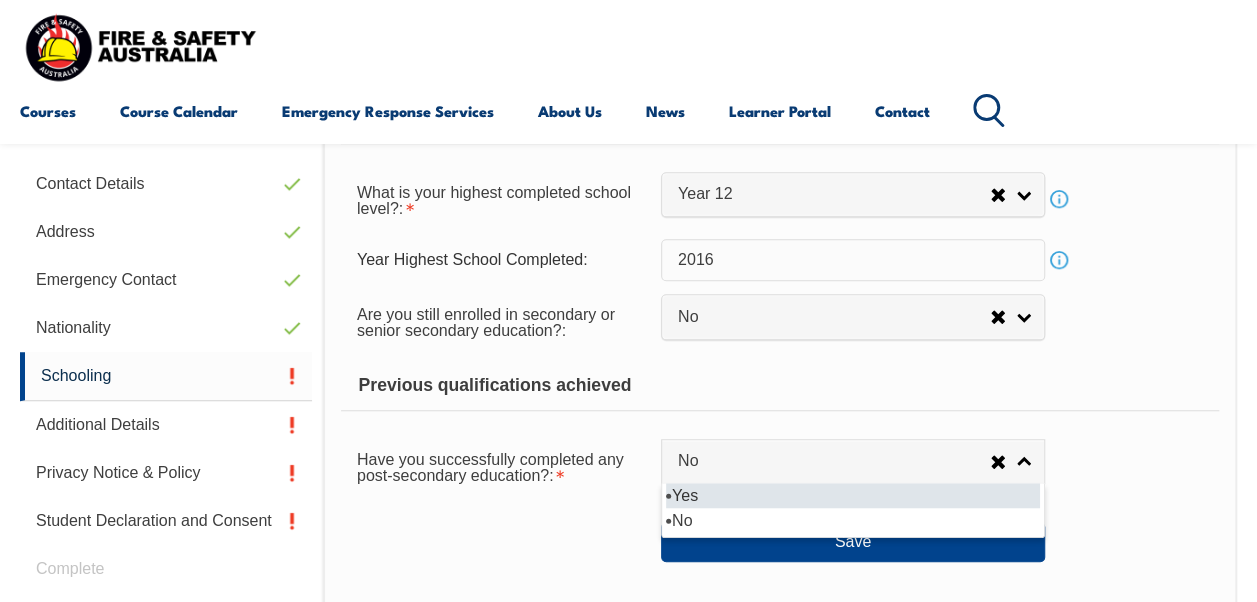 click on "Yes" at bounding box center (853, 495) 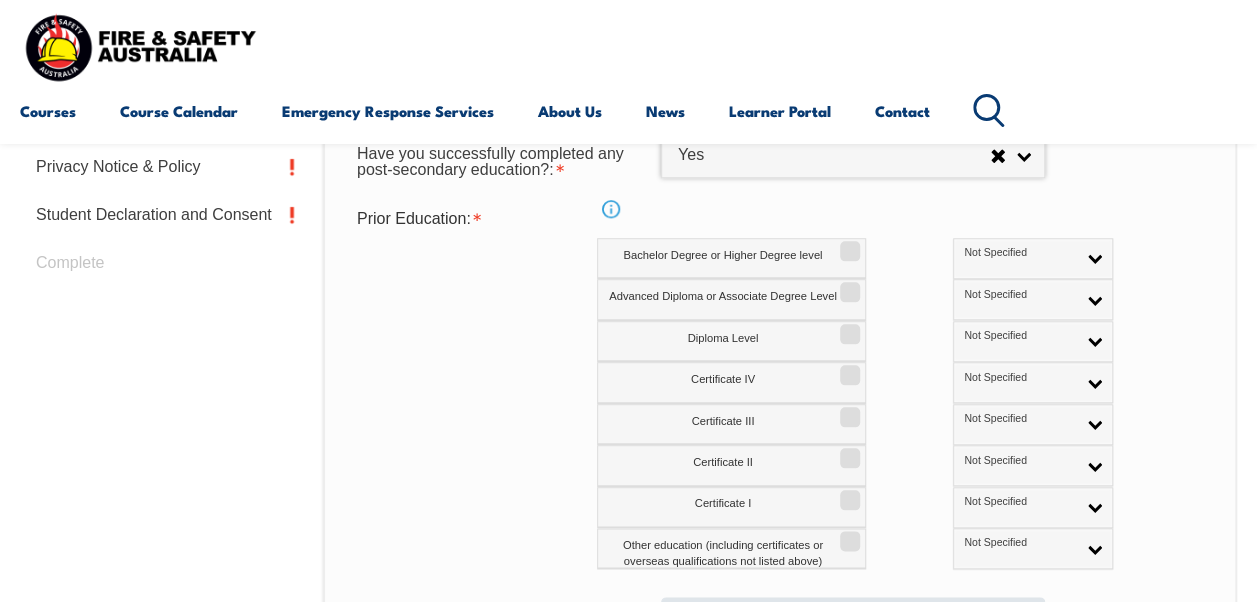 scroll, scrollTop: 885, scrollLeft: 0, axis: vertical 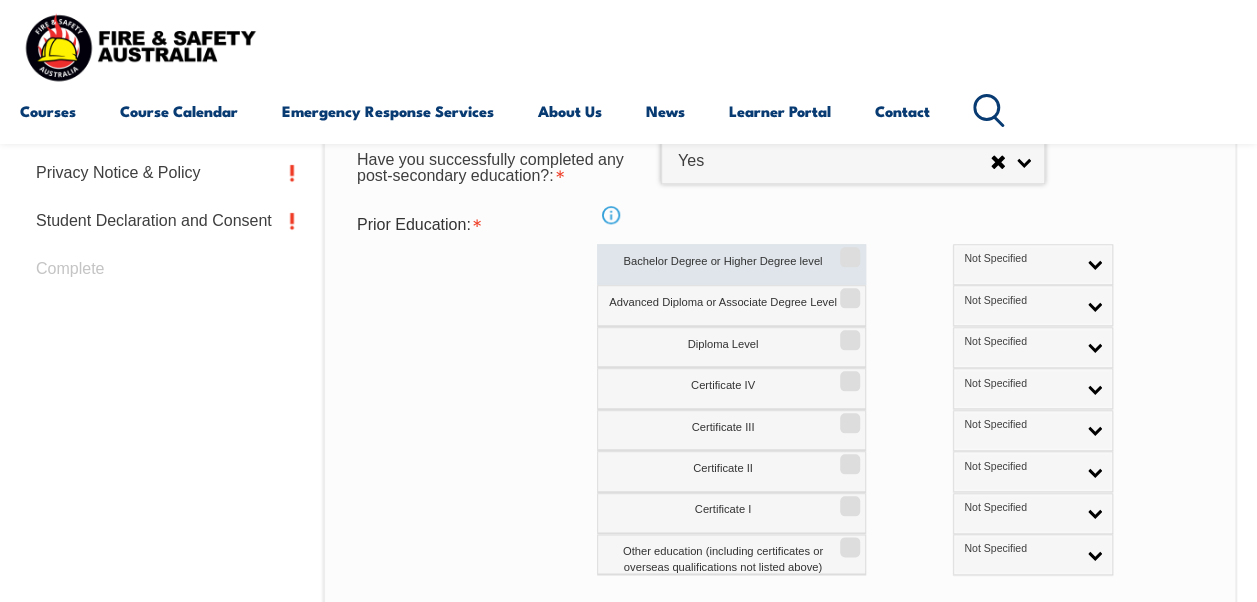 click on "Bachelor Degree or Higher Degree level" at bounding box center [847, 250] 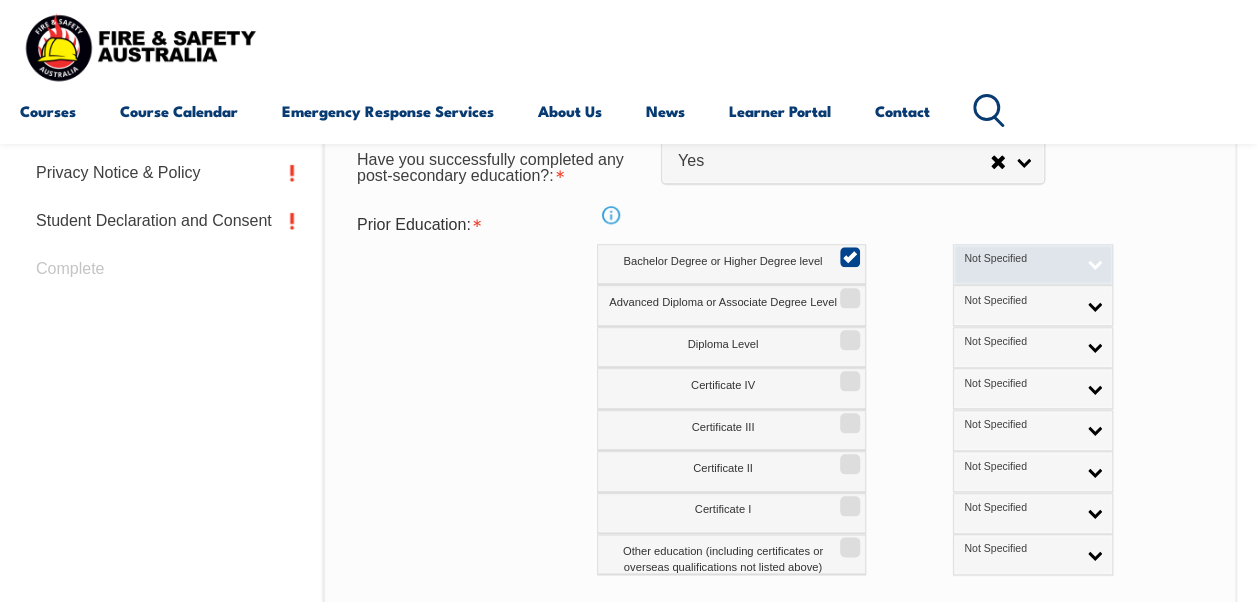 click on "Not Specified" at bounding box center [1033, 264] 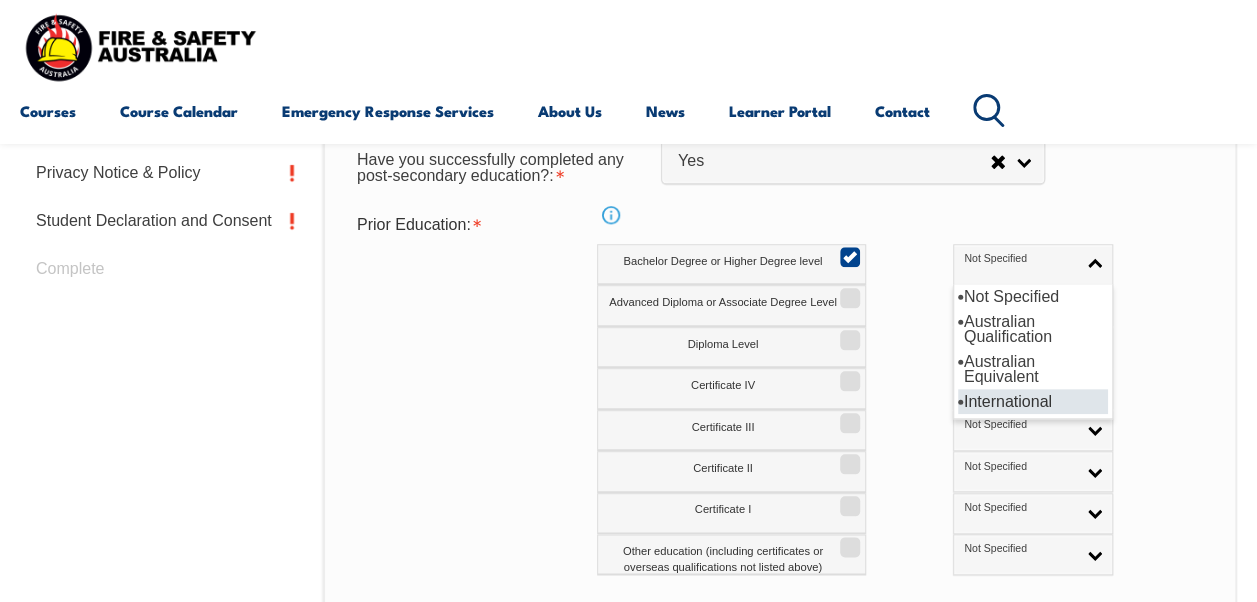click on "International" at bounding box center (1033, 401) 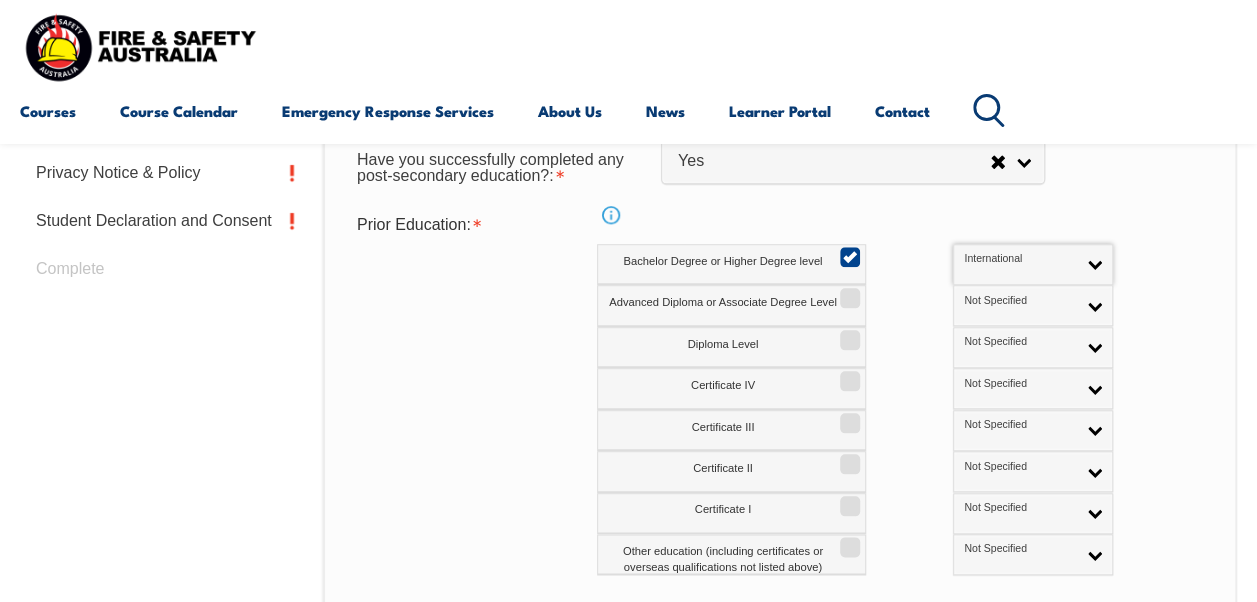 scroll, scrollTop: 985, scrollLeft: 0, axis: vertical 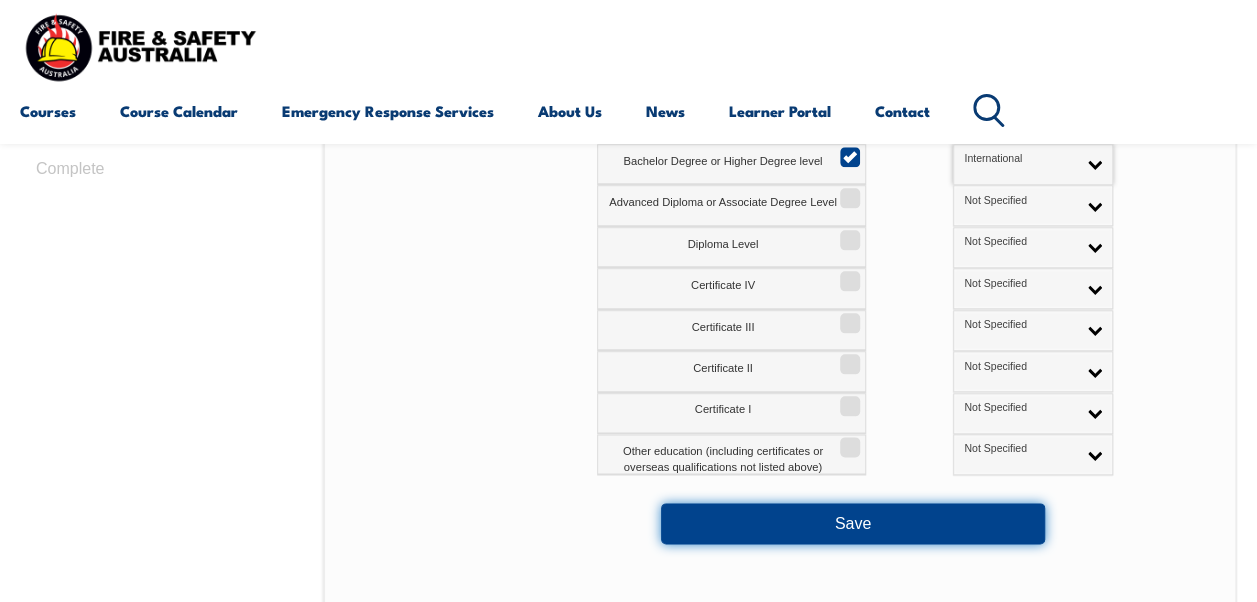 click on "Save" at bounding box center (853, 523) 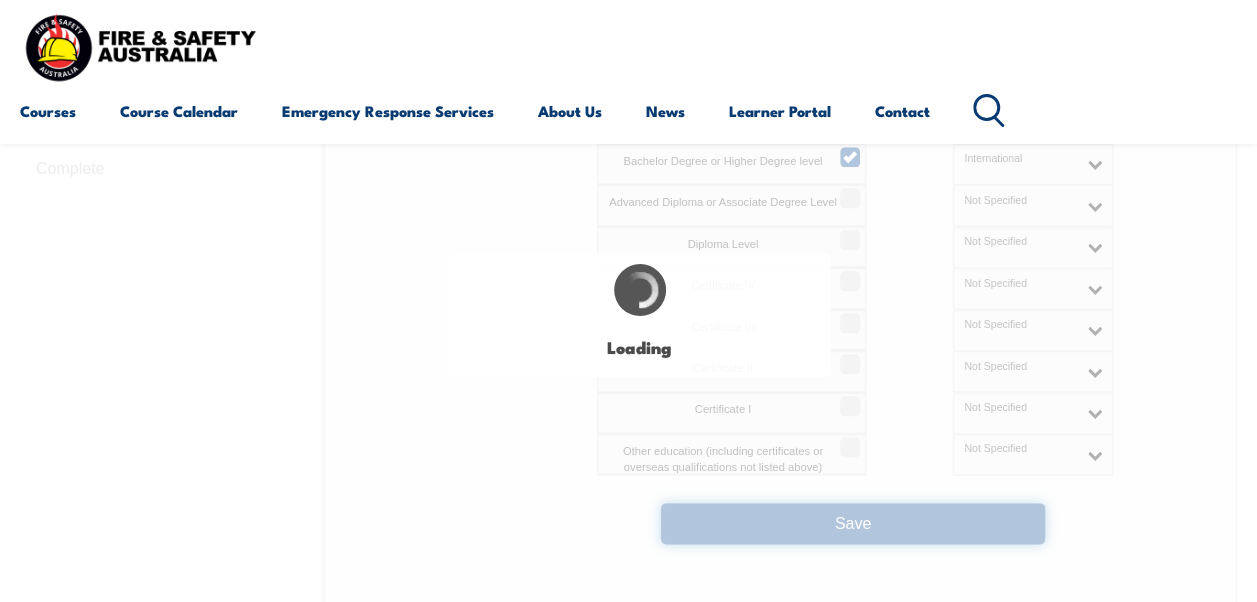 select 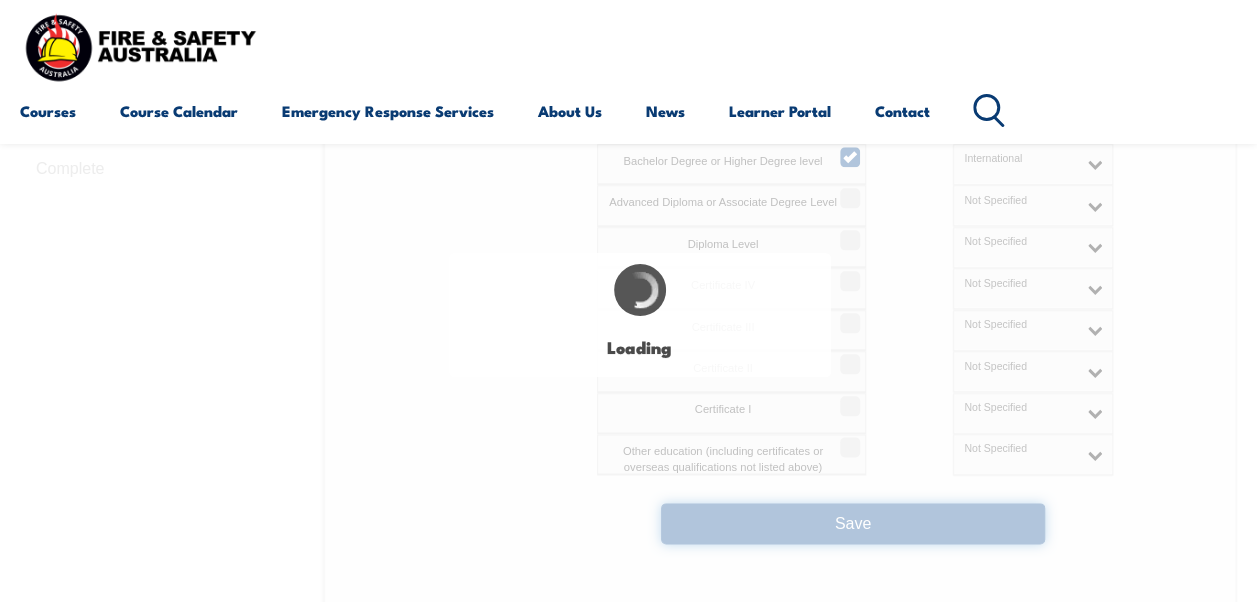 select on "false" 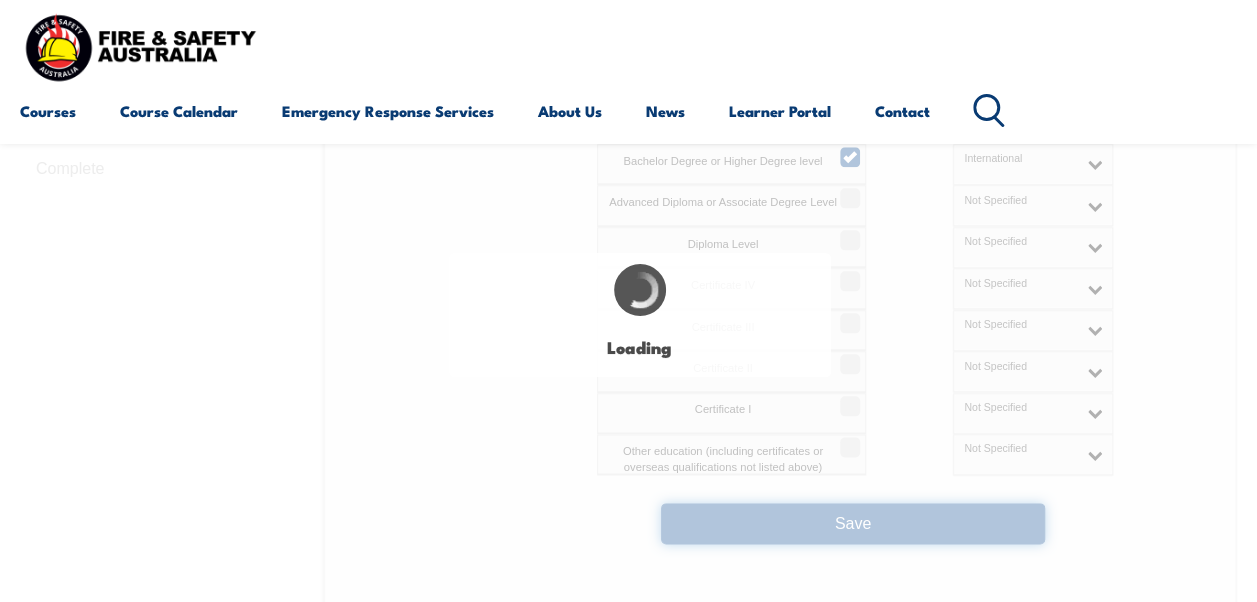 select on "true" 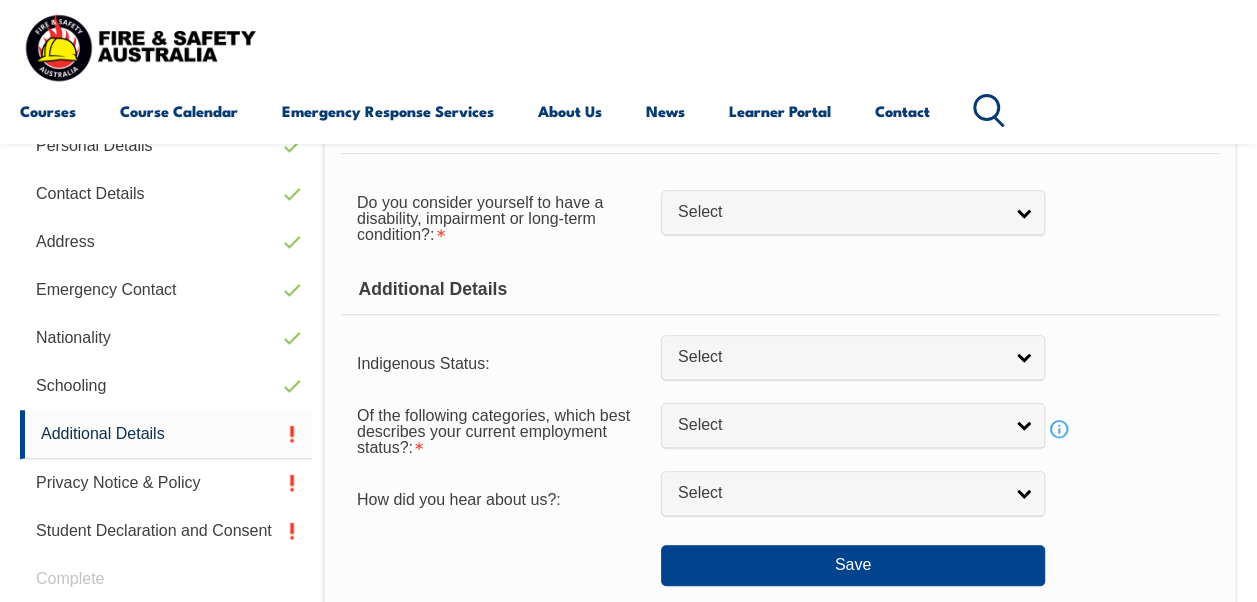 scroll, scrollTop: 384, scrollLeft: 0, axis: vertical 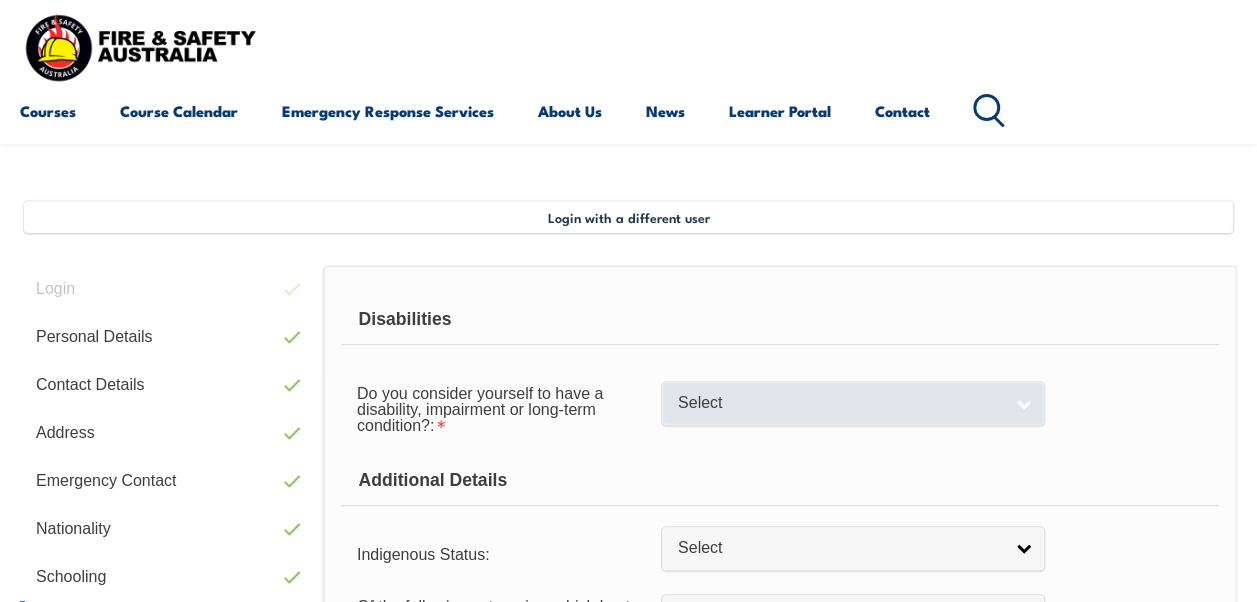 click on "Select" at bounding box center [840, 403] 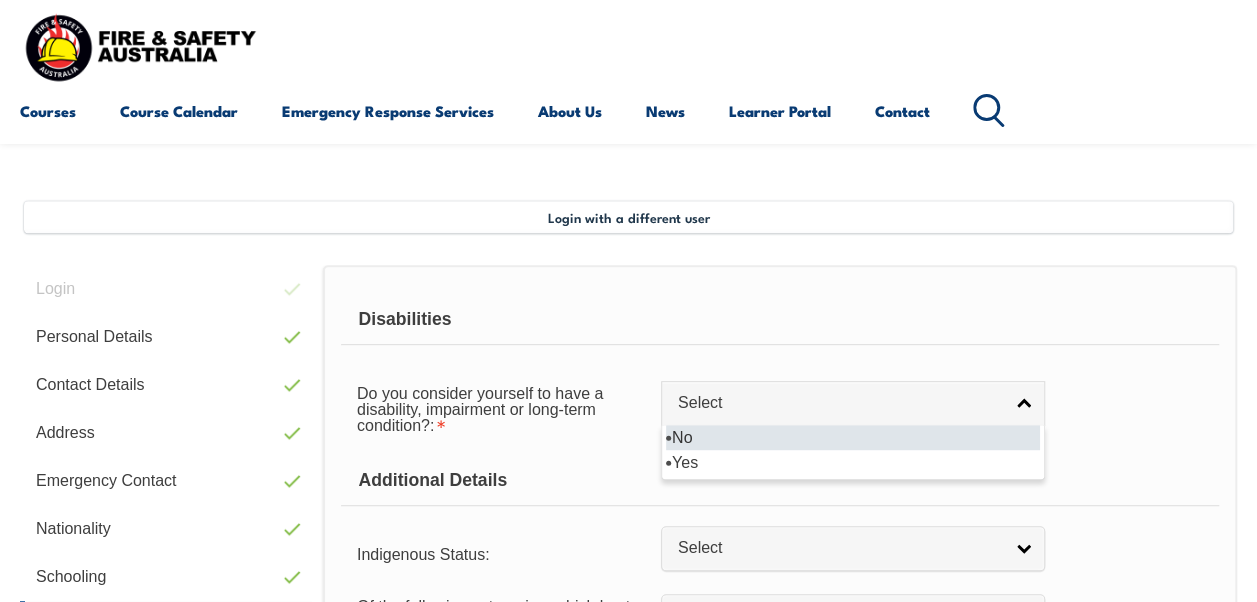 click on "No" at bounding box center (853, 437) 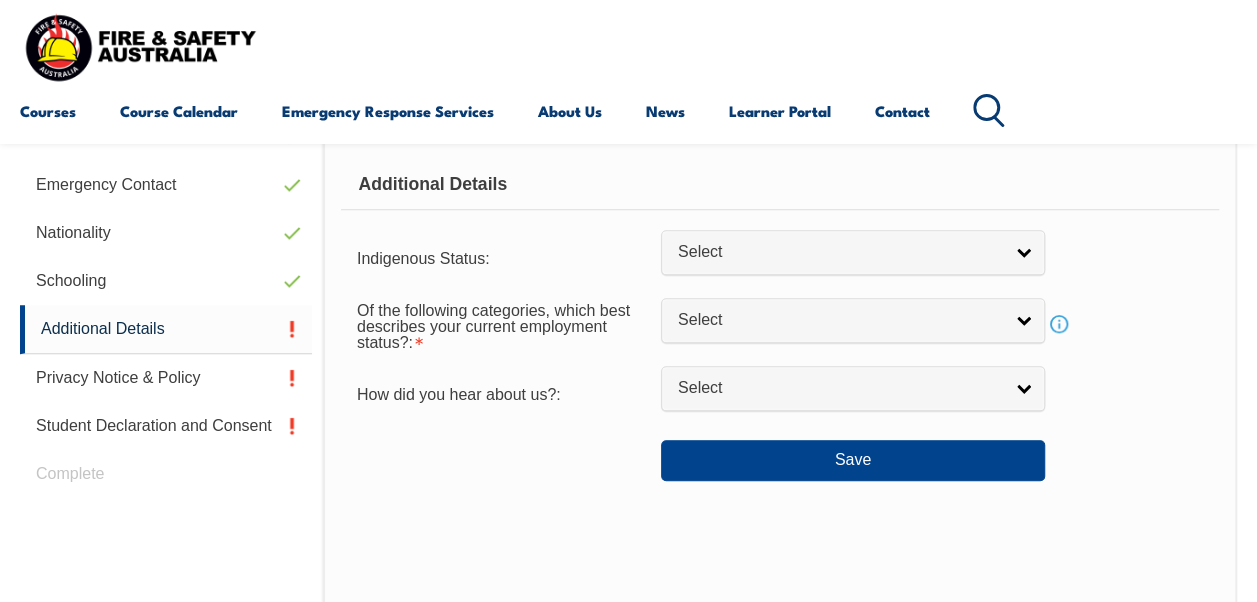 scroll, scrollTop: 684, scrollLeft: 0, axis: vertical 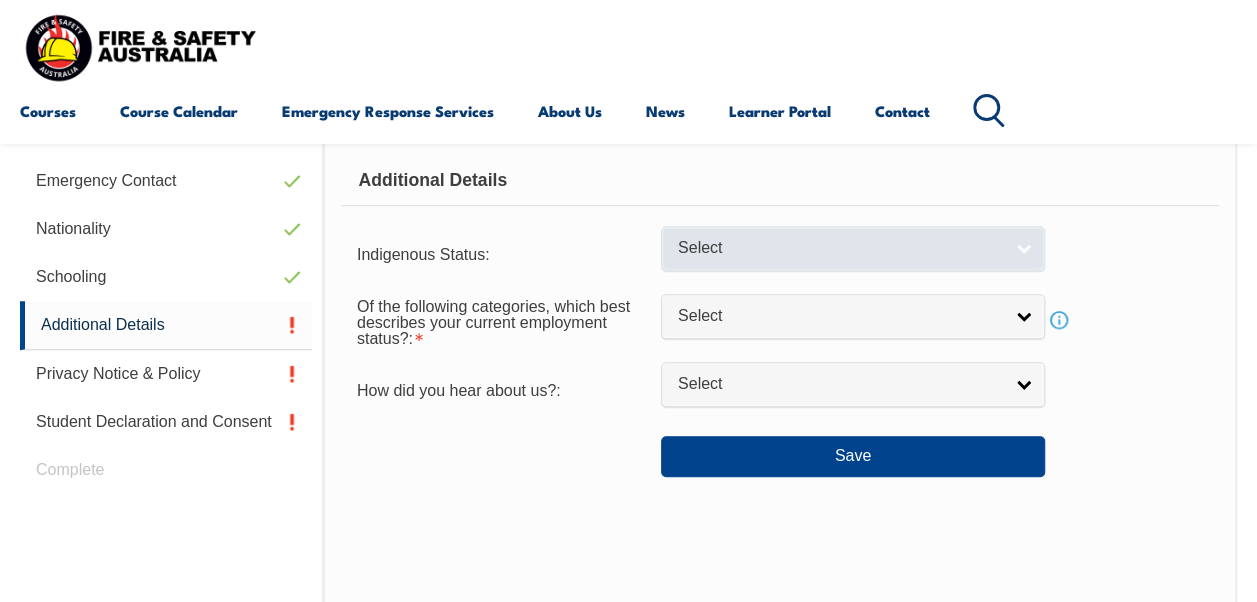 click on "Select" at bounding box center [853, 248] 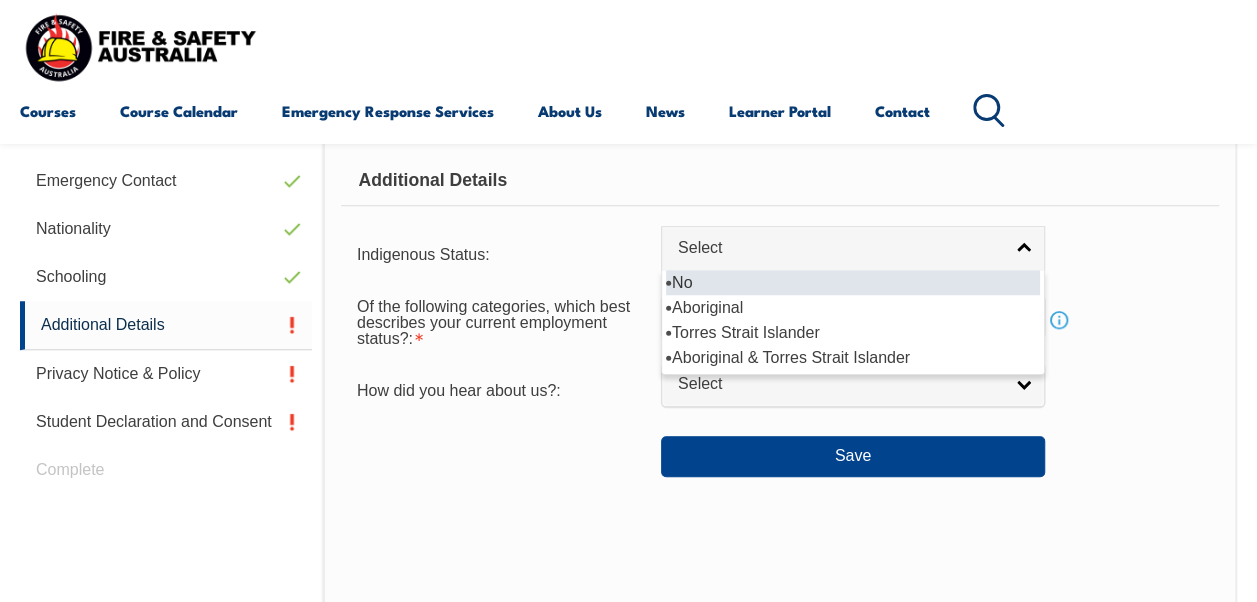 click on "No" at bounding box center (853, 282) 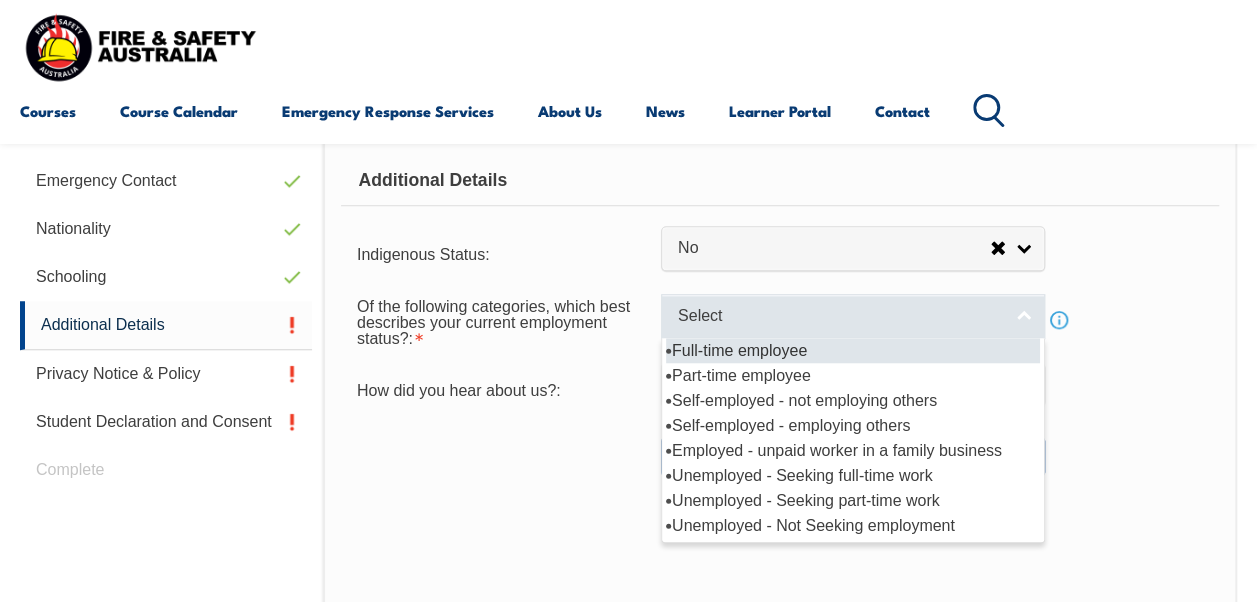 click on "Select" at bounding box center [840, 316] 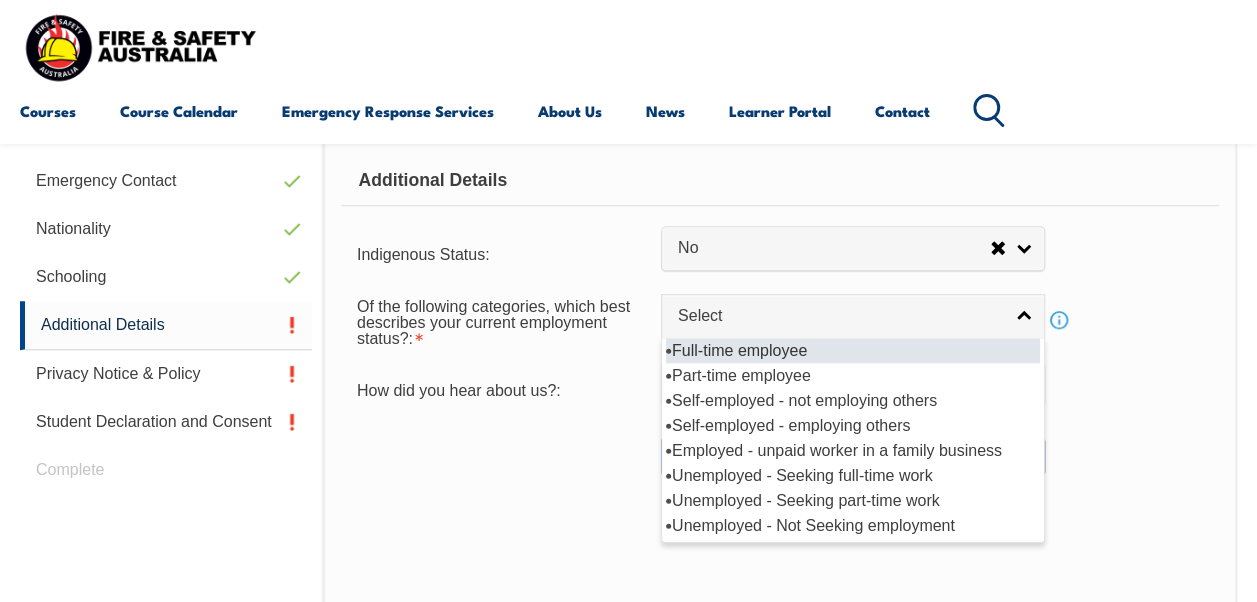 click on "Full-time employee" at bounding box center [853, 350] 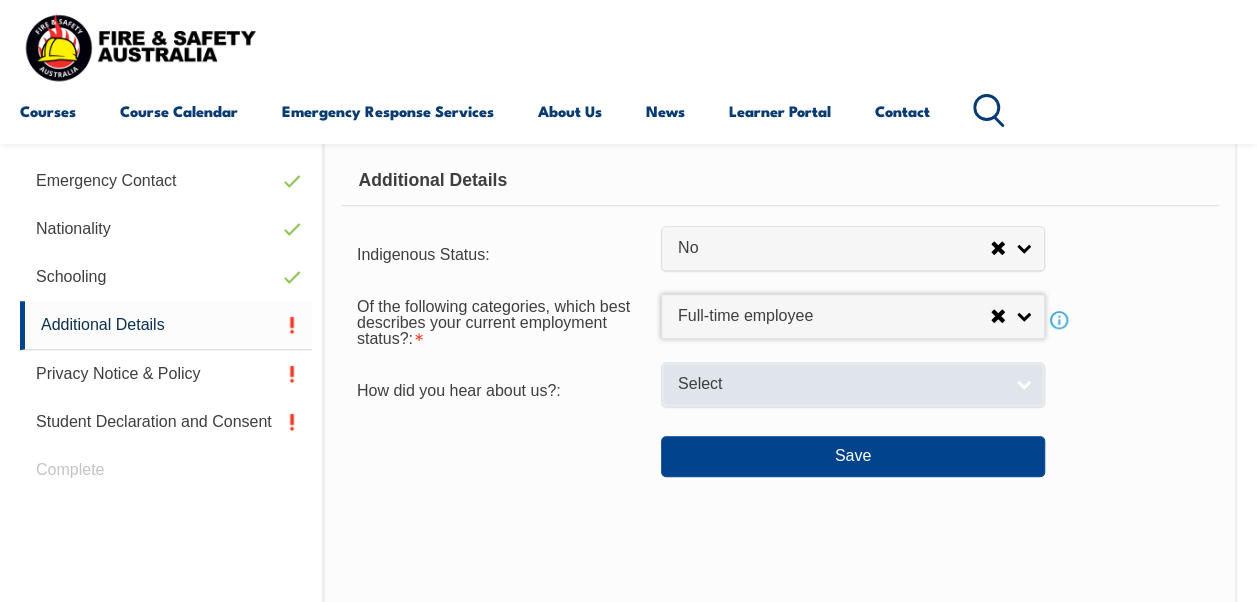 click on "Select" at bounding box center (840, 384) 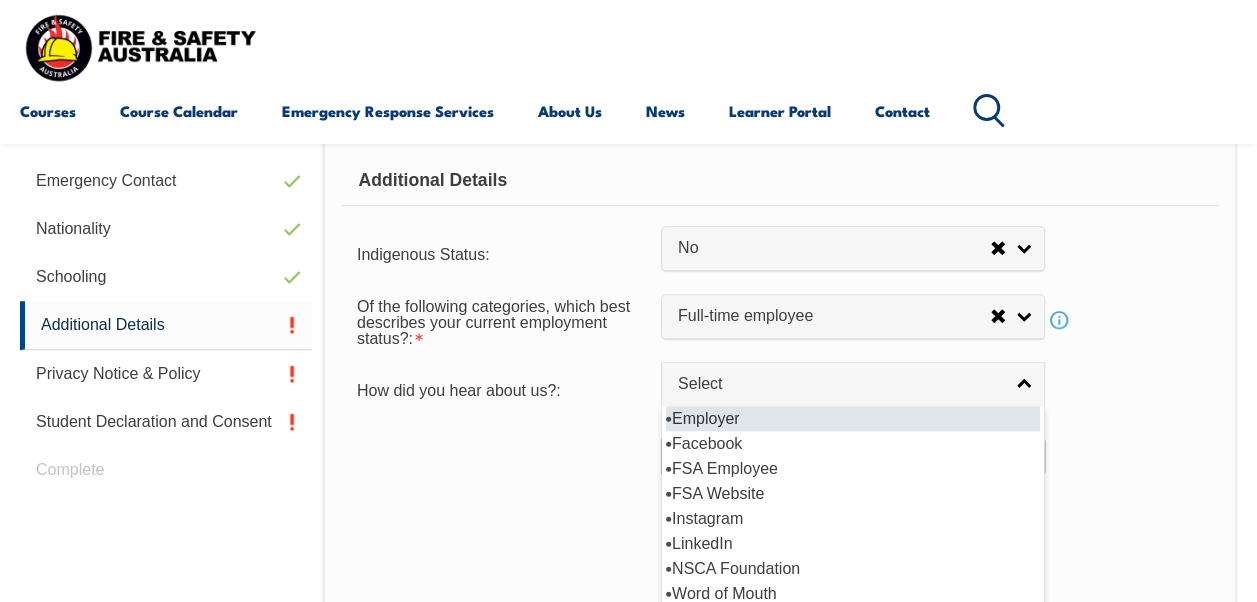 click on "Employer" at bounding box center [853, 418] 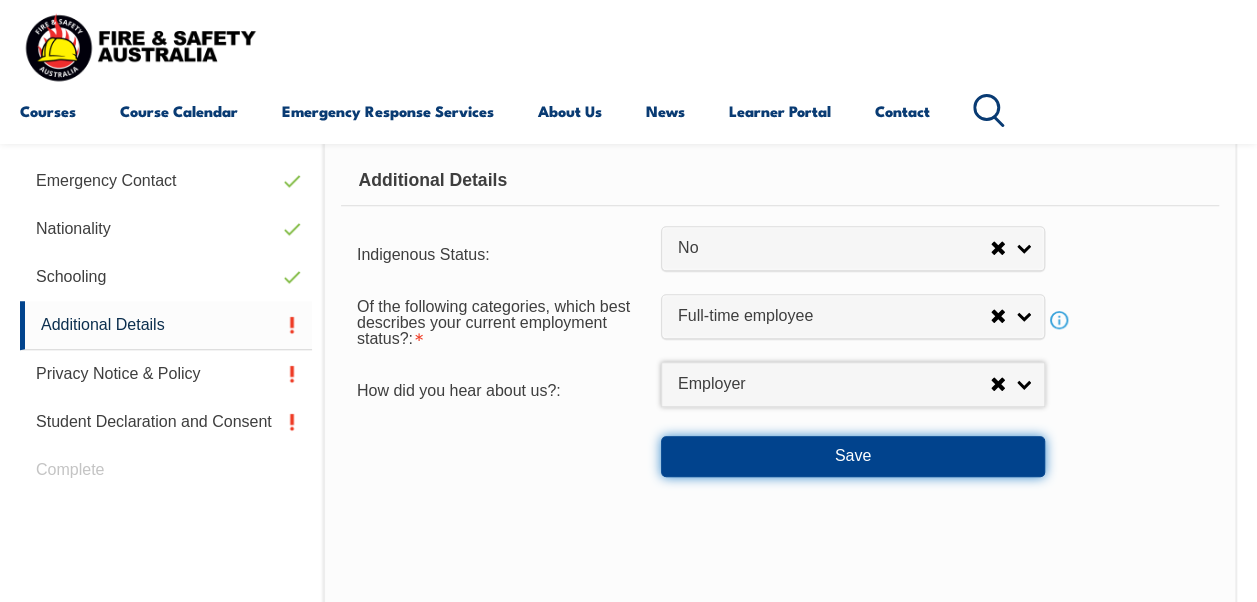 click on "Save" at bounding box center (853, 456) 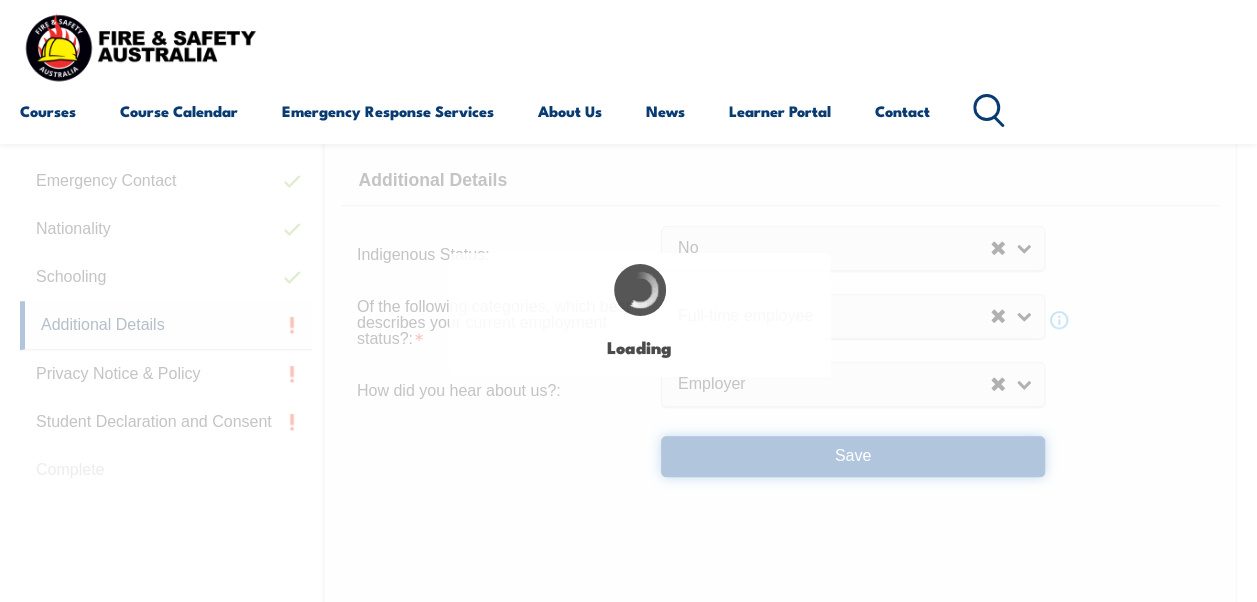 select on "false" 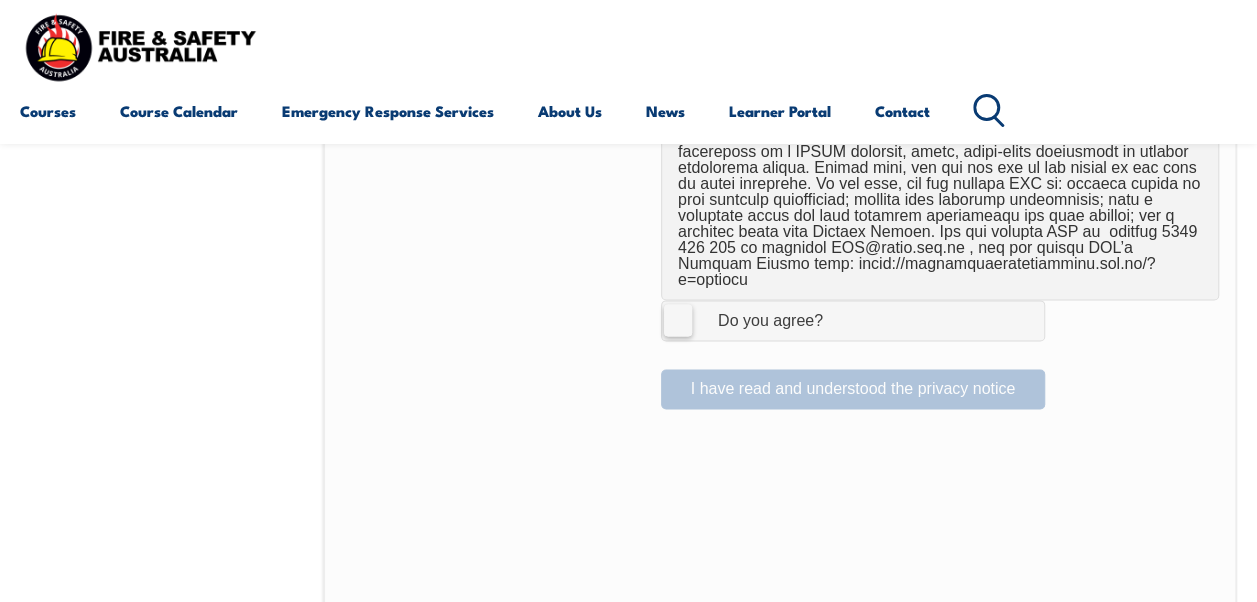 scroll, scrollTop: 1438, scrollLeft: 0, axis: vertical 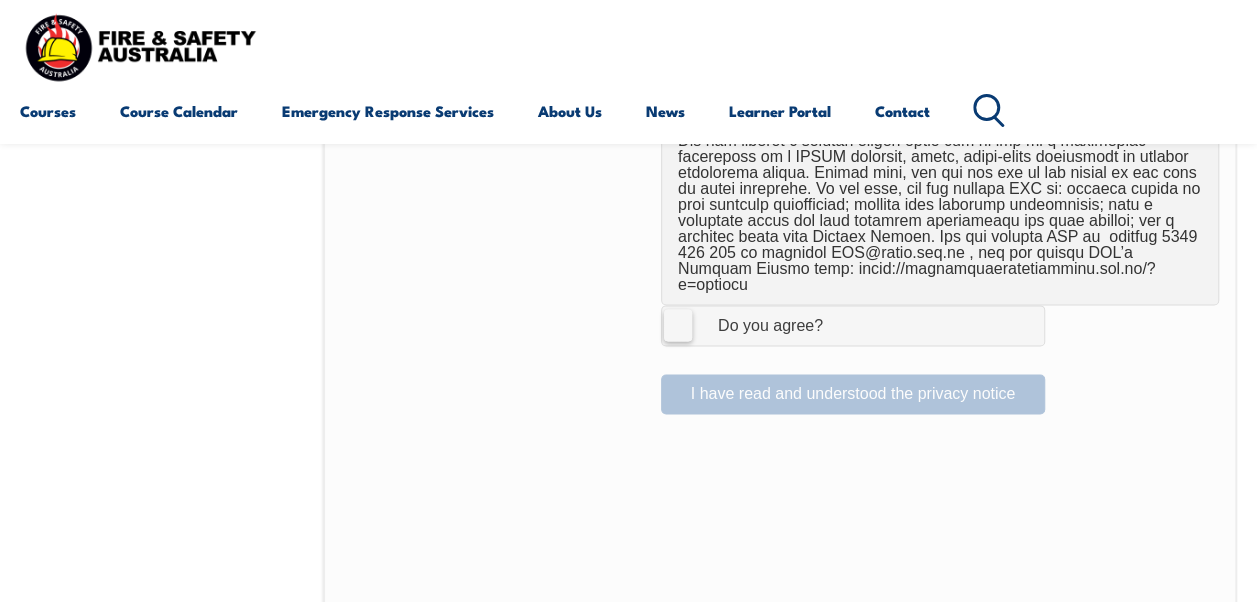 click on "I Agree Do you agree?" at bounding box center (853, 325) 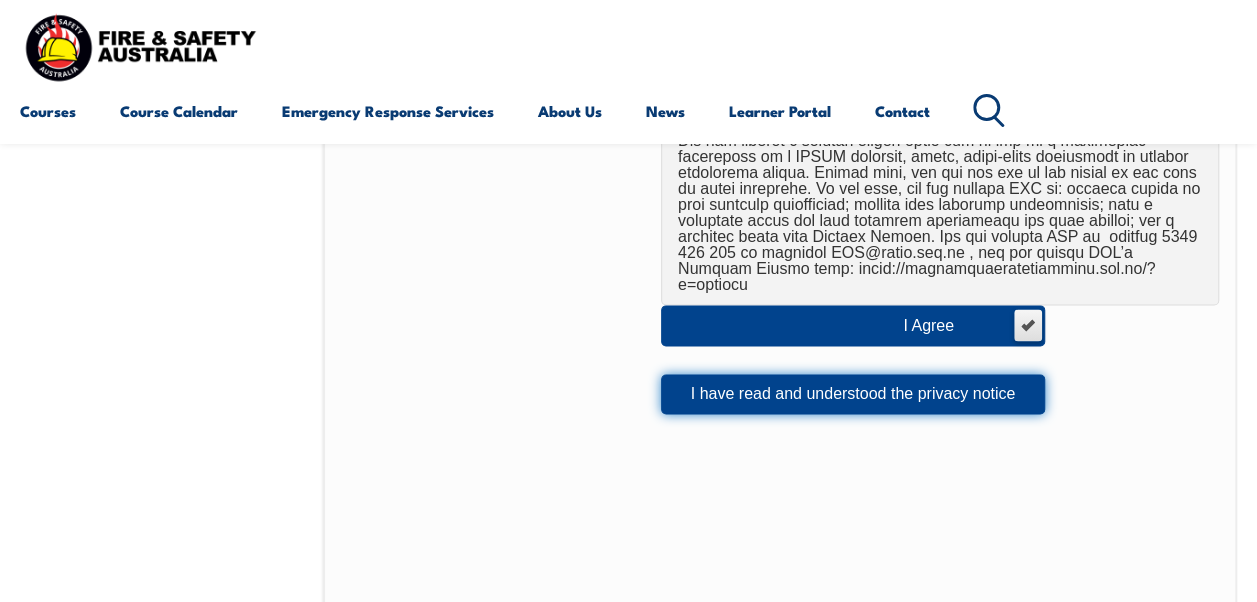 click on "I have read and understood the privacy notice" at bounding box center [853, 394] 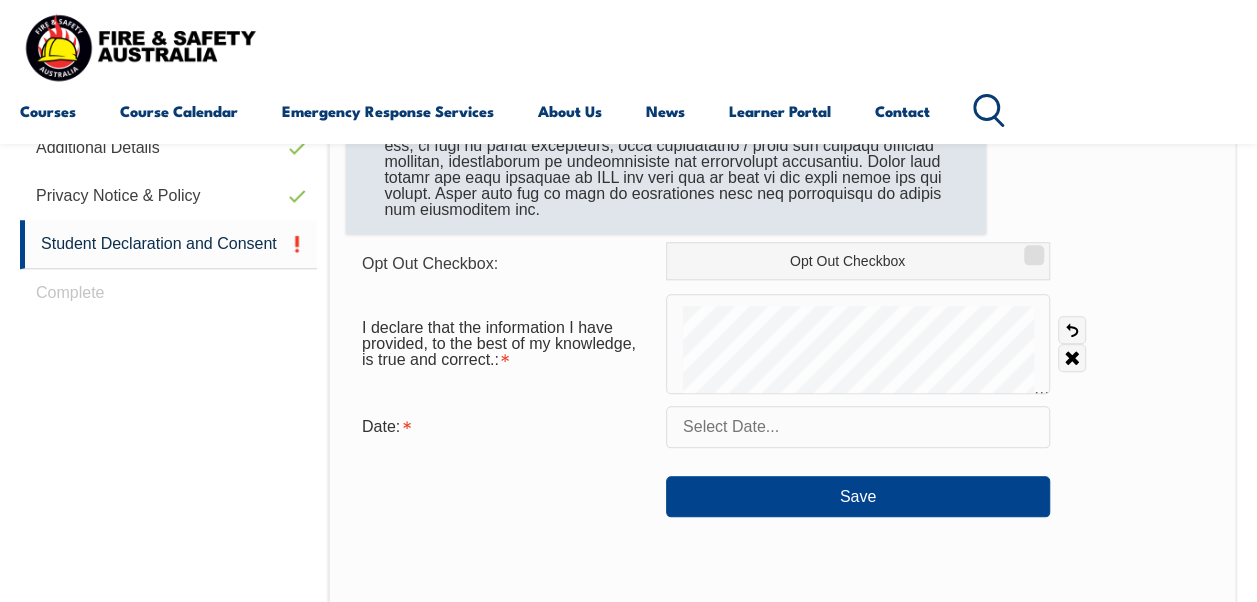 scroll, scrollTop: 885, scrollLeft: 0, axis: vertical 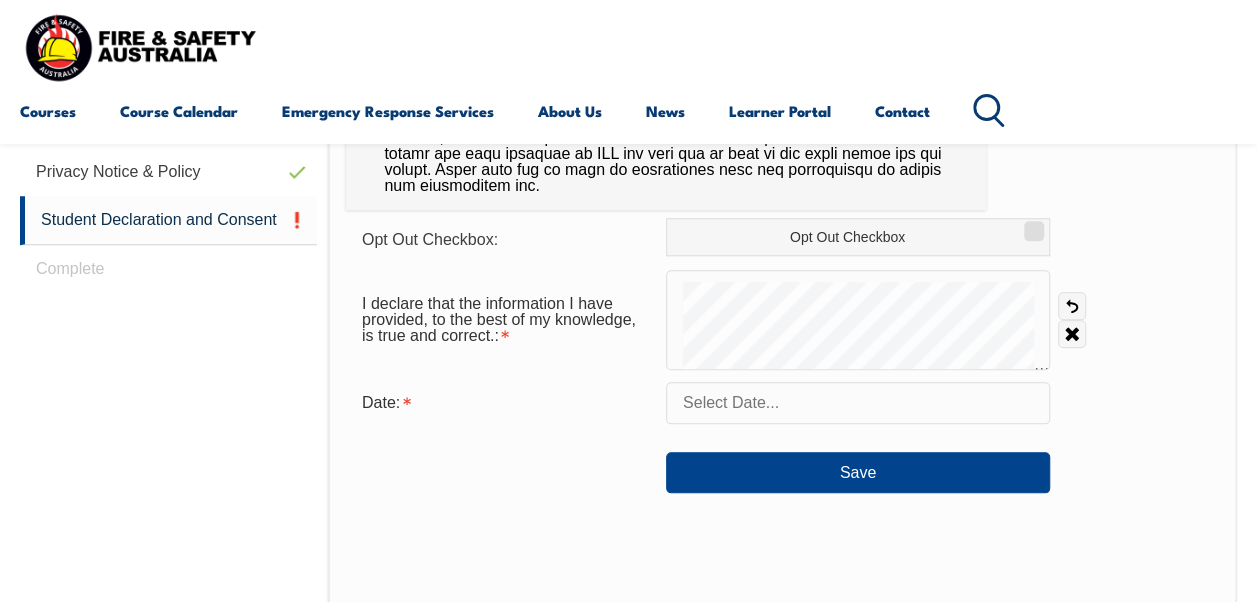 click at bounding box center (858, 403) 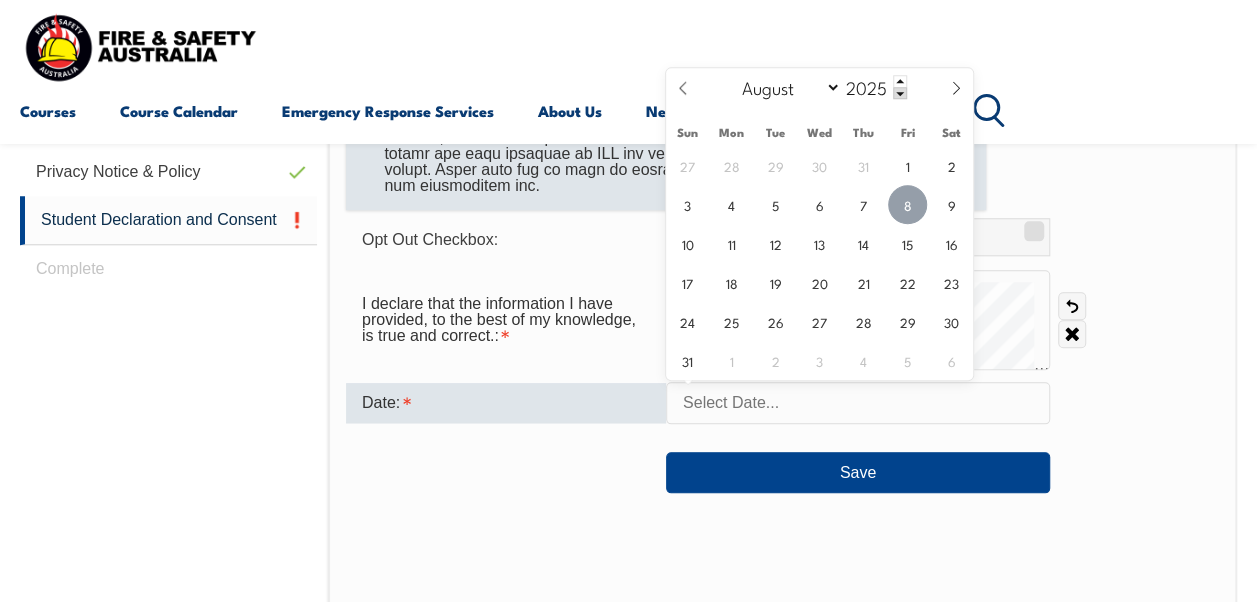 click on "8" at bounding box center [907, 204] 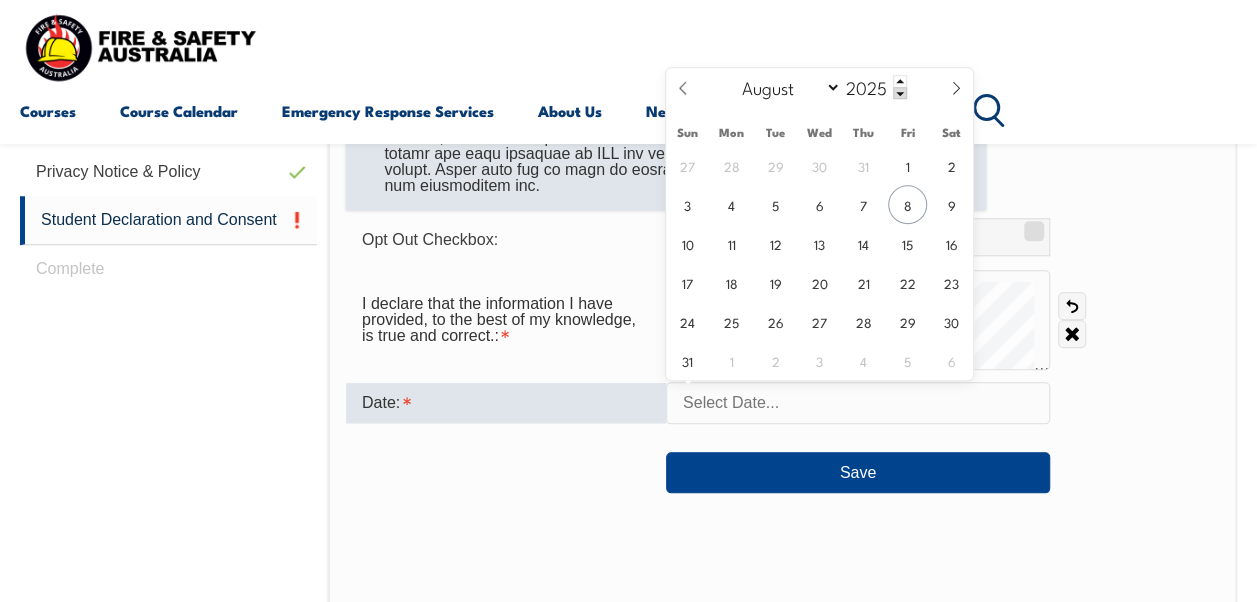 type on "August 8, 2025" 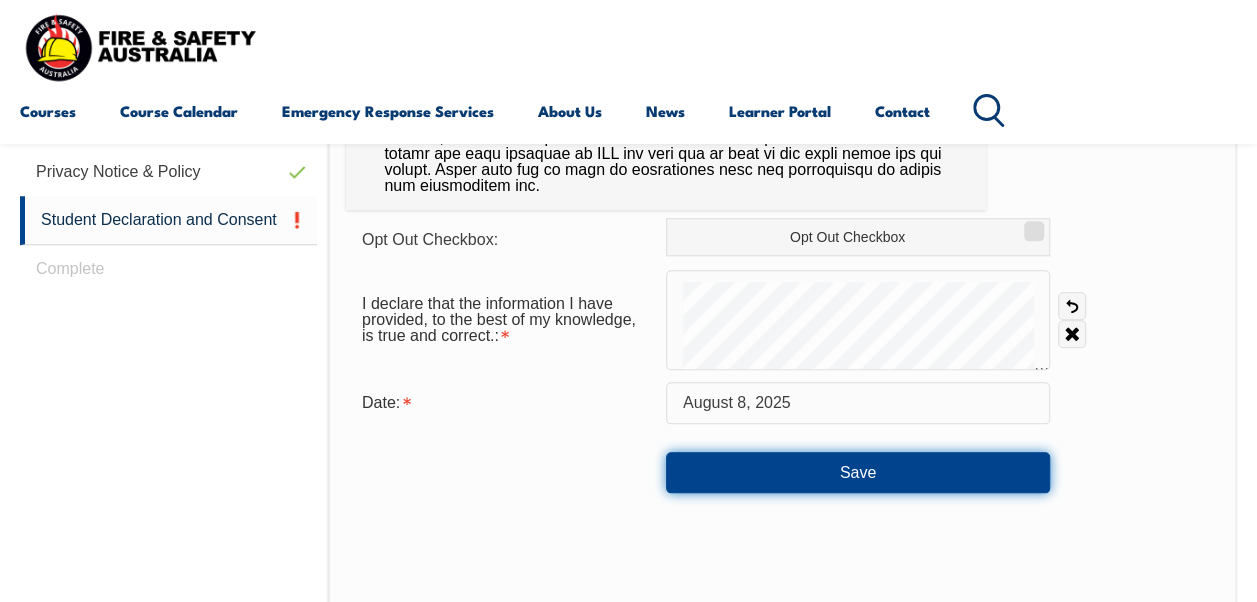 click on "Save" at bounding box center (858, 472) 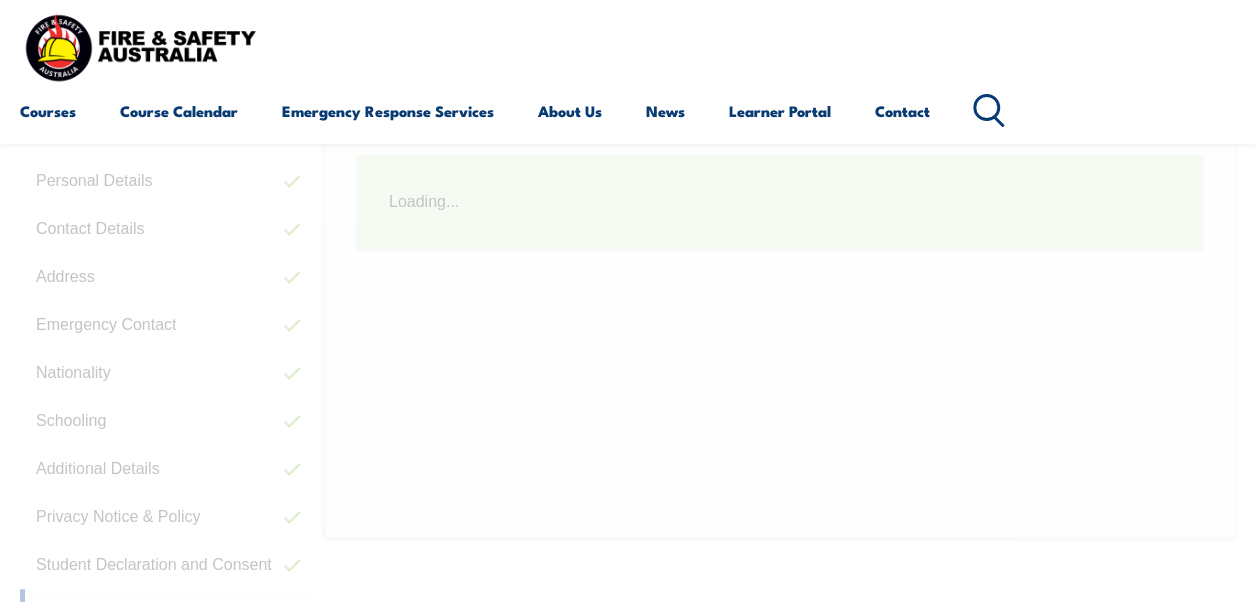 scroll, scrollTop: 484, scrollLeft: 0, axis: vertical 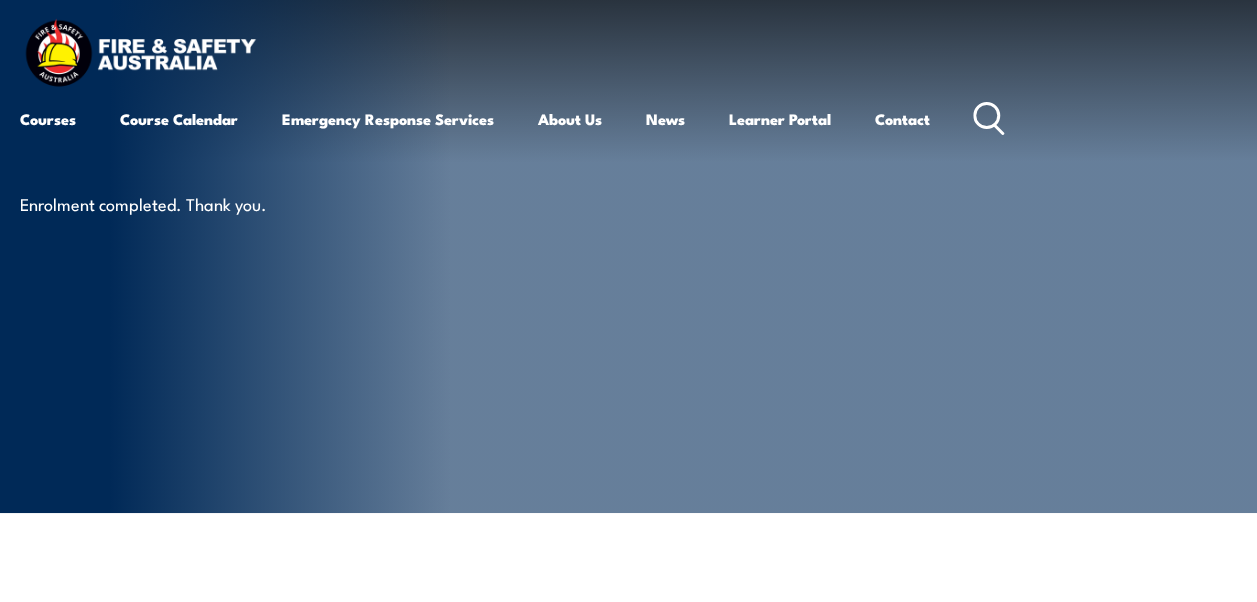 click at bounding box center (140, 55) 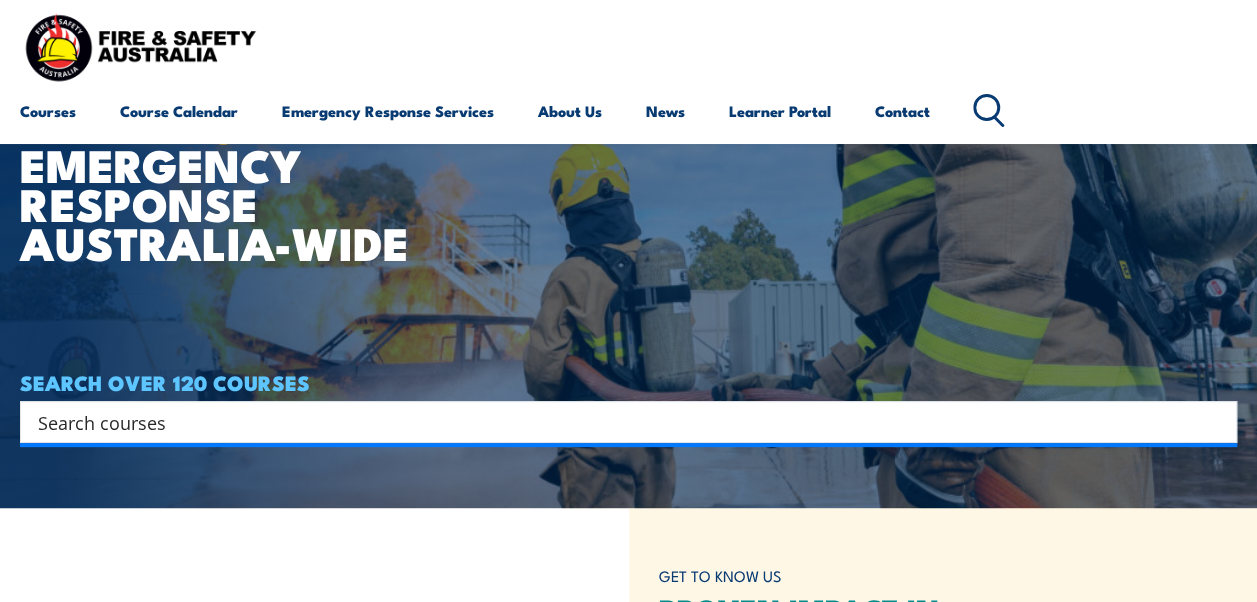 scroll, scrollTop: 300, scrollLeft: 0, axis: vertical 